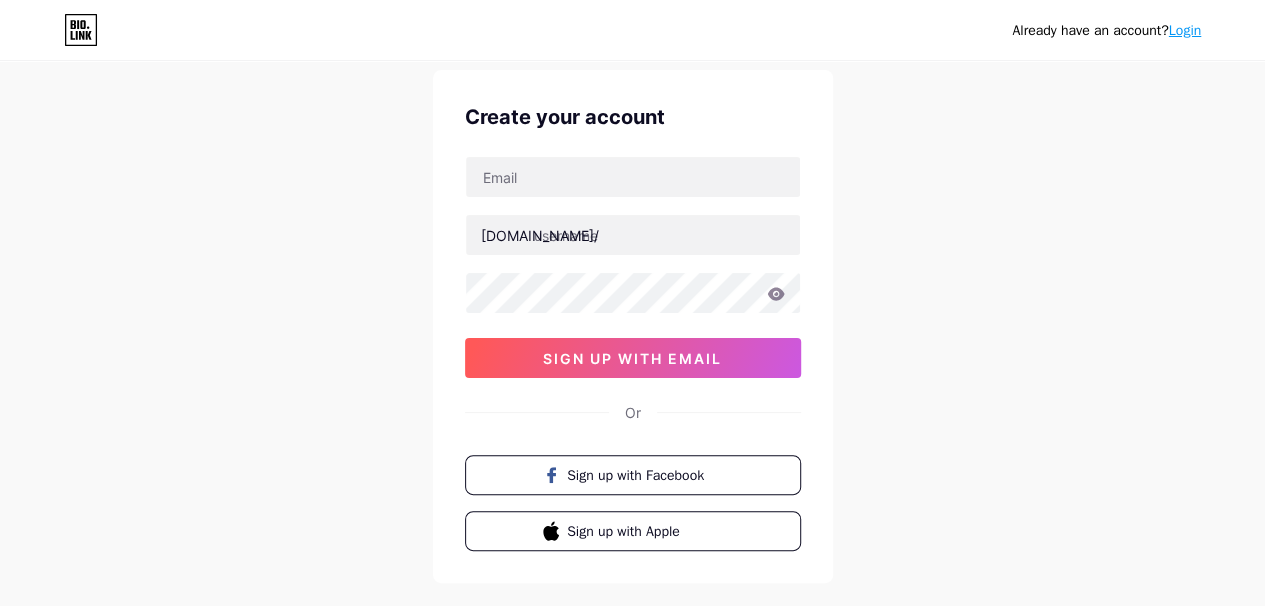 scroll, scrollTop: 57, scrollLeft: 0, axis: vertical 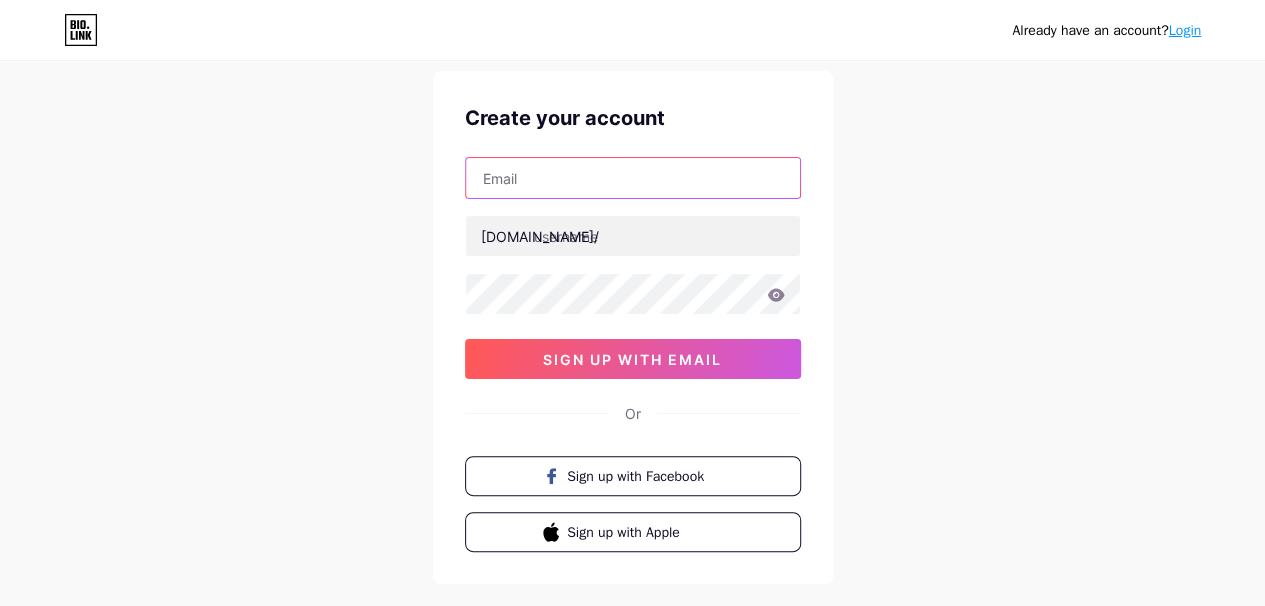 click at bounding box center [633, 178] 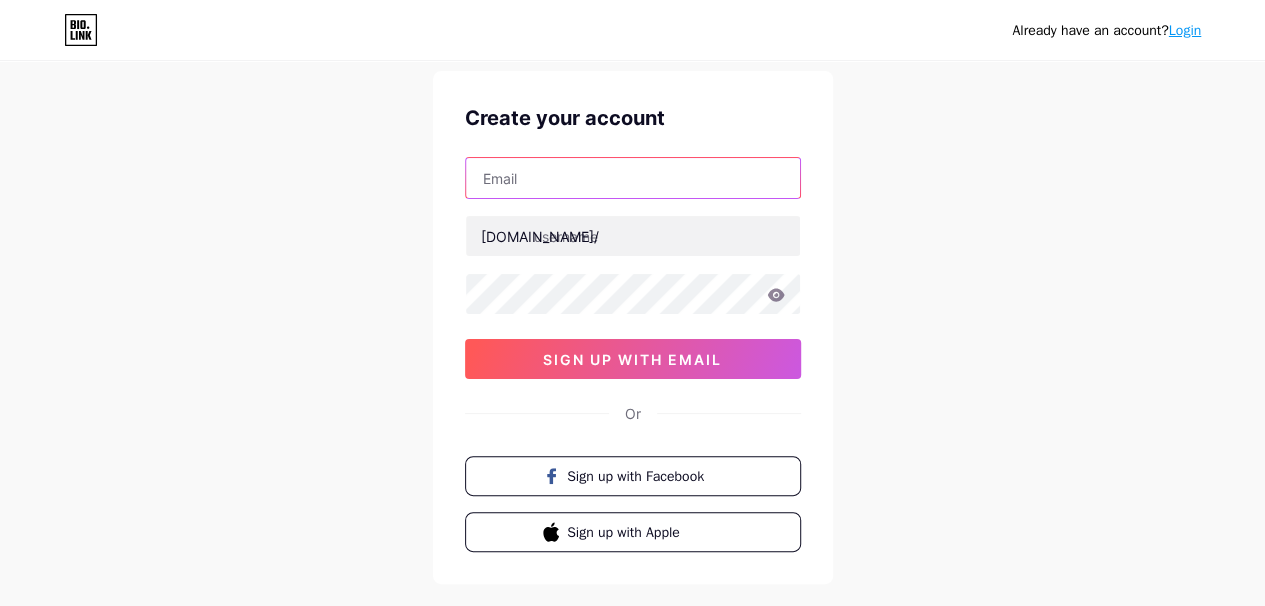 type on "[EMAIL_ADDRESS][DOMAIN_NAME]" 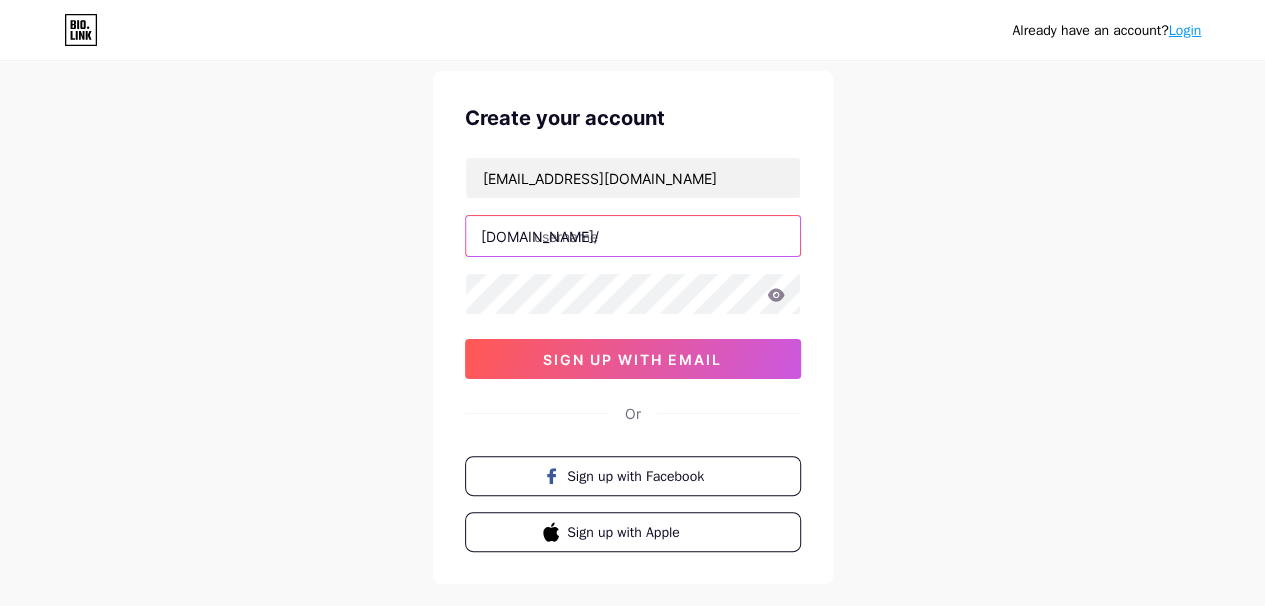 click at bounding box center (633, 236) 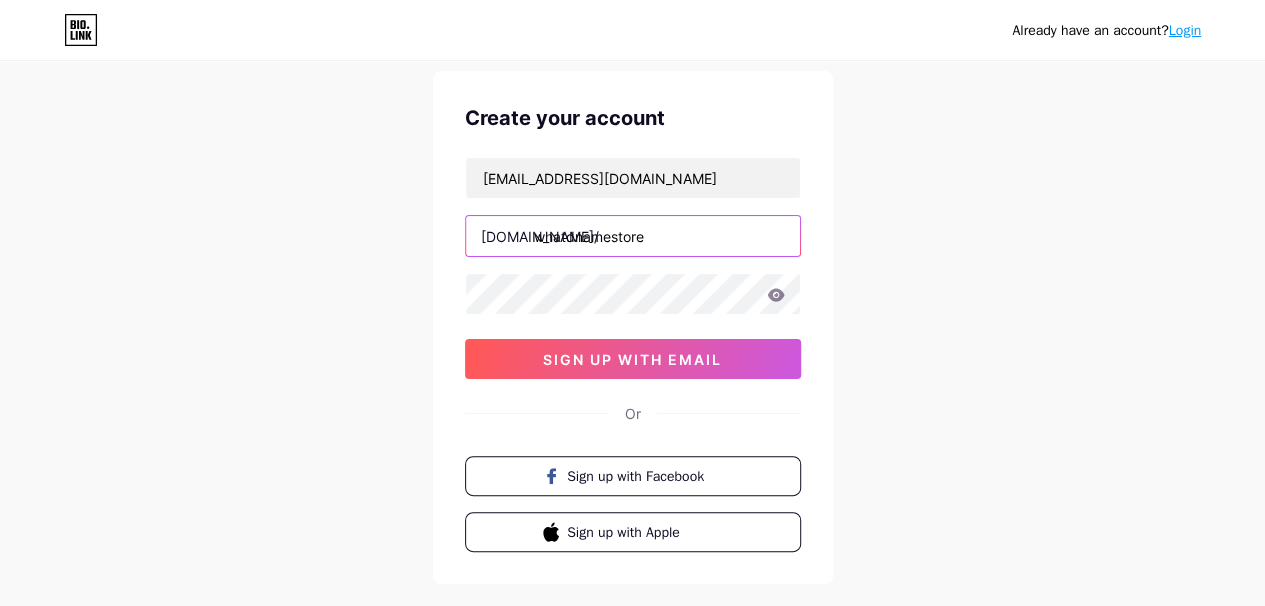 type on "whatdnamestore" 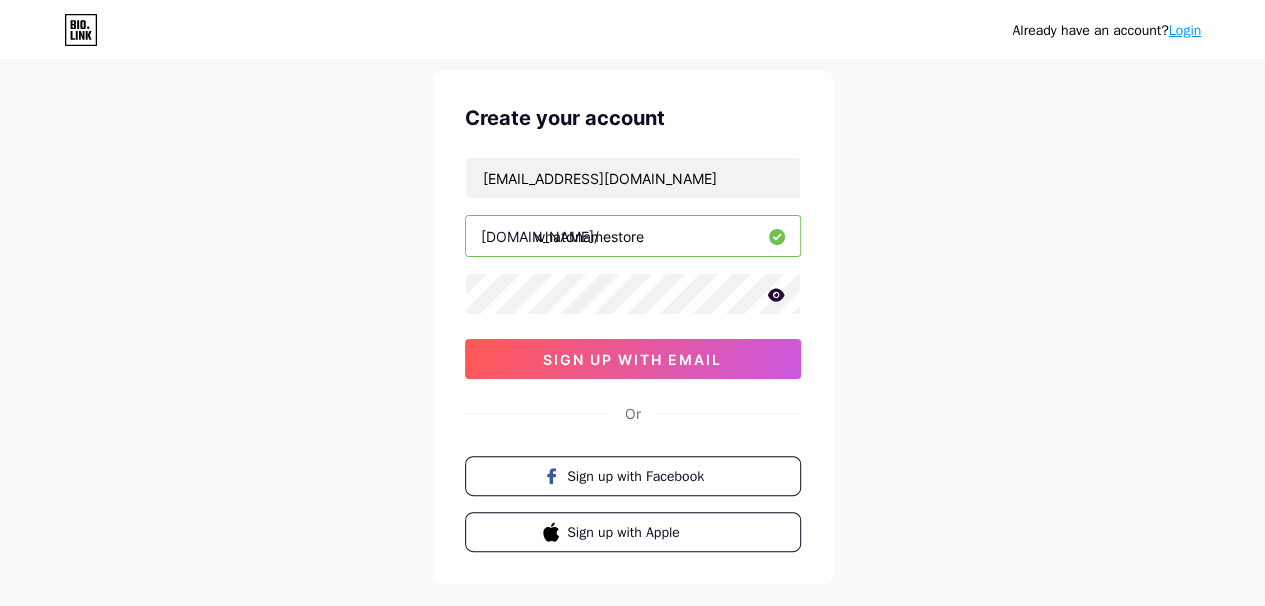 click on "sign up with email" at bounding box center [633, 359] 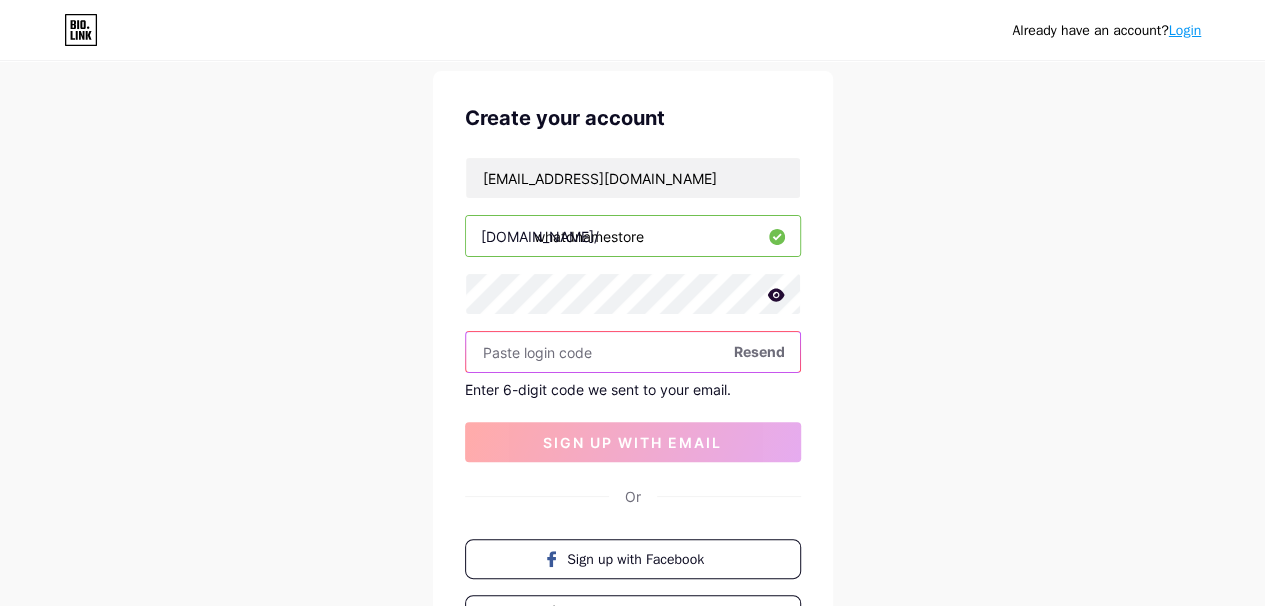paste on "220338" 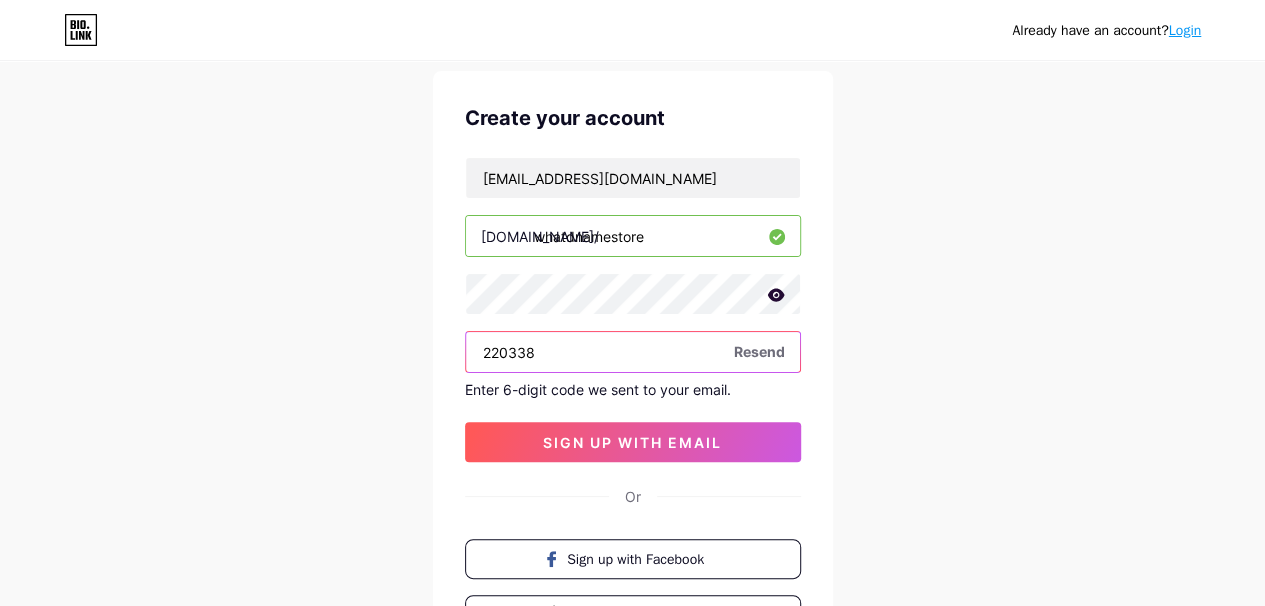 type on "220338" 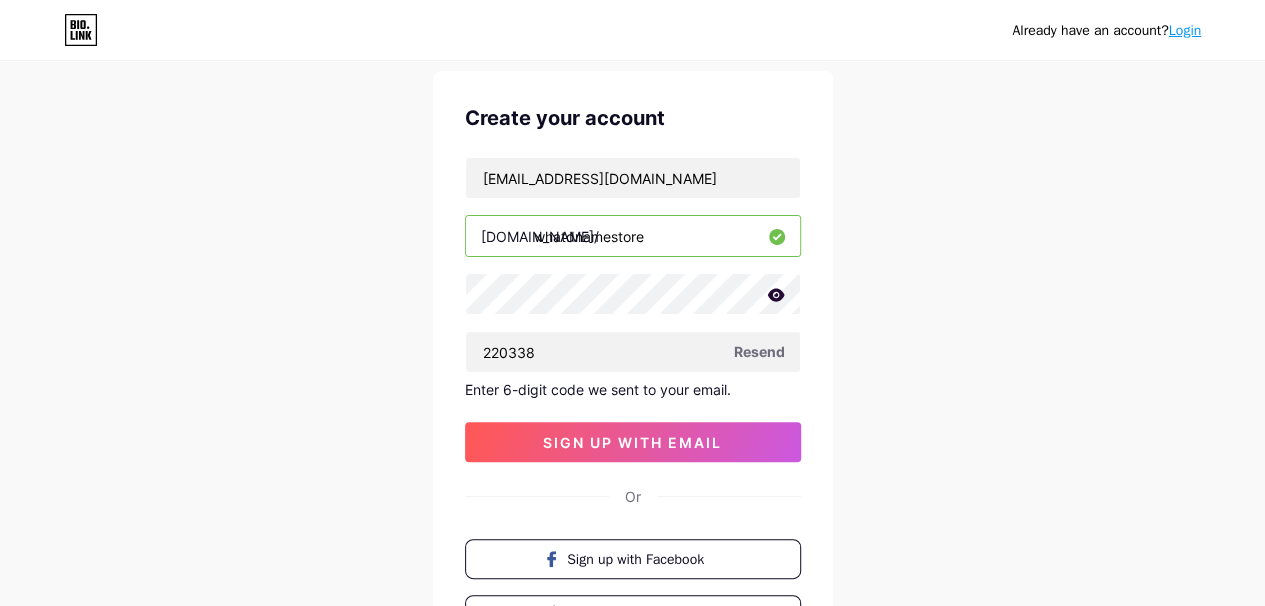 click on "sign up with email" at bounding box center [633, 442] 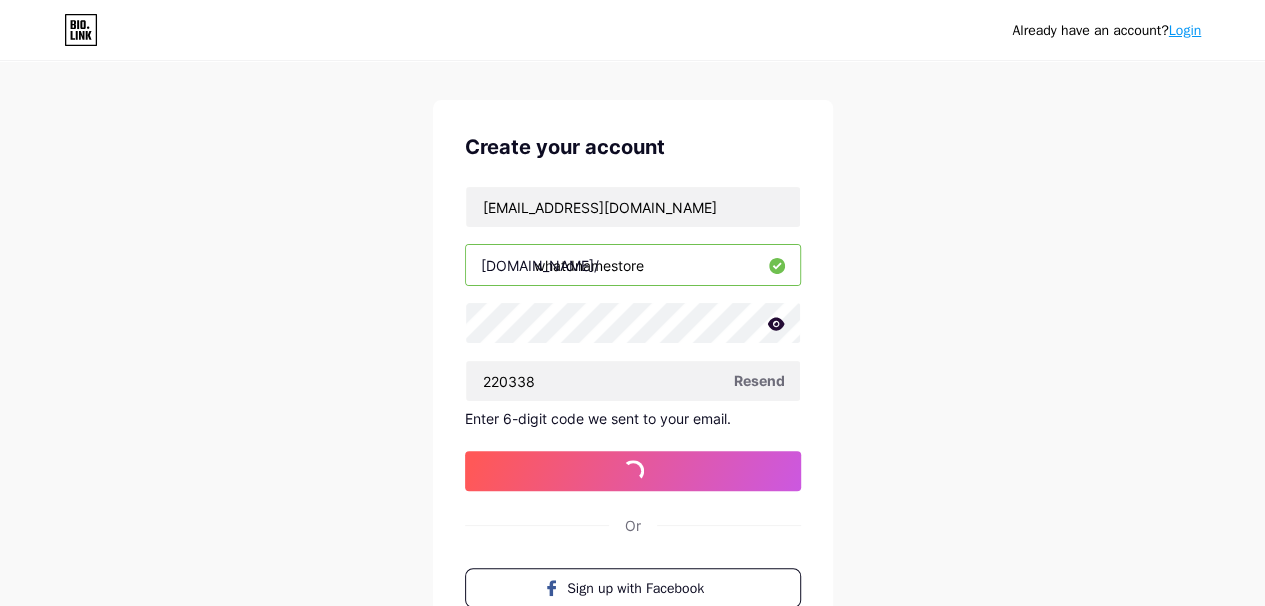 scroll, scrollTop: 0, scrollLeft: 0, axis: both 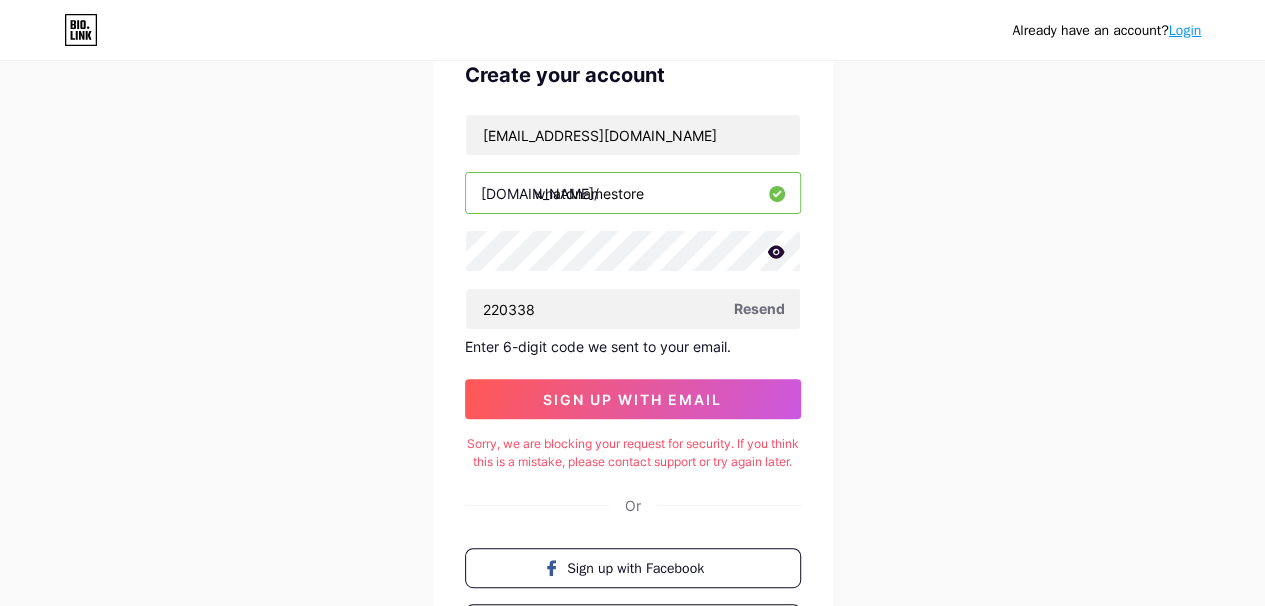 click on "Resend" at bounding box center (759, 308) 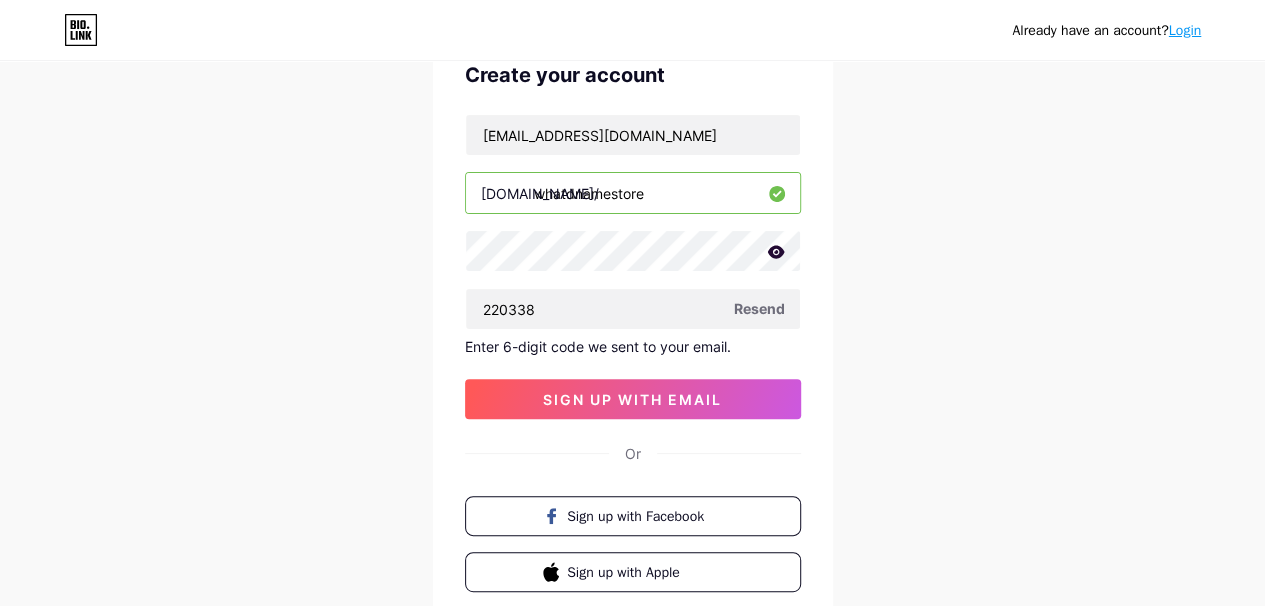 click on "sign up with email" at bounding box center [633, 399] 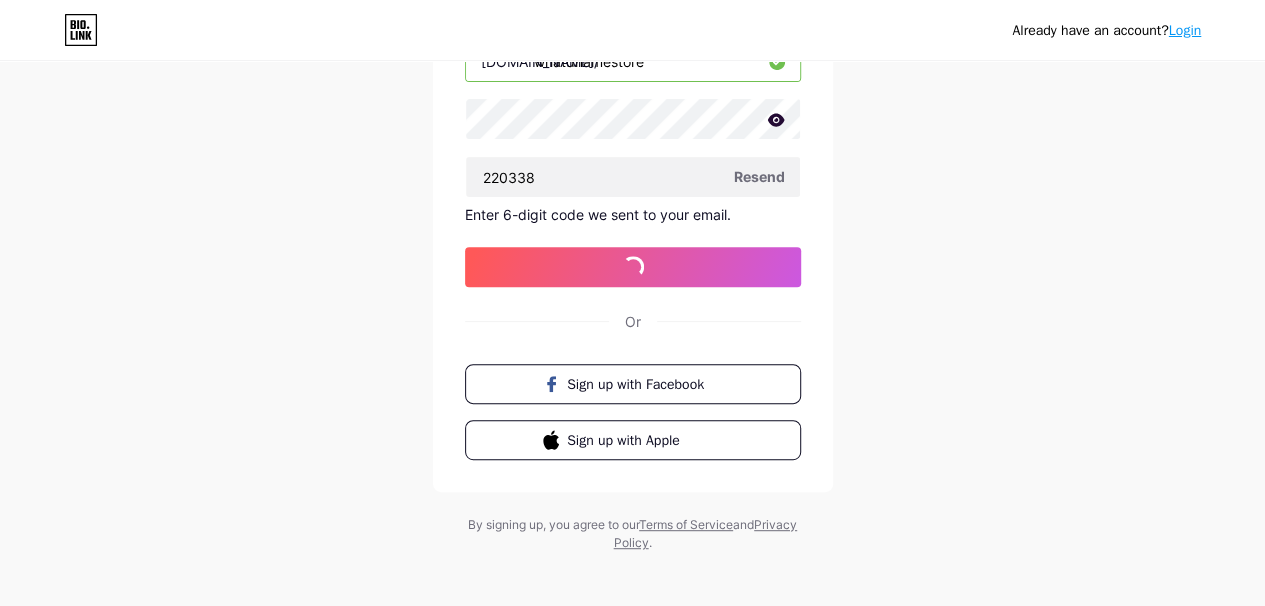 scroll, scrollTop: 239, scrollLeft: 0, axis: vertical 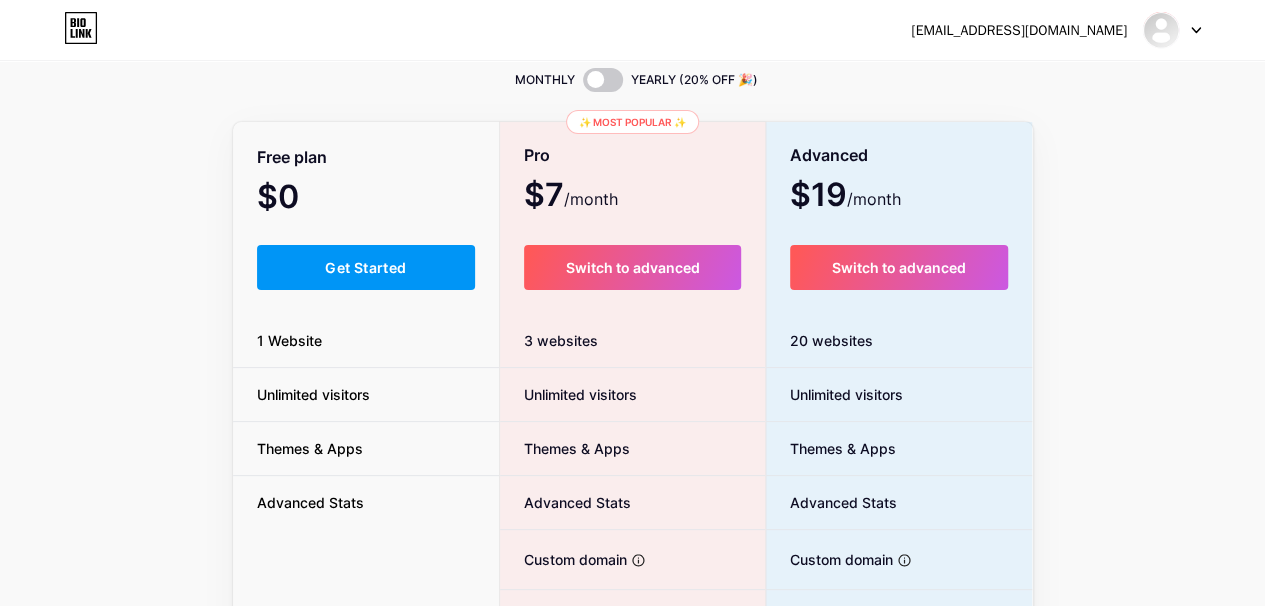 click on "Get Started" at bounding box center (365, 267) 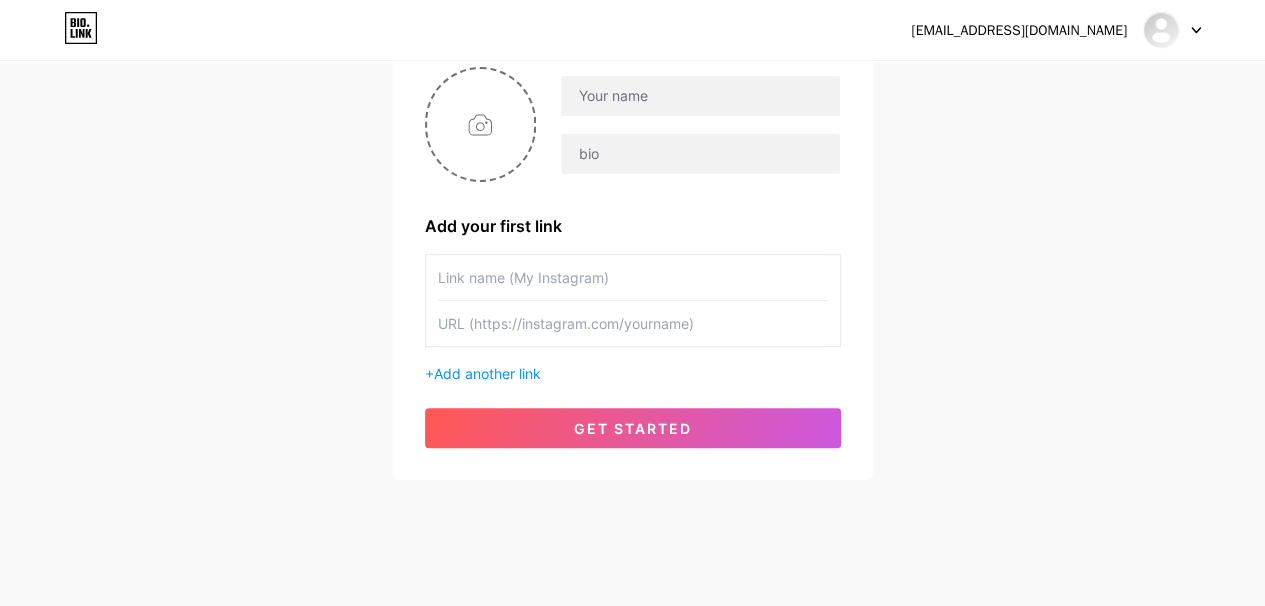 scroll, scrollTop: 186, scrollLeft: 0, axis: vertical 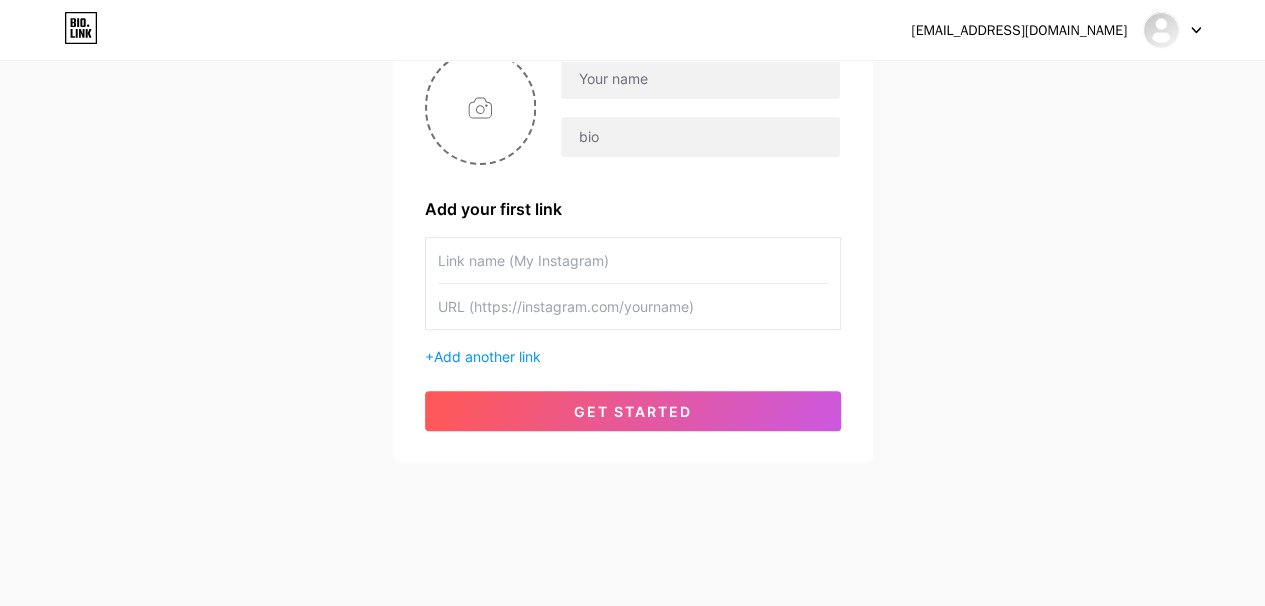 click on "get started" at bounding box center [633, 411] 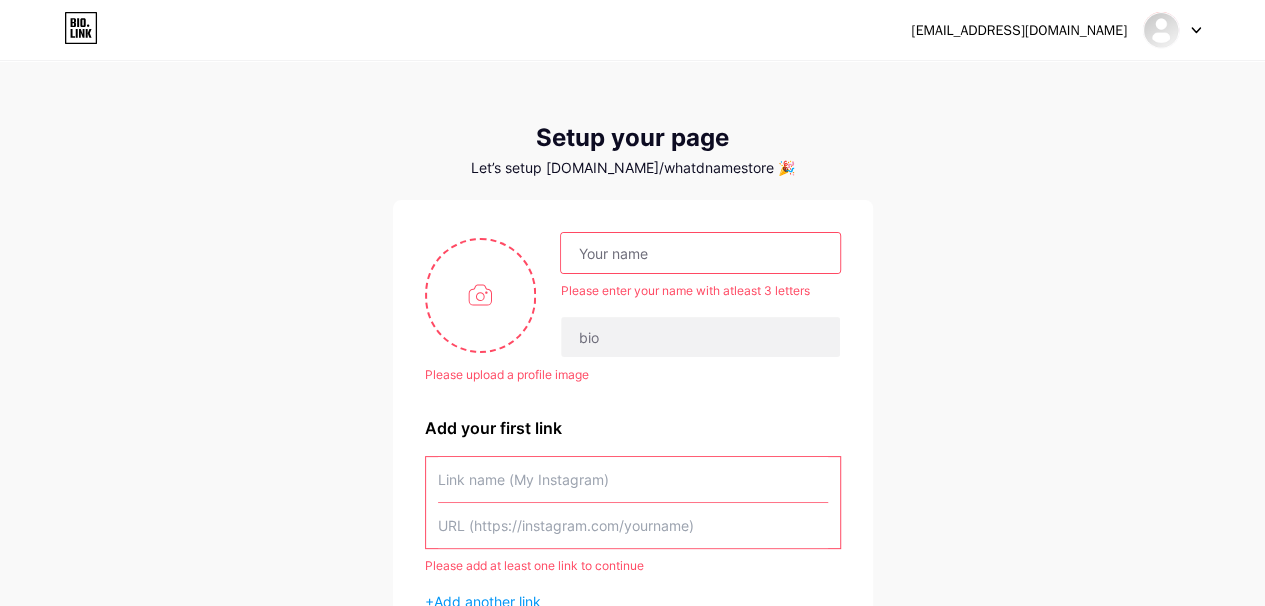 scroll, scrollTop: 0, scrollLeft: 0, axis: both 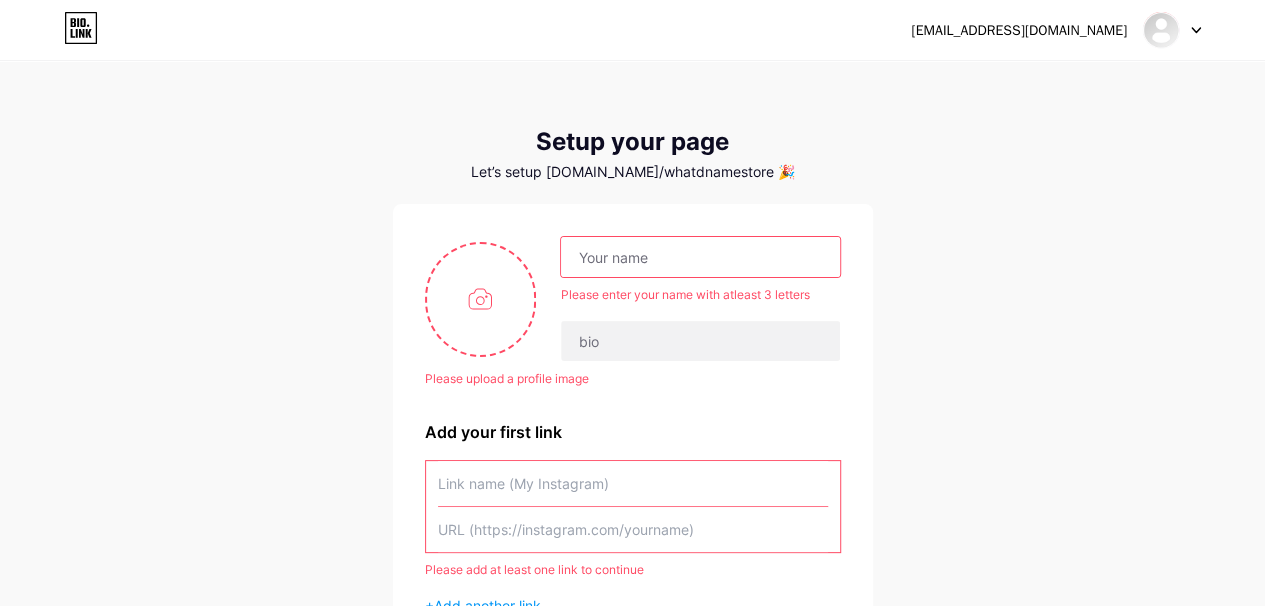 click at bounding box center (700, 257) 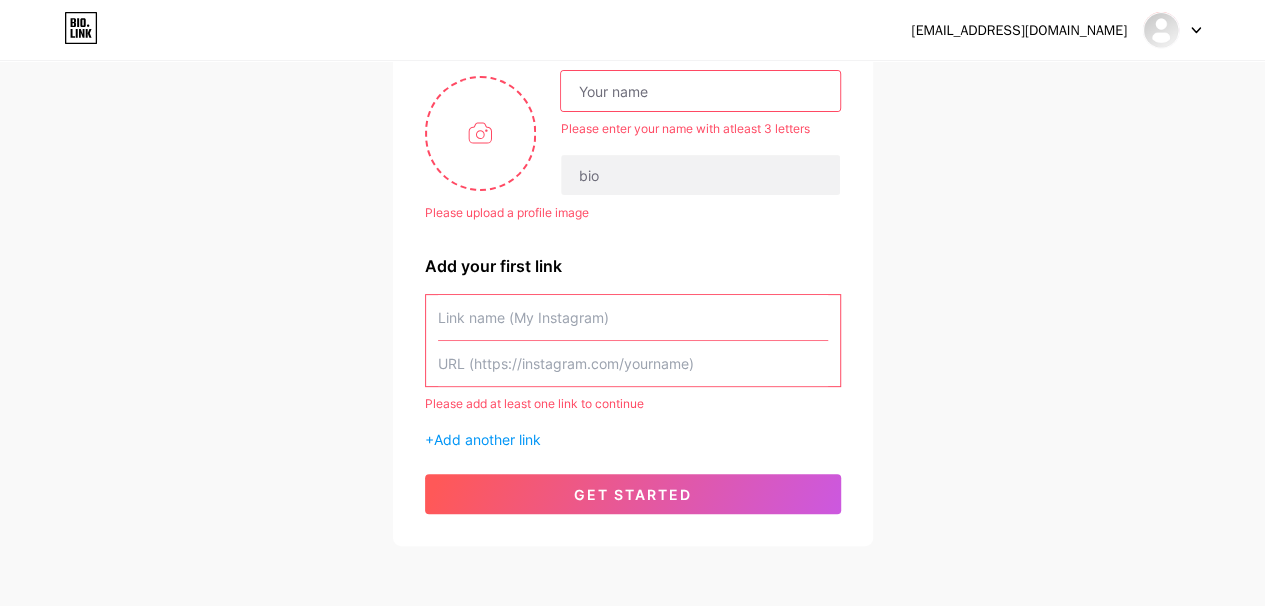 scroll, scrollTop: 0, scrollLeft: 0, axis: both 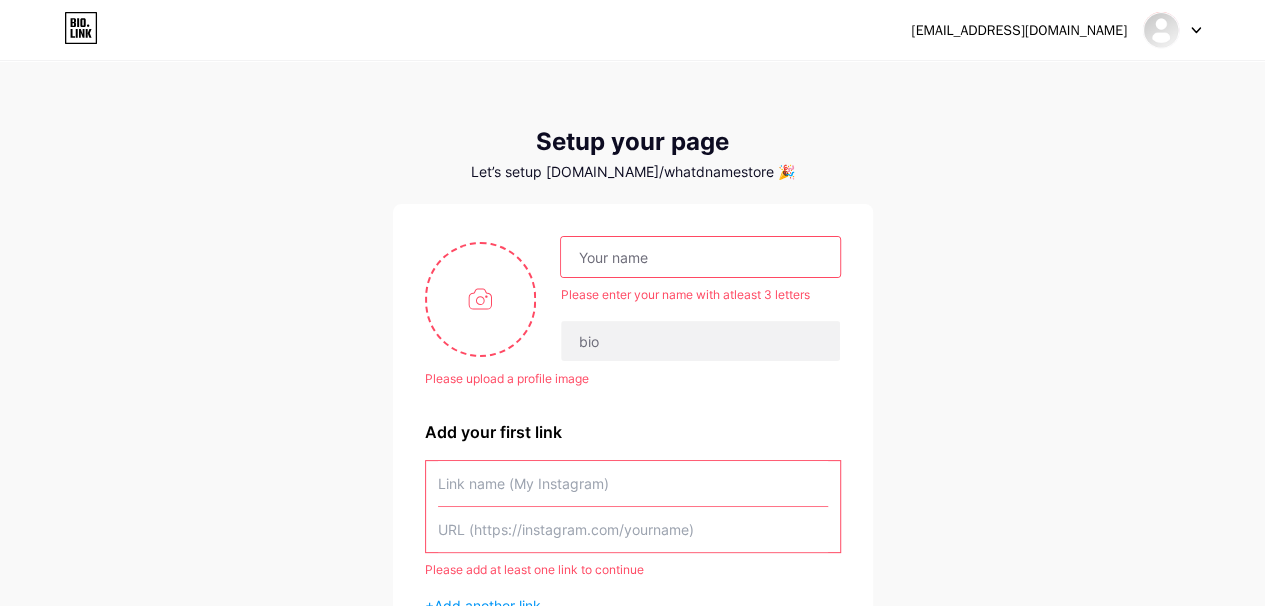 click at bounding box center (700, 257) 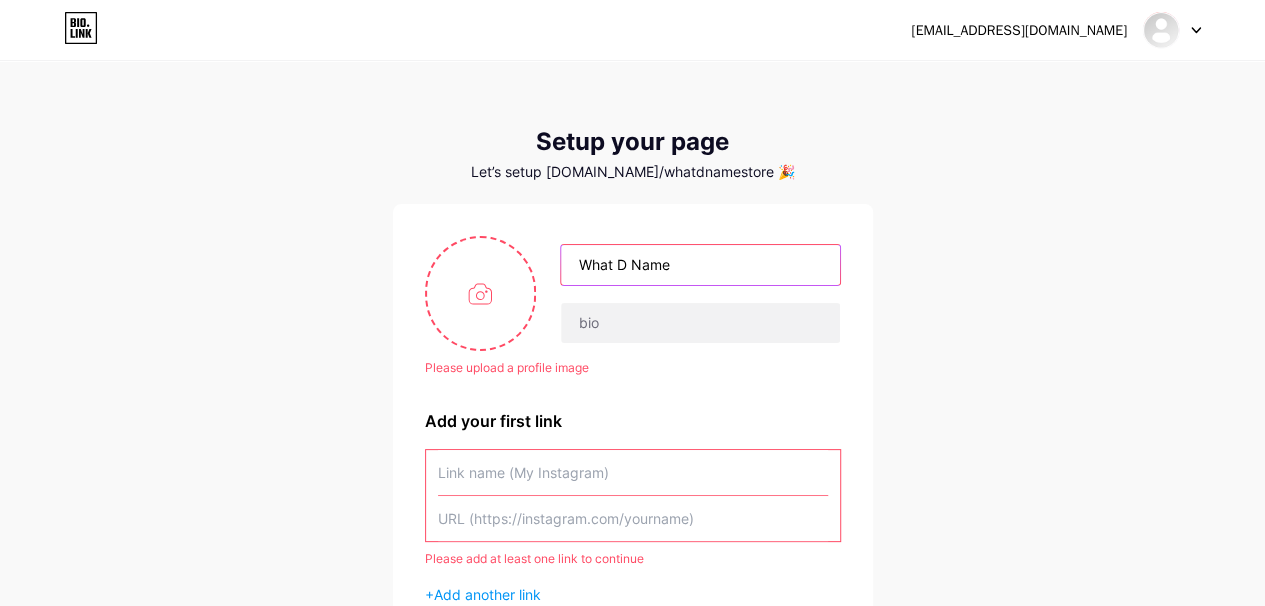 type on "What D Name" 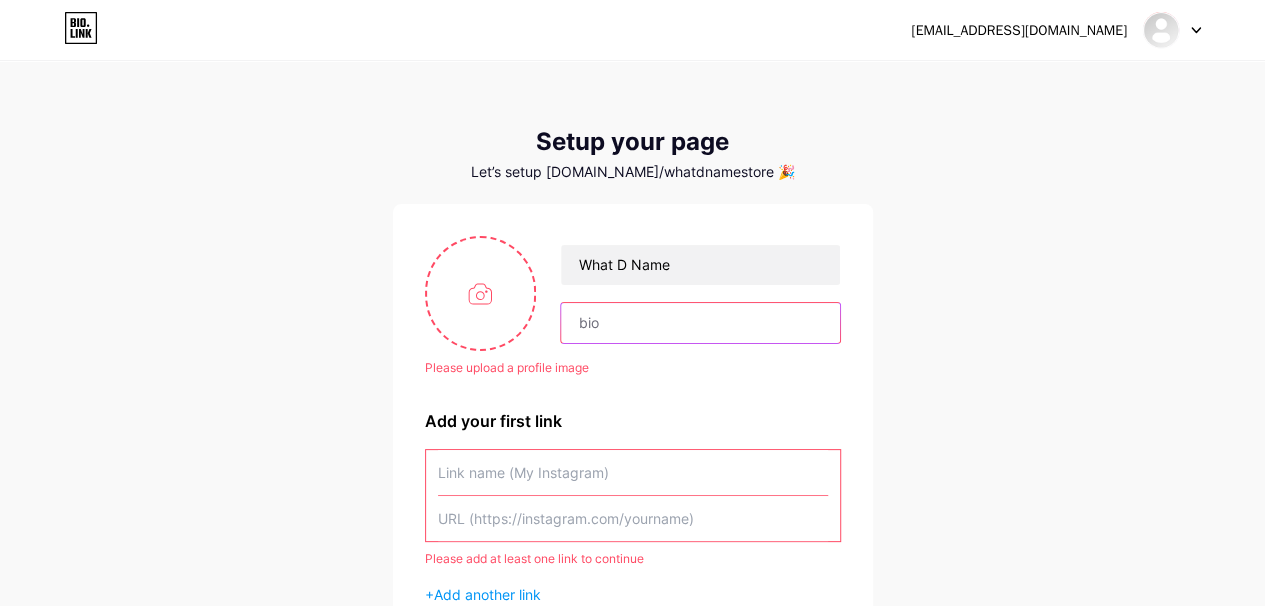 click at bounding box center (700, 323) 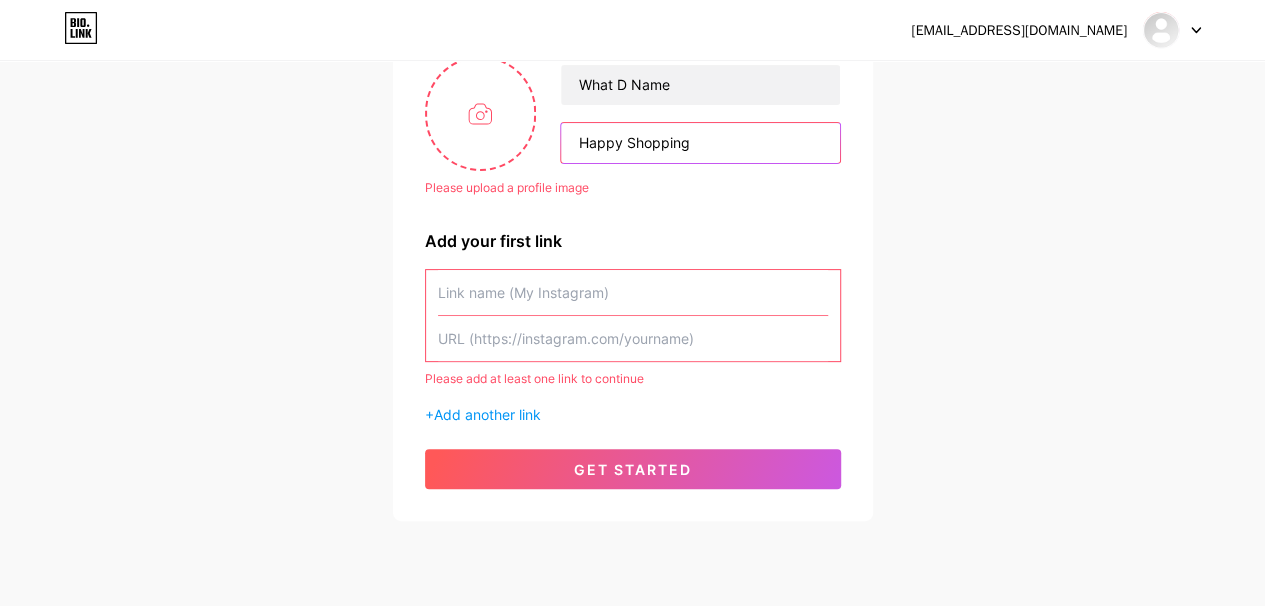 scroll, scrollTop: 200, scrollLeft: 0, axis: vertical 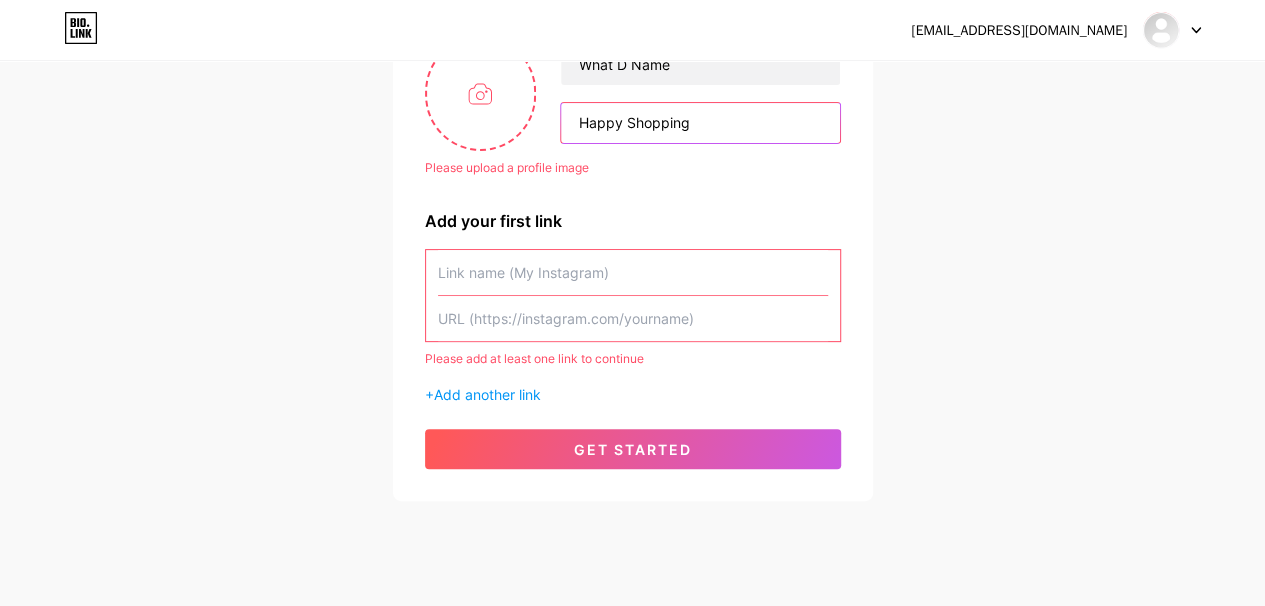 type on "Happy Shopping" 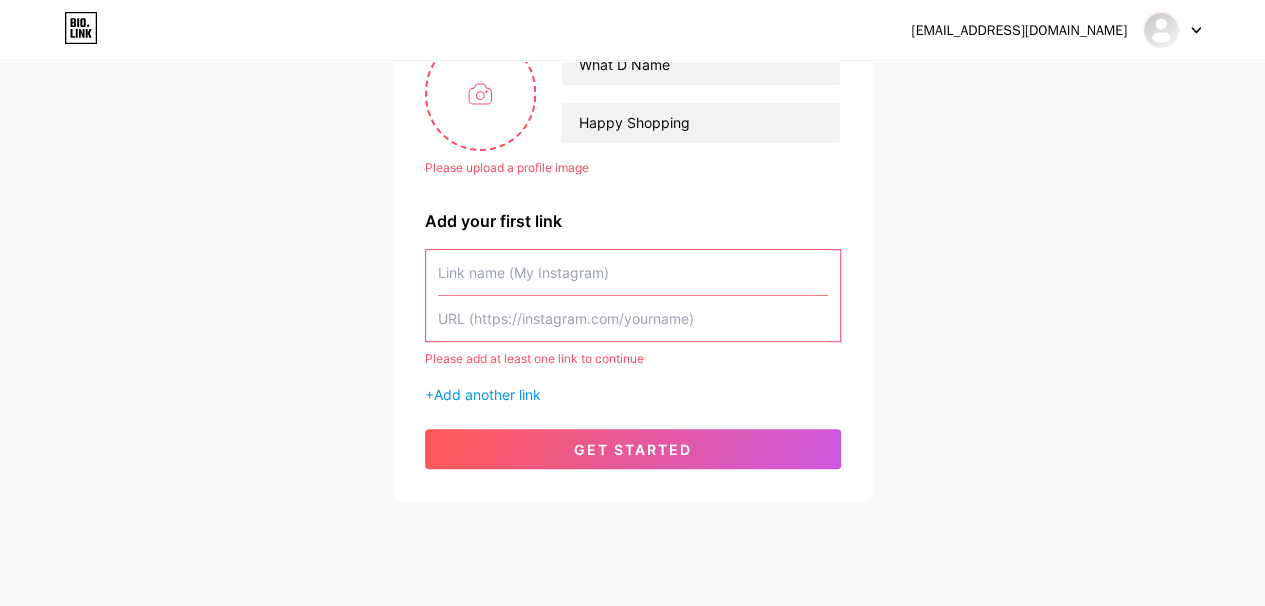 click at bounding box center [633, 272] 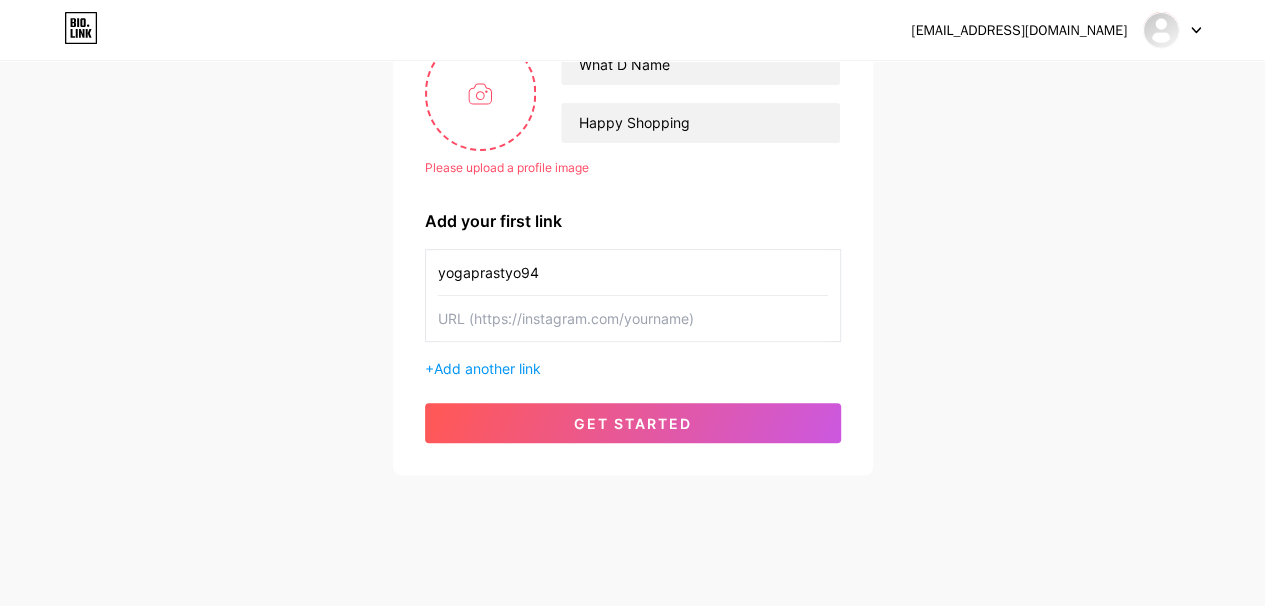type on "yogaprastyo94" 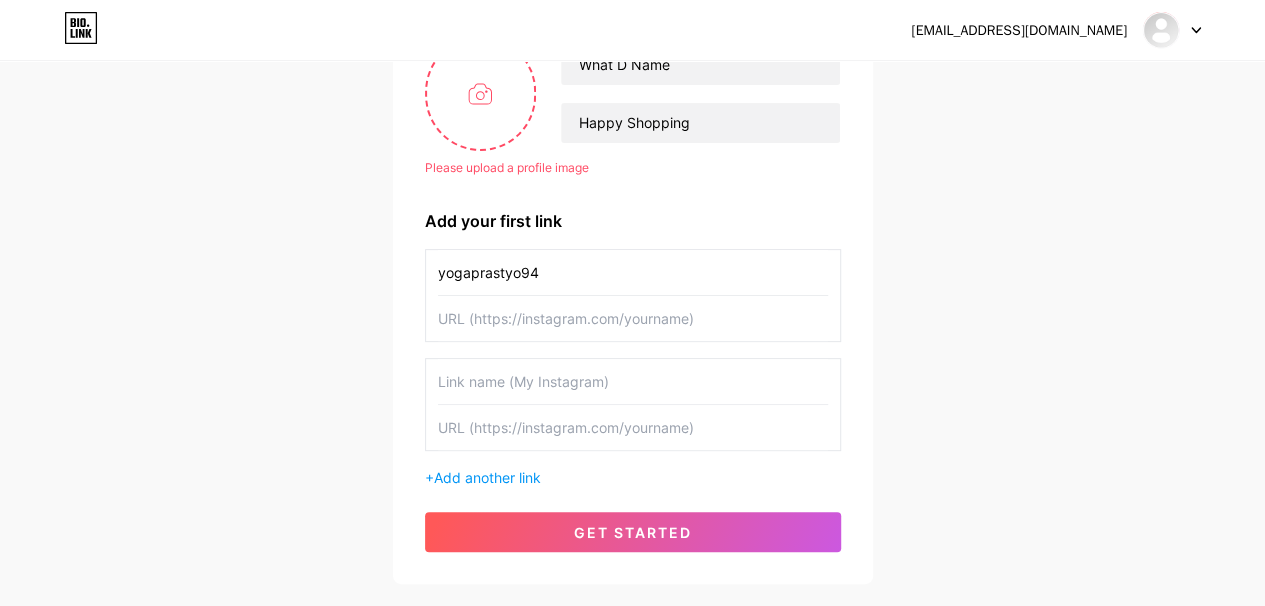click on "Please upload a profile image   What D Name     Happy Shopping   Please upload a profile image   Add your first link   yogaprastyo94
+  Add another link     get started" at bounding box center [633, 294] 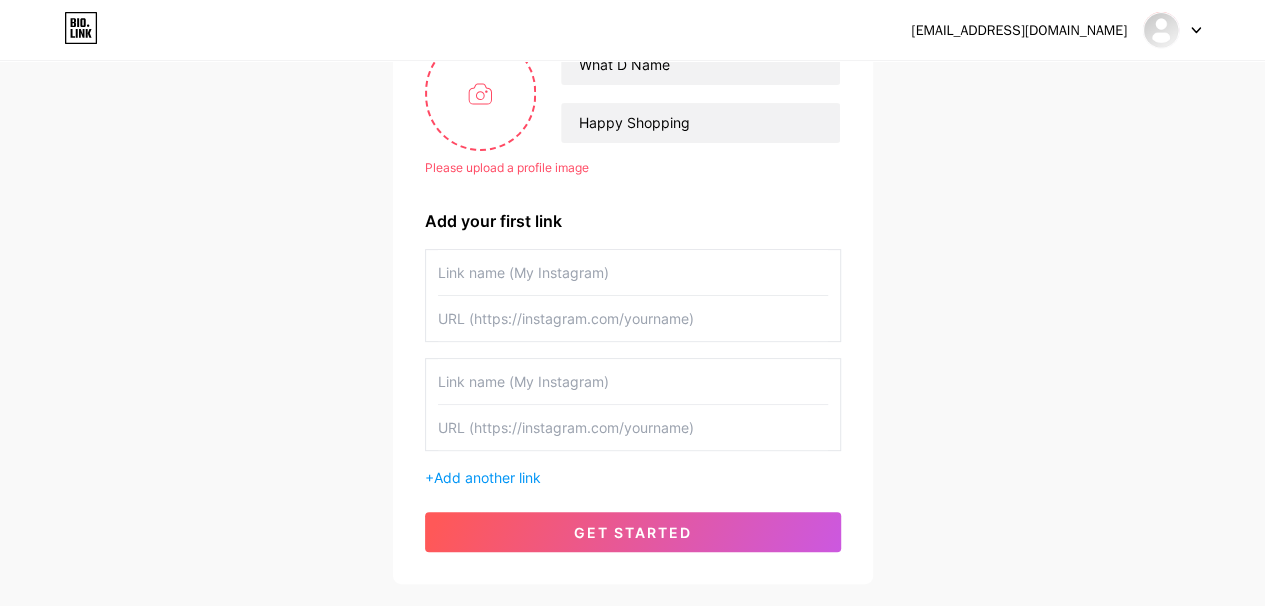 type 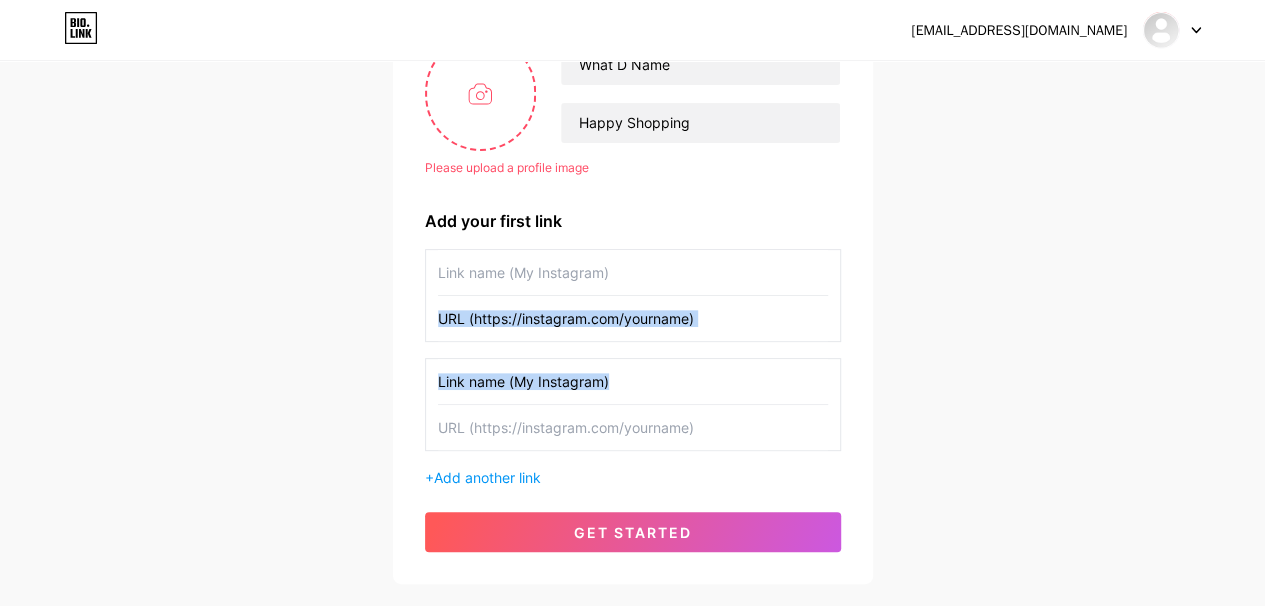 drag, startPoint x: 112, startPoint y: 359, endPoint x: 334, endPoint y: 607, distance: 332.84833 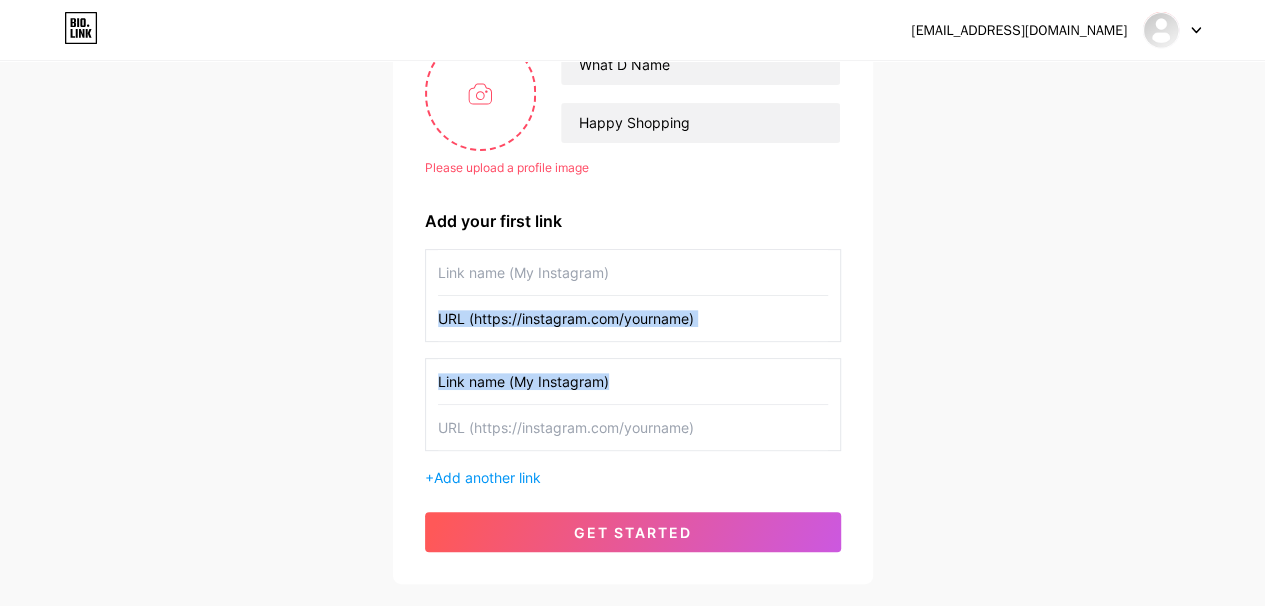 click on "[EMAIL_ADDRESS][DOMAIN_NAME]           Dashboard     Logout   Setup your page   Let’s setup [DOMAIN_NAME]/whatdnamestore 🎉             Please upload a profile image   What D Name     Happy Shopping   Please upload a profile image   Add your first link
+  Add another link     get started" at bounding box center [632, 264] 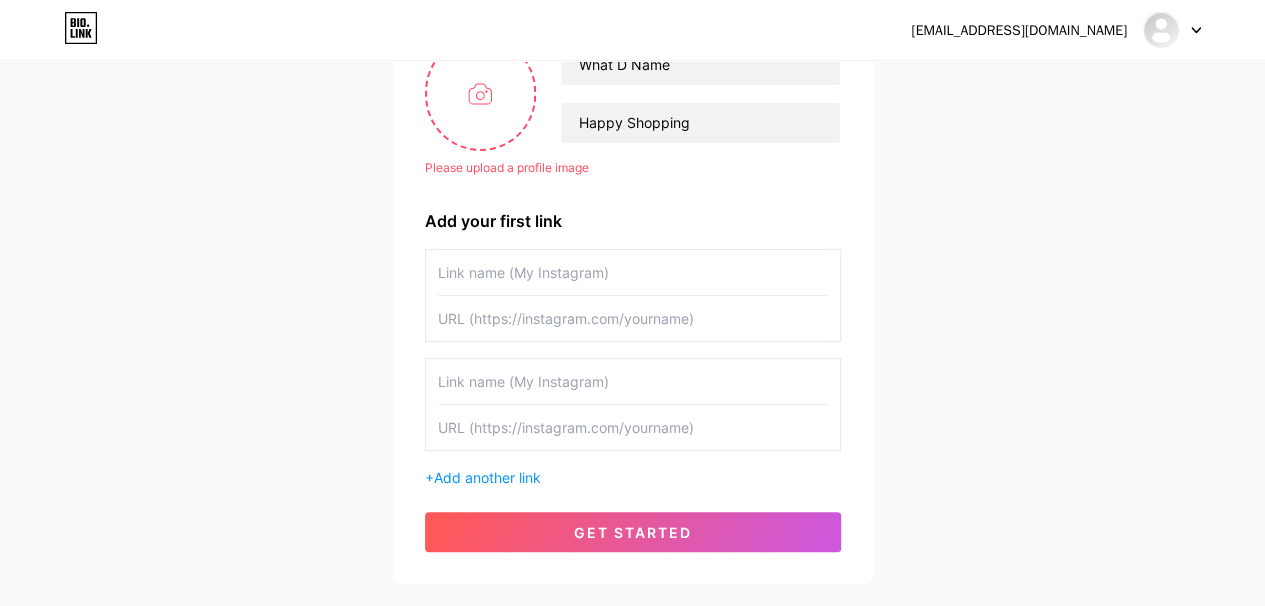 click on "[EMAIL_ADDRESS][DOMAIN_NAME]           Dashboard     Logout   Setup your page   Let’s setup [DOMAIN_NAME]/whatdnamestore 🎉             Please upload a profile image   What D Name     Happy Shopping   Please upload a profile image   Add your first link
+  Add another link     get started" at bounding box center [632, 224] 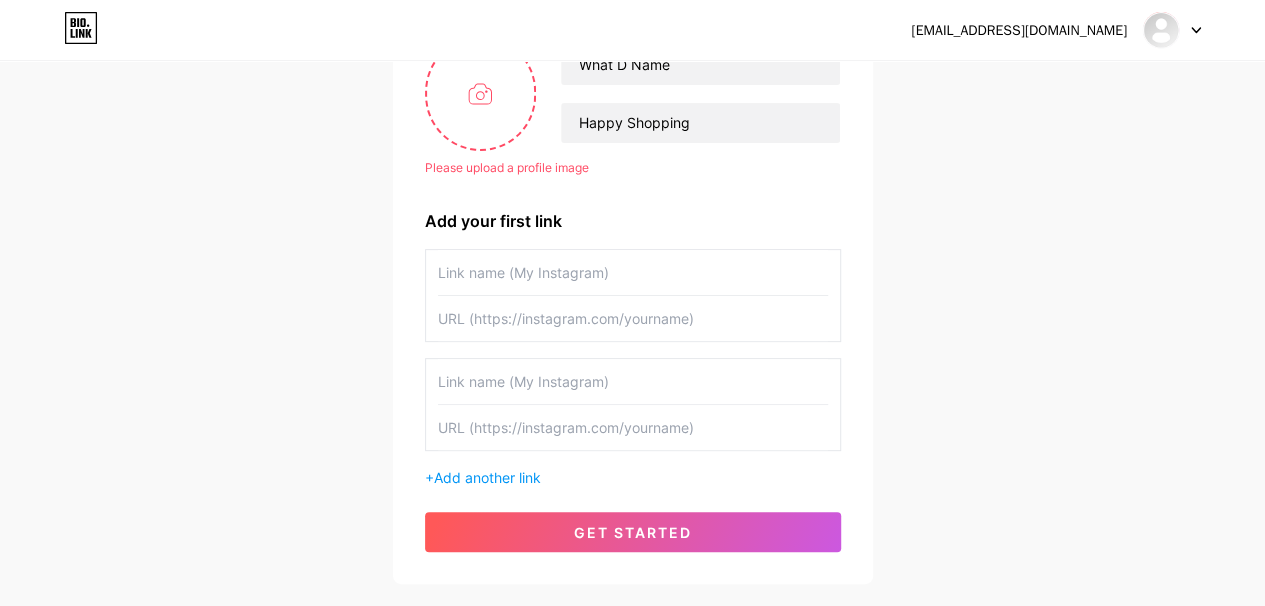 paste on "[URL][DOMAIN_NAME]" 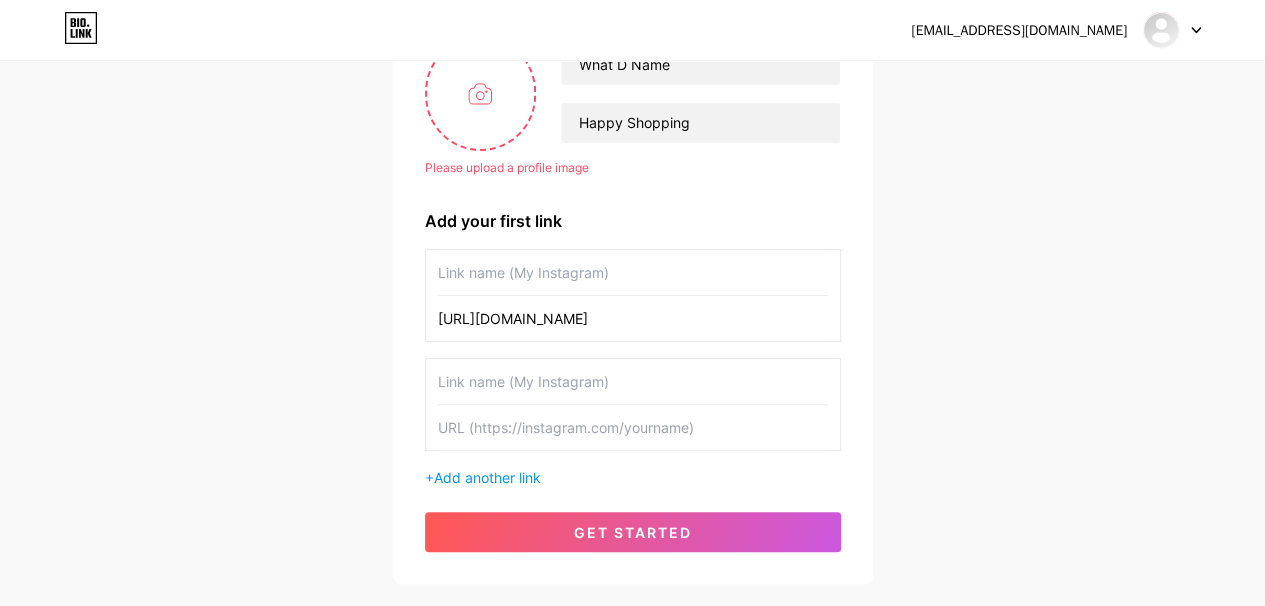 type on "[URL][DOMAIN_NAME]" 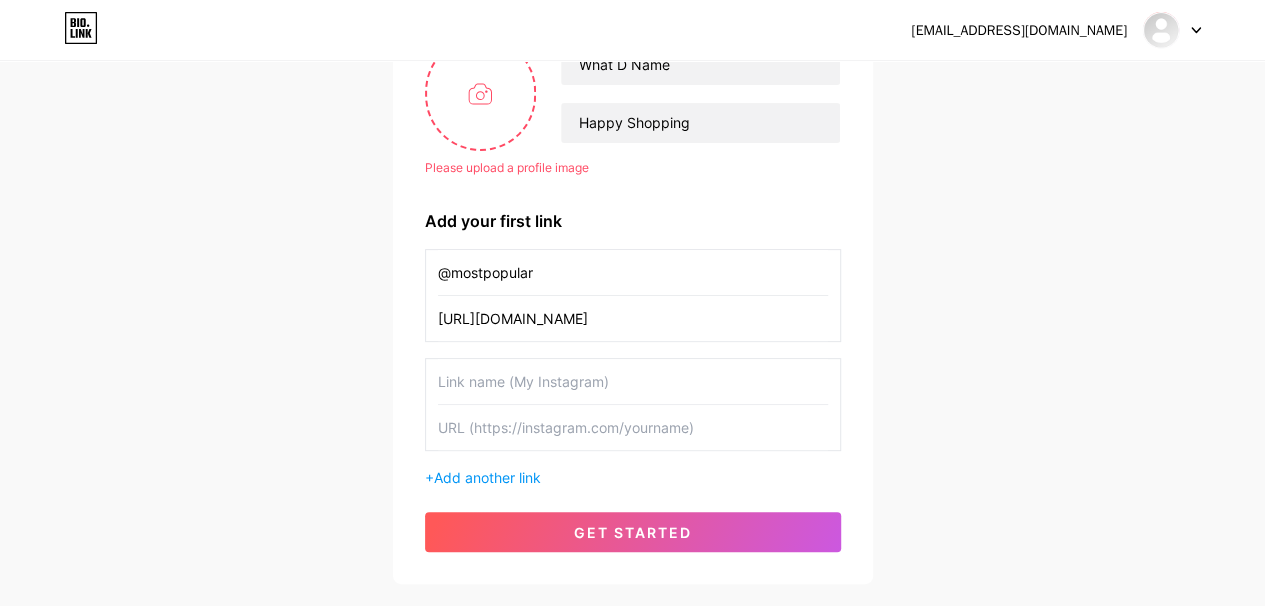 type on "@mostpopular" 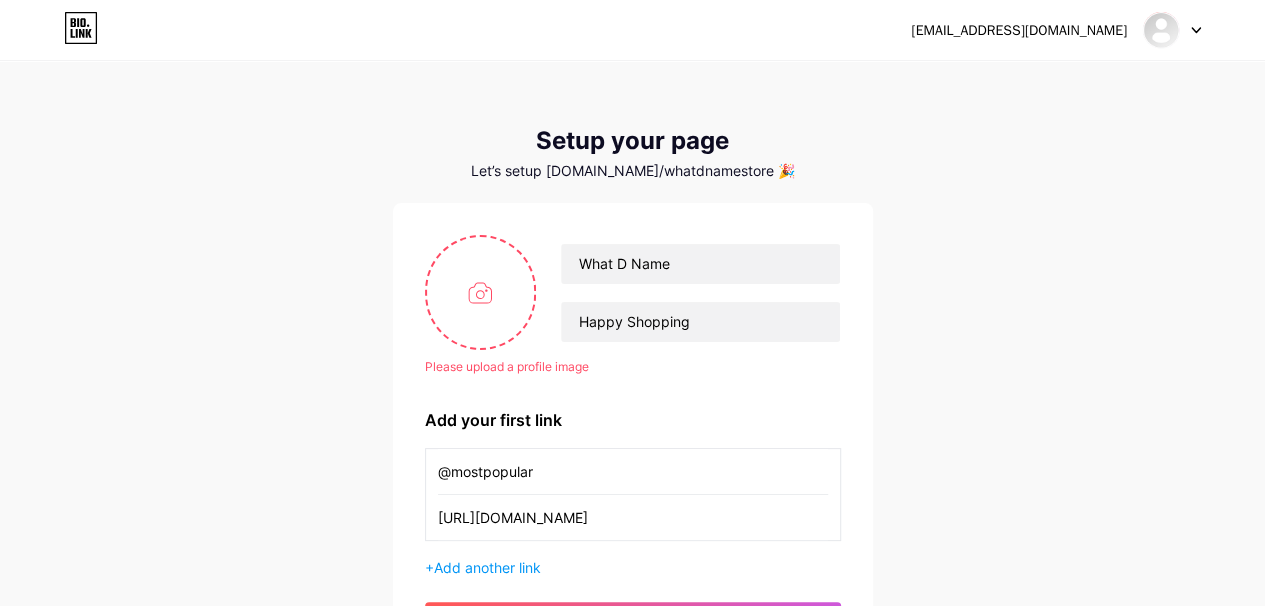 scroll, scrollTop: 0, scrollLeft: 0, axis: both 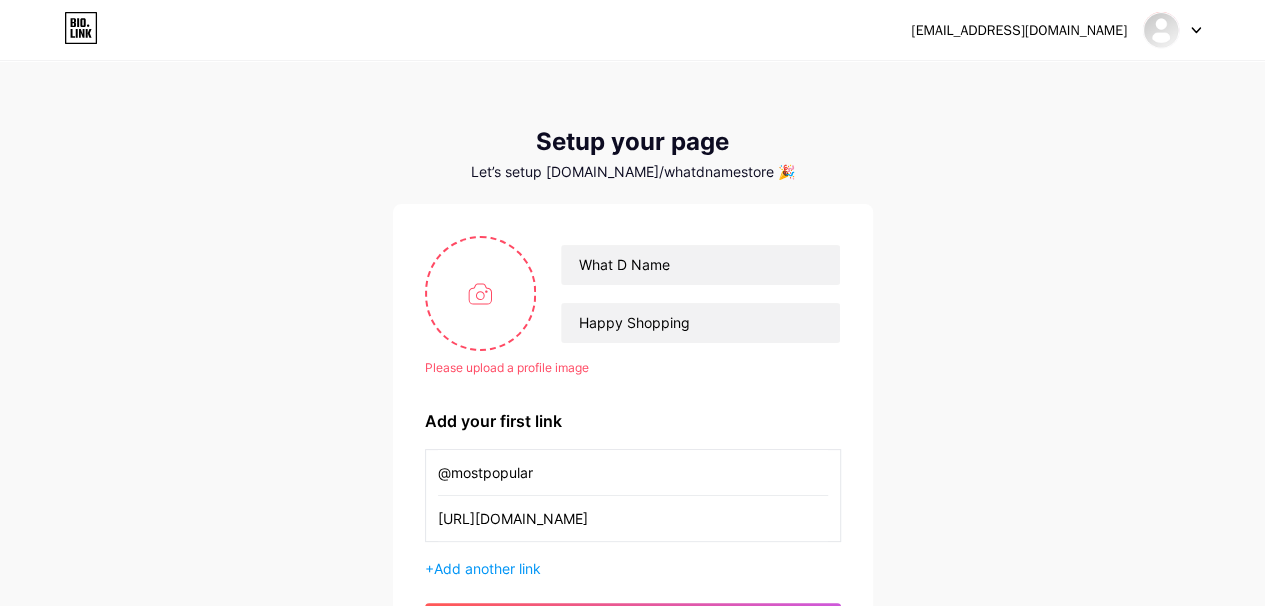 click at bounding box center [481, 293] 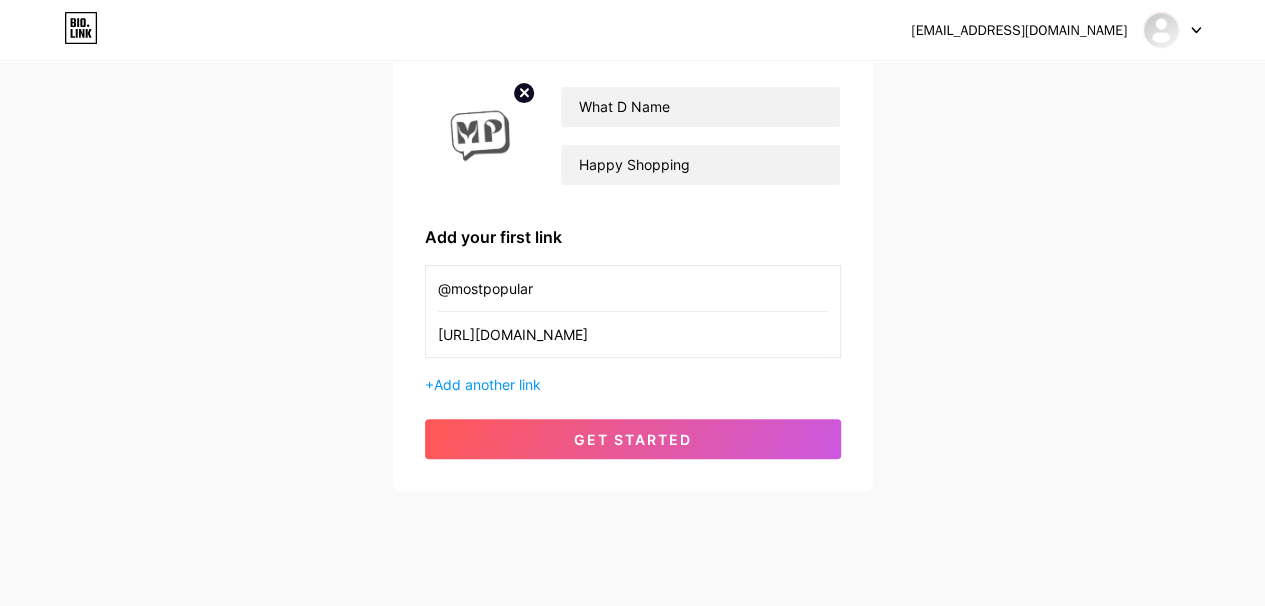 scroll, scrollTop: 186, scrollLeft: 0, axis: vertical 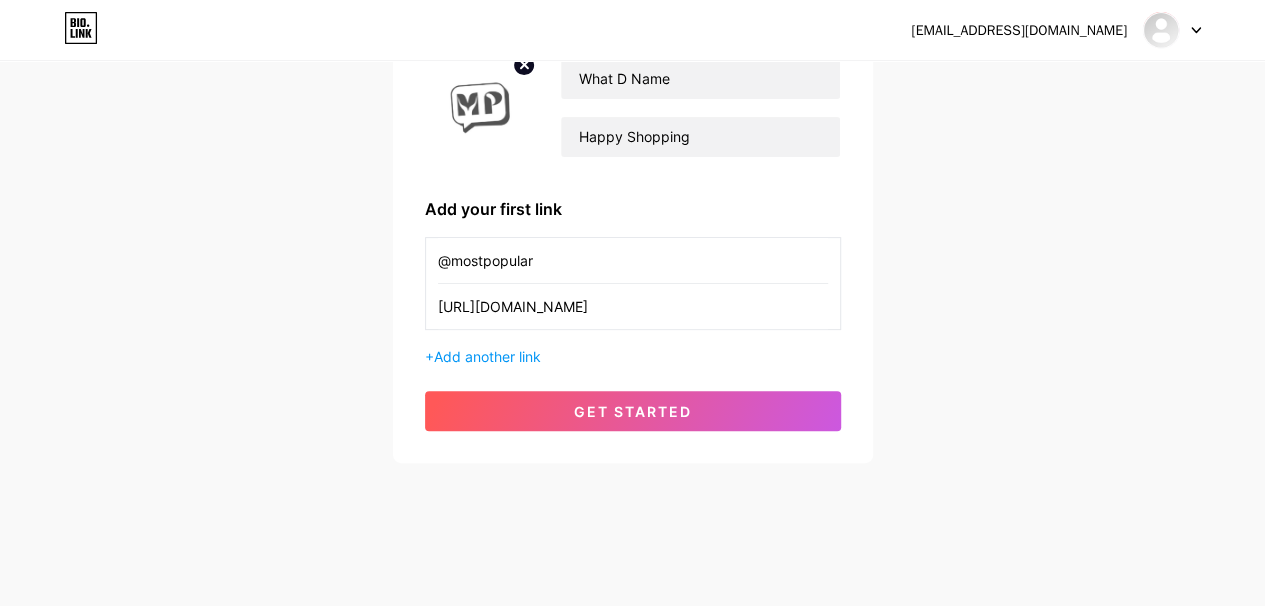 click on "get started" at bounding box center [633, 411] 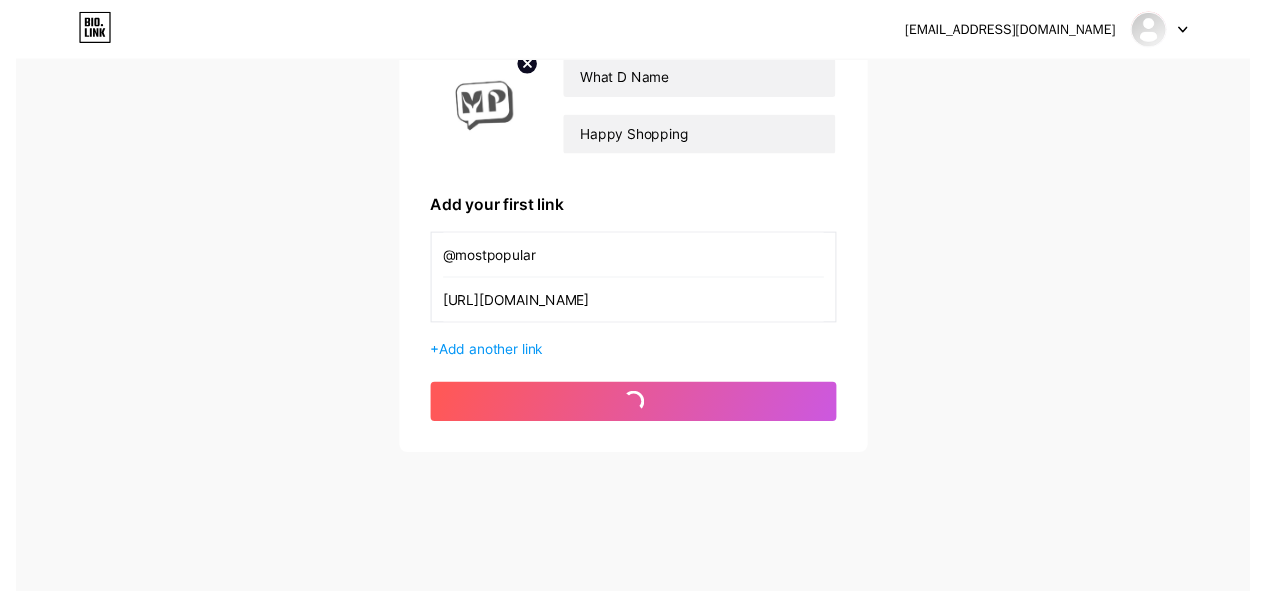 scroll, scrollTop: 0, scrollLeft: 0, axis: both 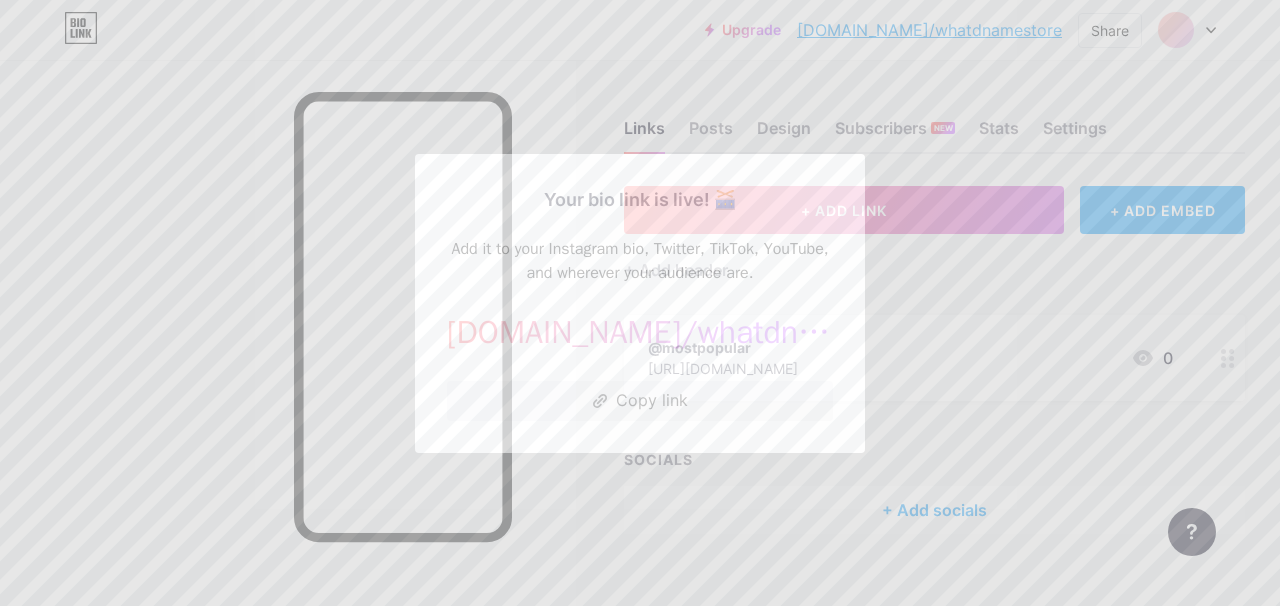 click at bounding box center (640, 303) 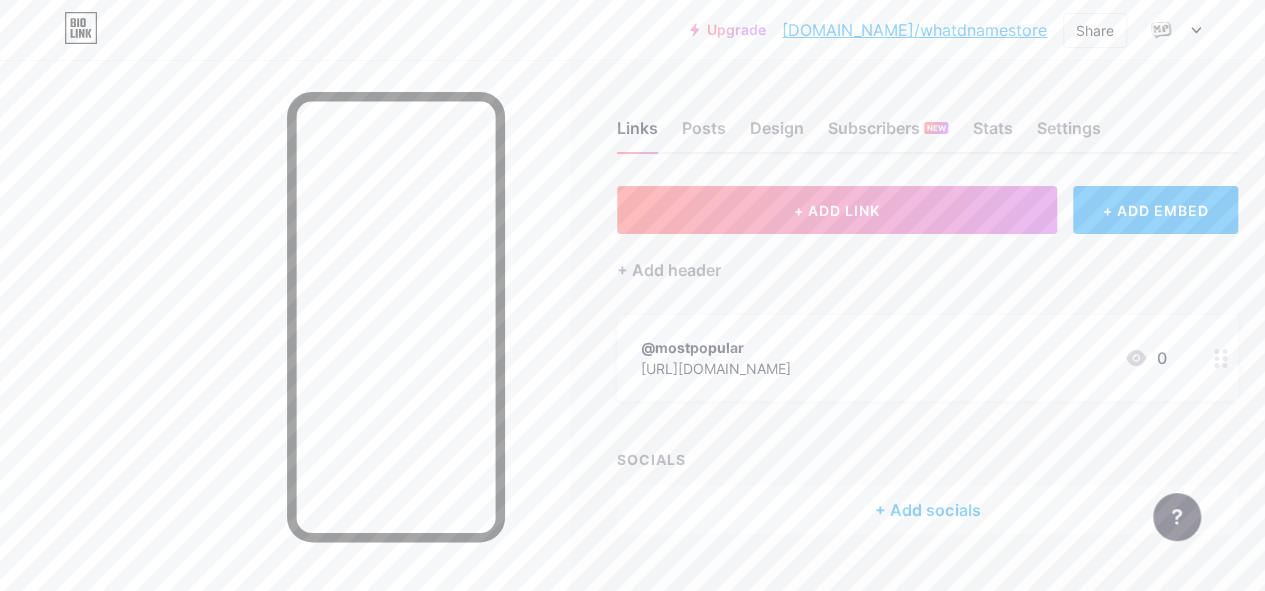 scroll, scrollTop: 42, scrollLeft: 0, axis: vertical 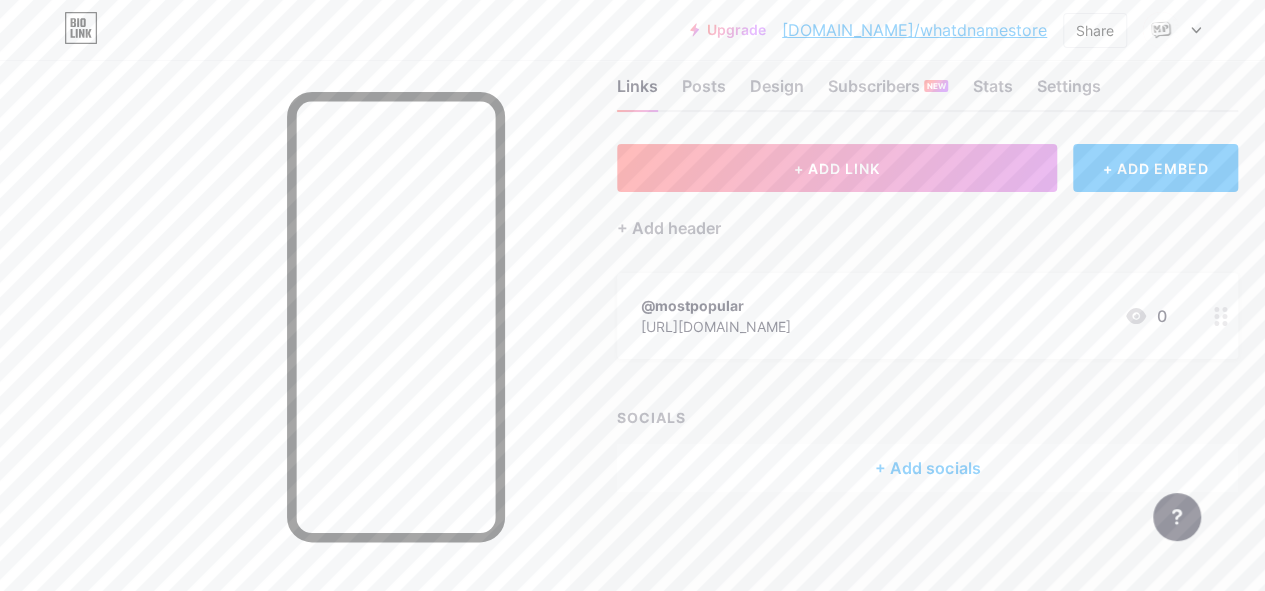 click on "+ ADD LINK" at bounding box center (837, 168) 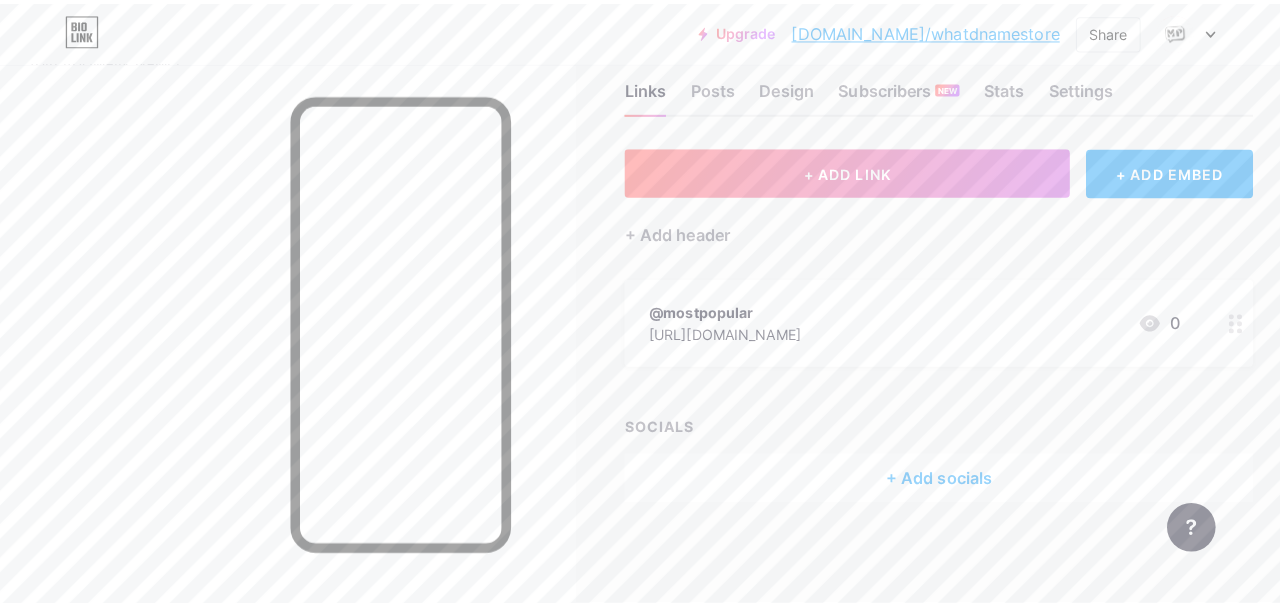 scroll, scrollTop: 27, scrollLeft: 0, axis: vertical 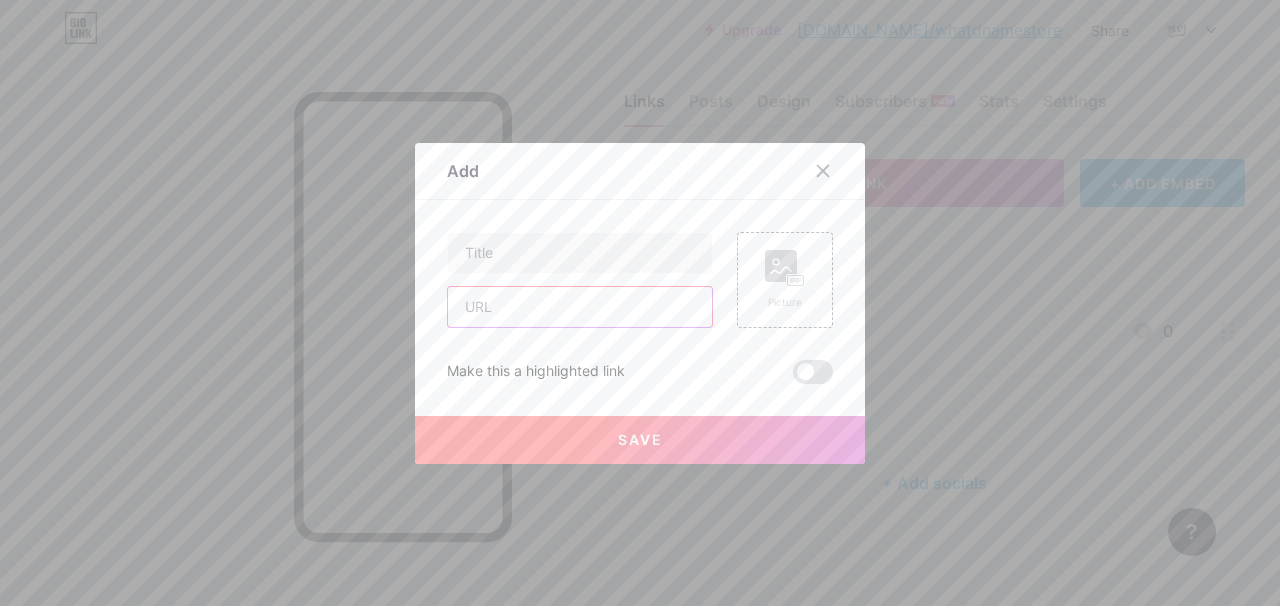 click at bounding box center [580, 307] 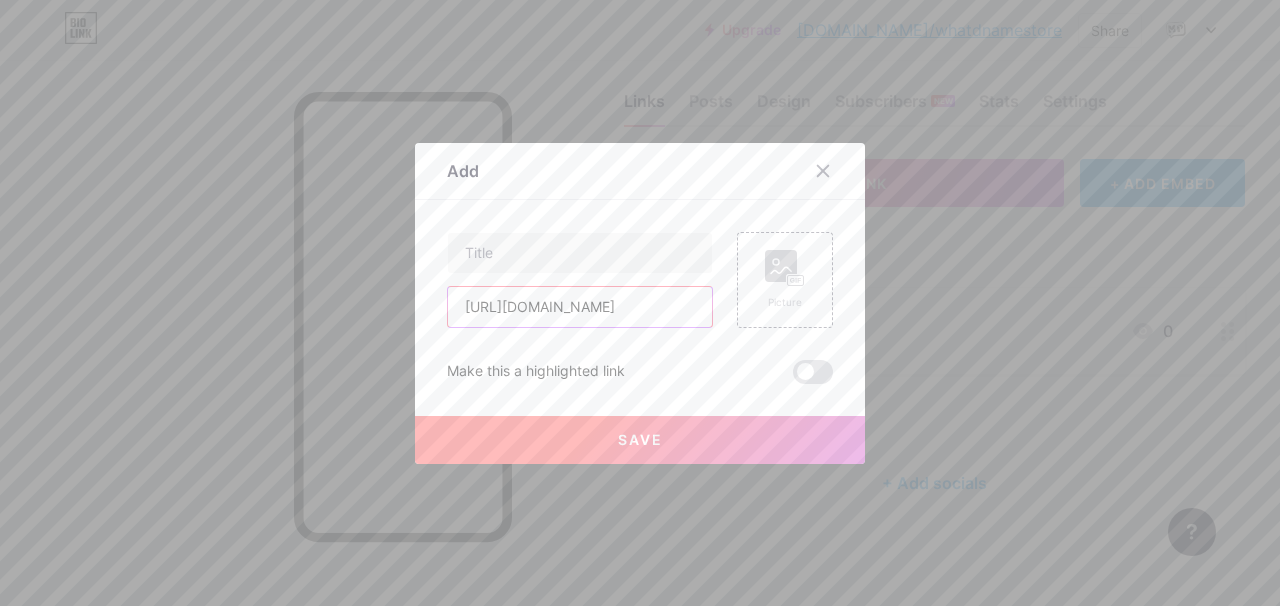 scroll, scrollTop: 0, scrollLeft: 5, axis: horizontal 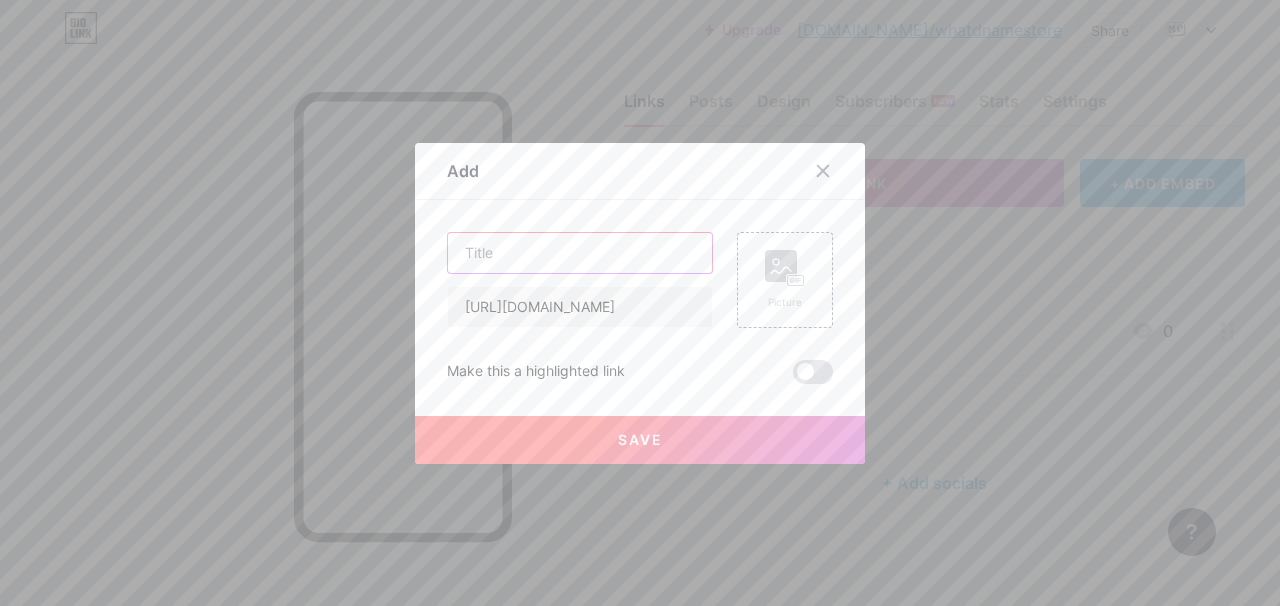click at bounding box center (580, 253) 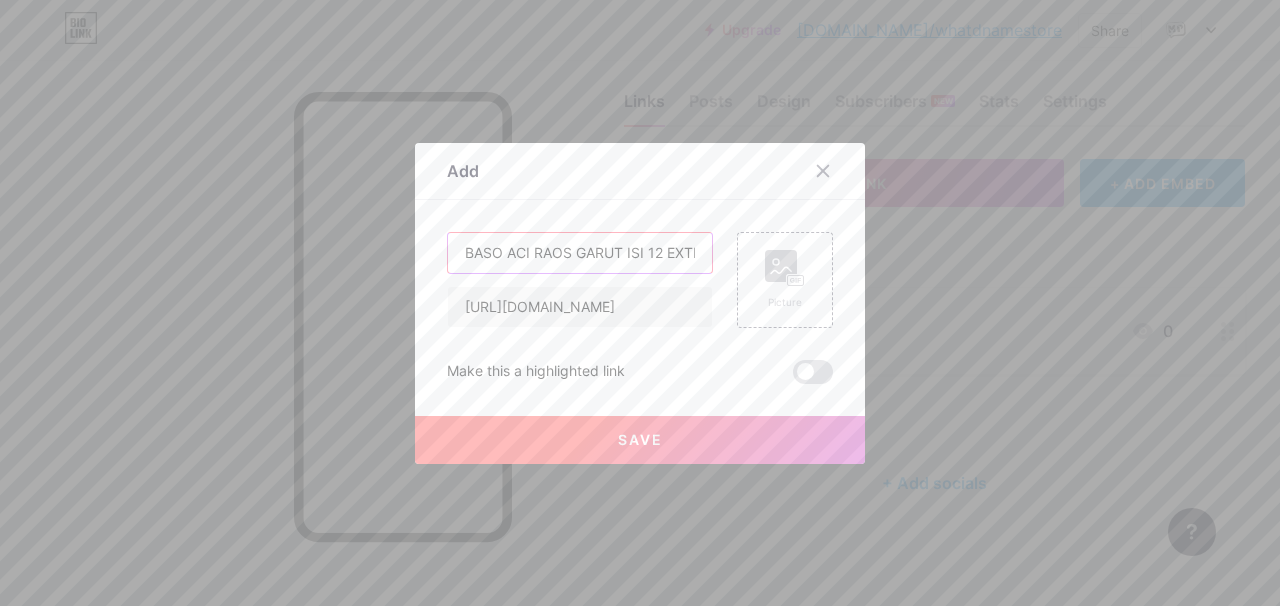 scroll, scrollTop: 0, scrollLeft: 73, axis: horizontal 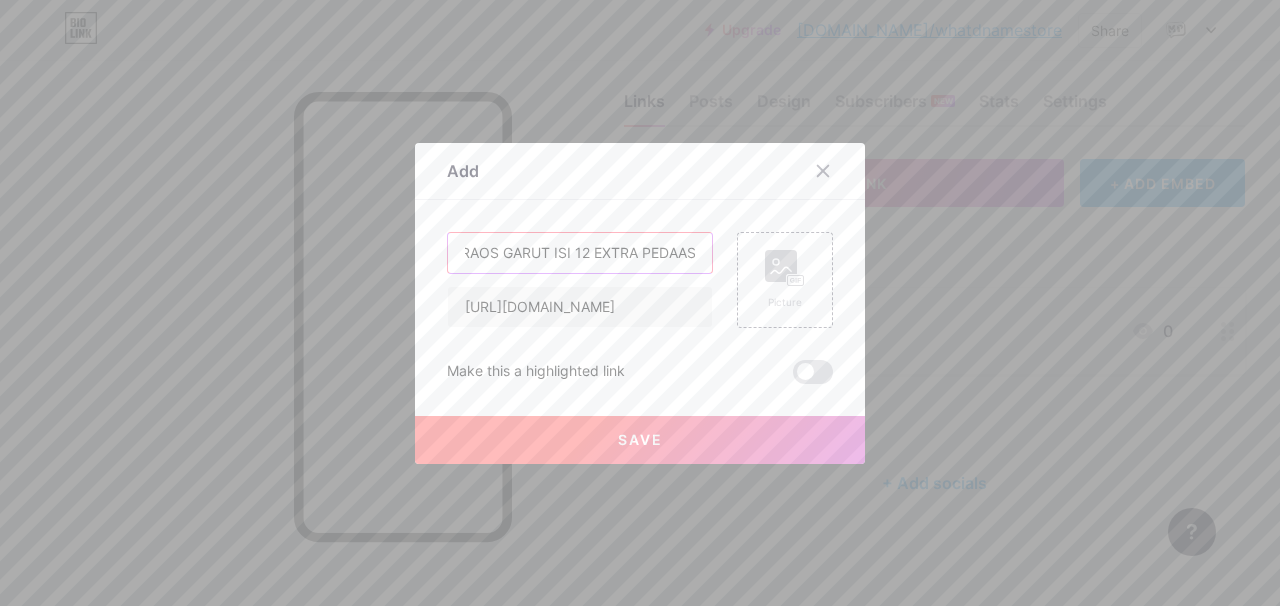 type on "BASO ACI RAOS GARUT ISI 12 EXTRA PEDAAS" 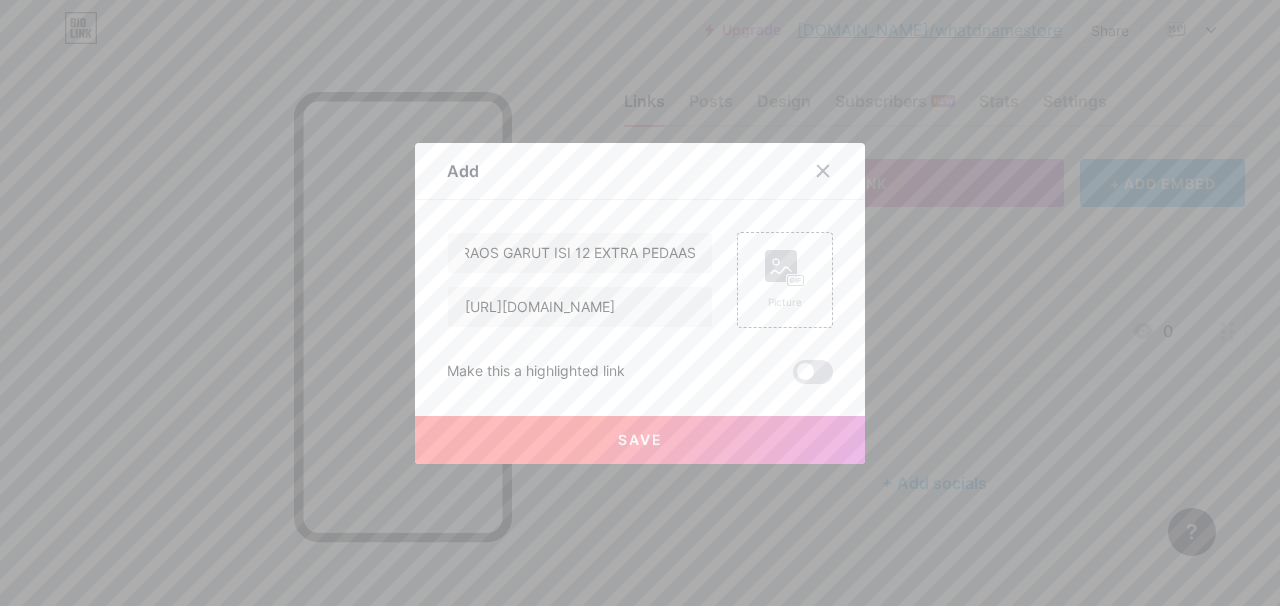 click on "Picture" at bounding box center [785, 280] 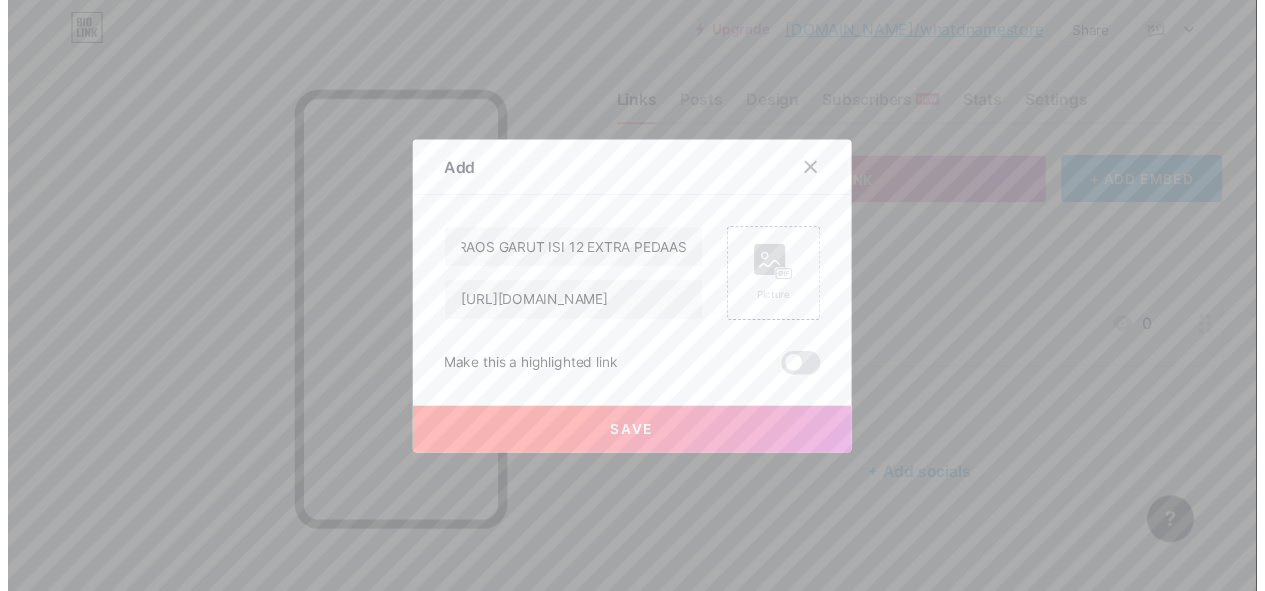 scroll, scrollTop: 0, scrollLeft: 0, axis: both 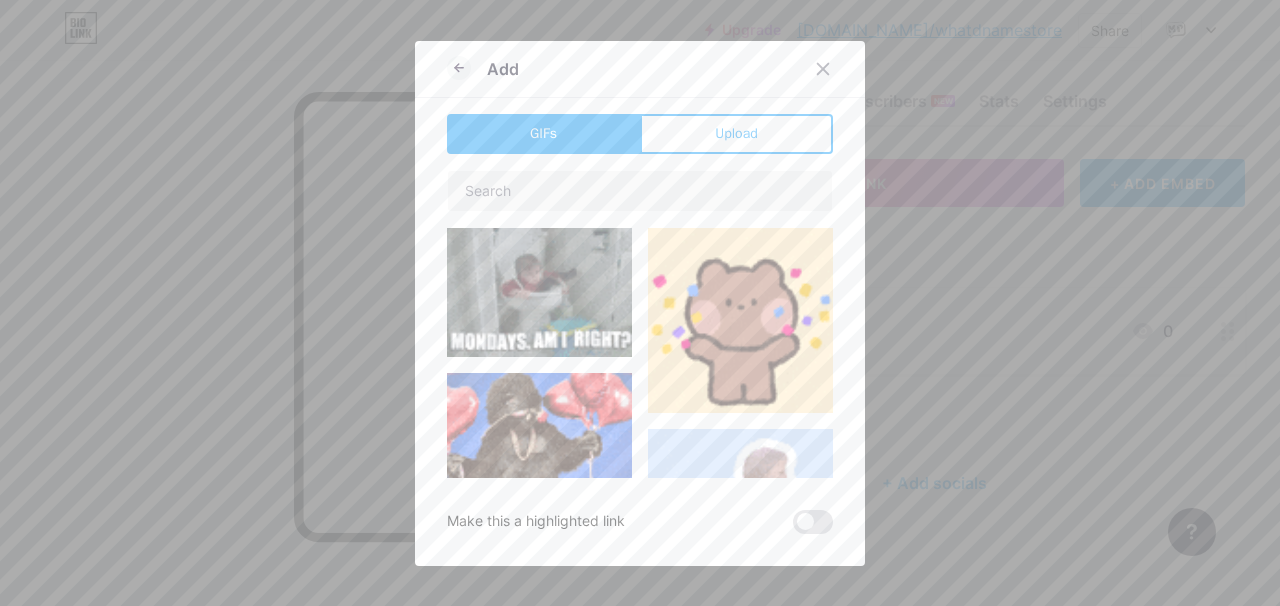 click on "Upload" at bounding box center (736, 133) 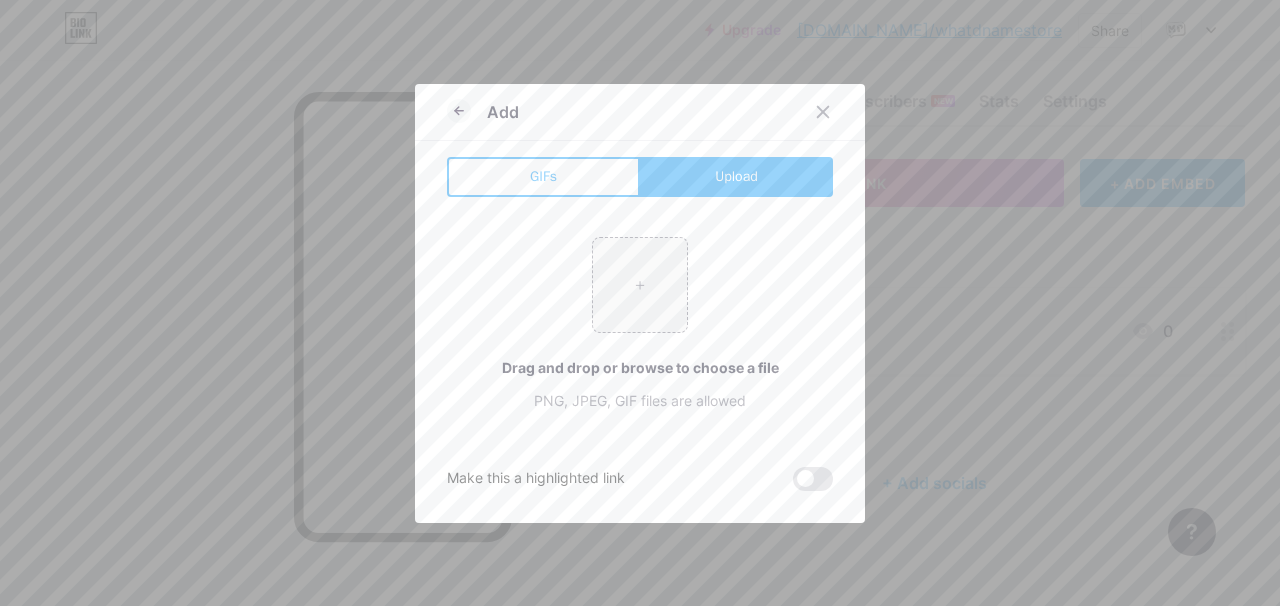 click at bounding box center [640, 285] 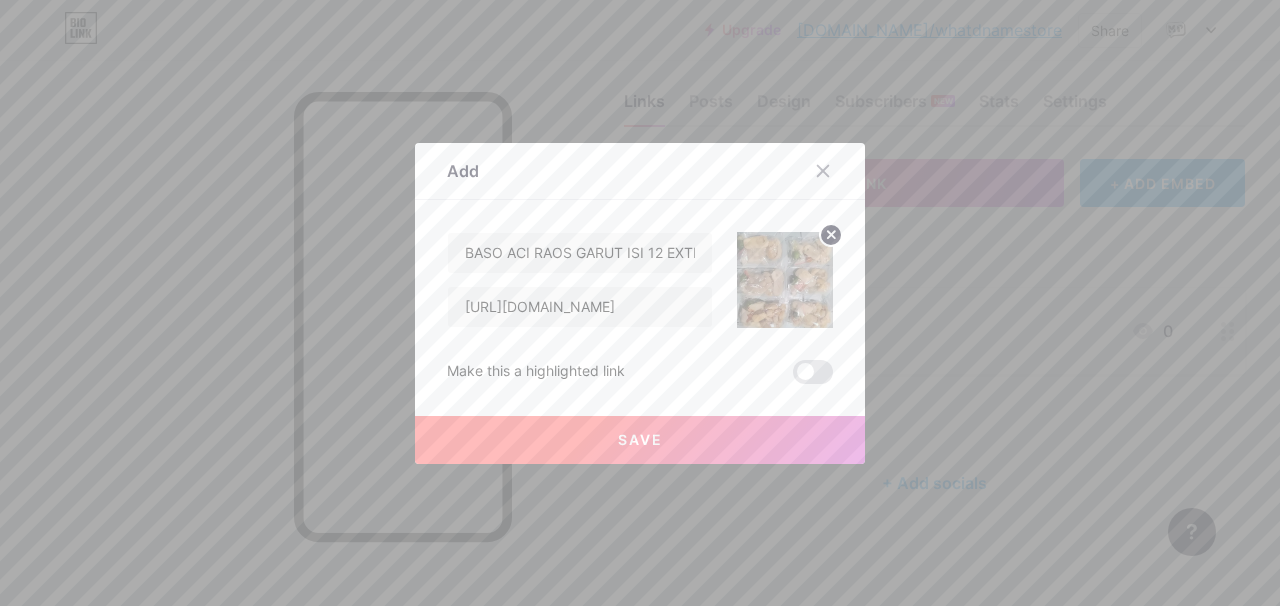 click on "Save" at bounding box center (640, 440) 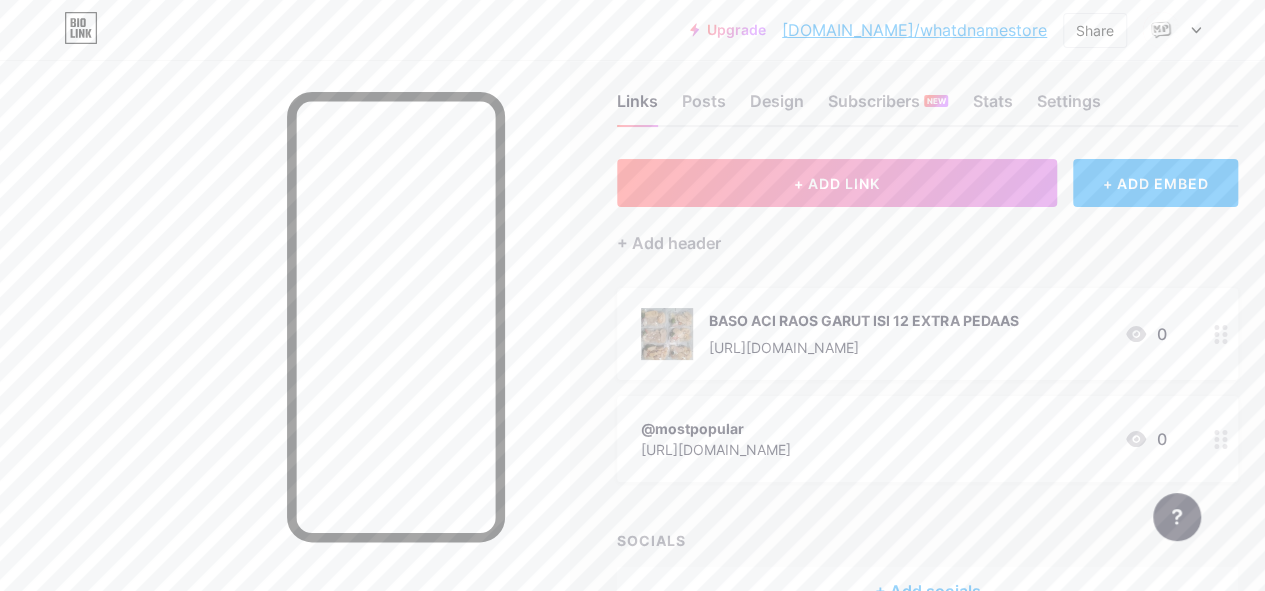 drag, startPoint x: 720, startPoint y: 347, endPoint x: 581, endPoint y: 294, distance: 148.76155 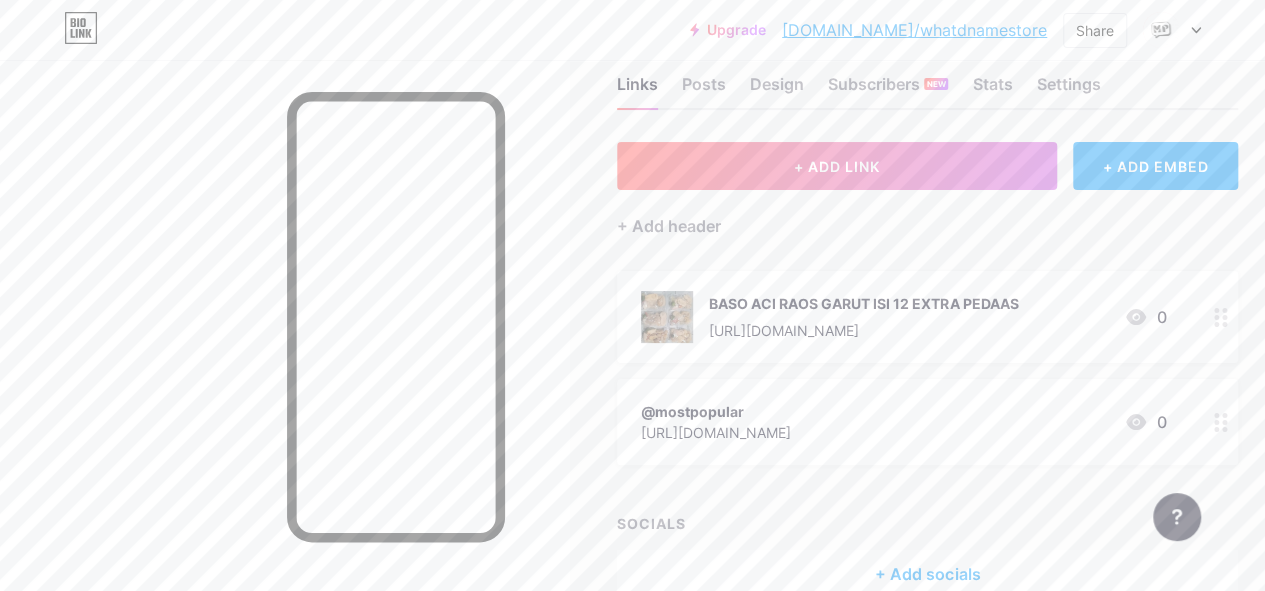 scroll, scrollTop: 0, scrollLeft: 0, axis: both 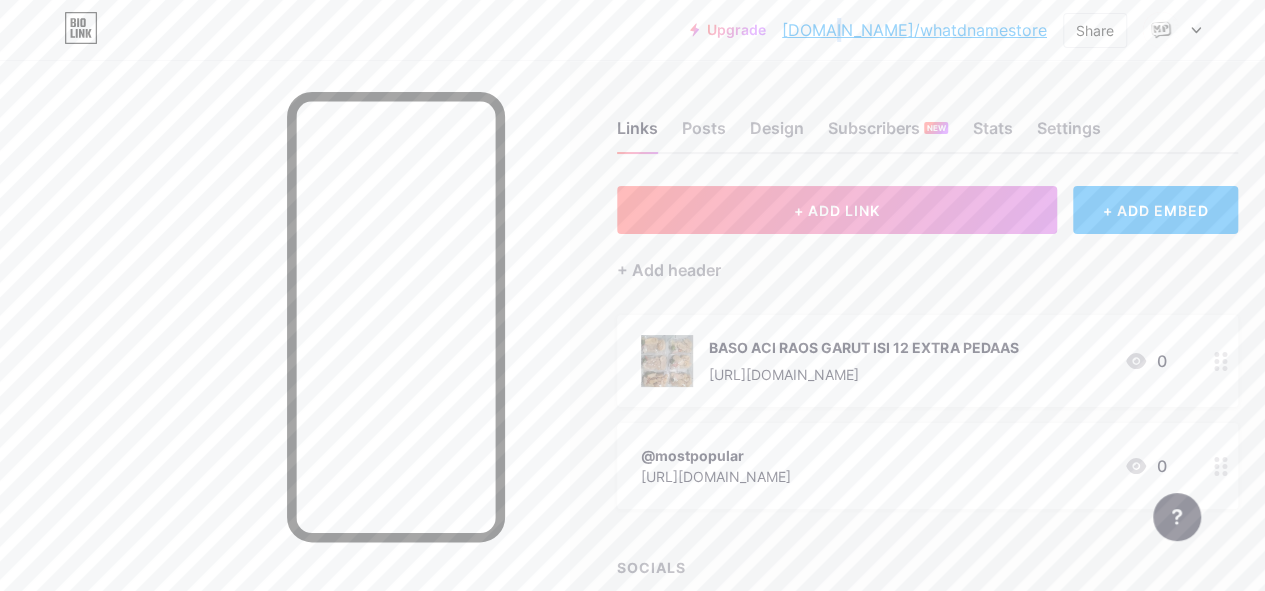 drag, startPoint x: 984, startPoint y: 25, endPoint x: 894, endPoint y: 47, distance: 92.64988 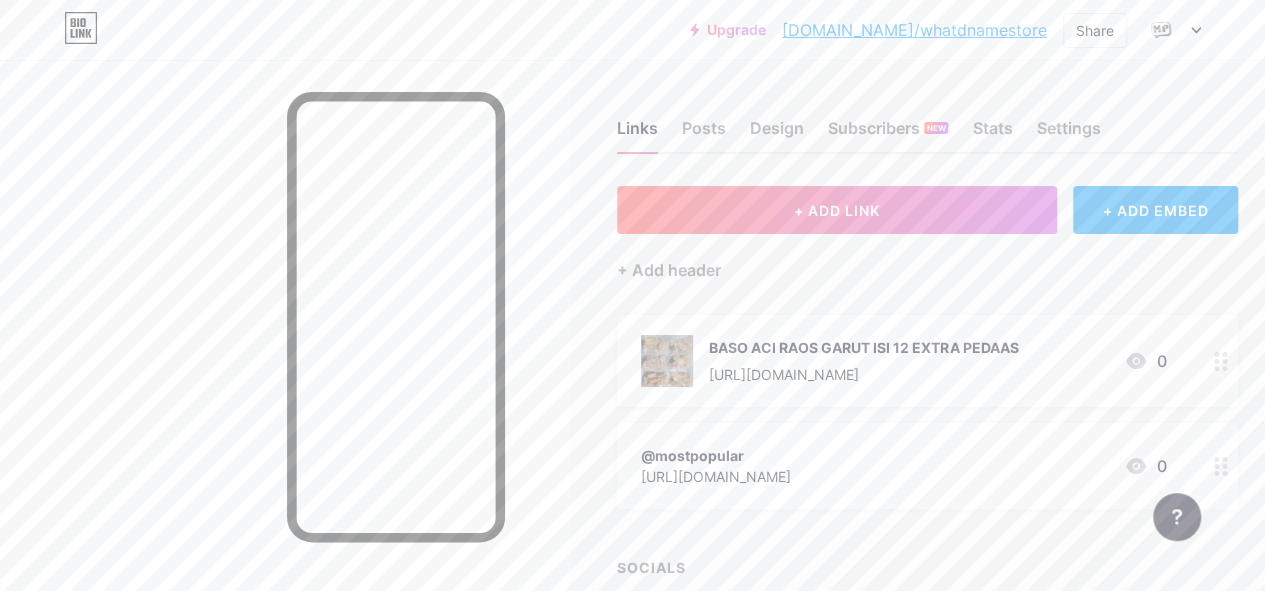 click 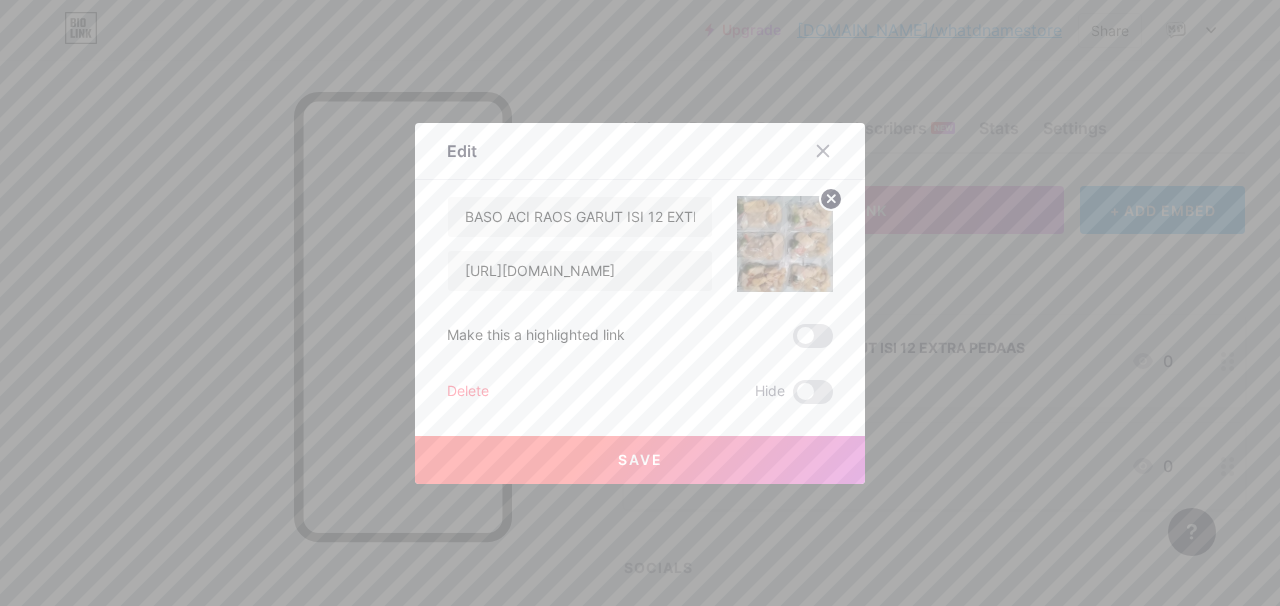 click 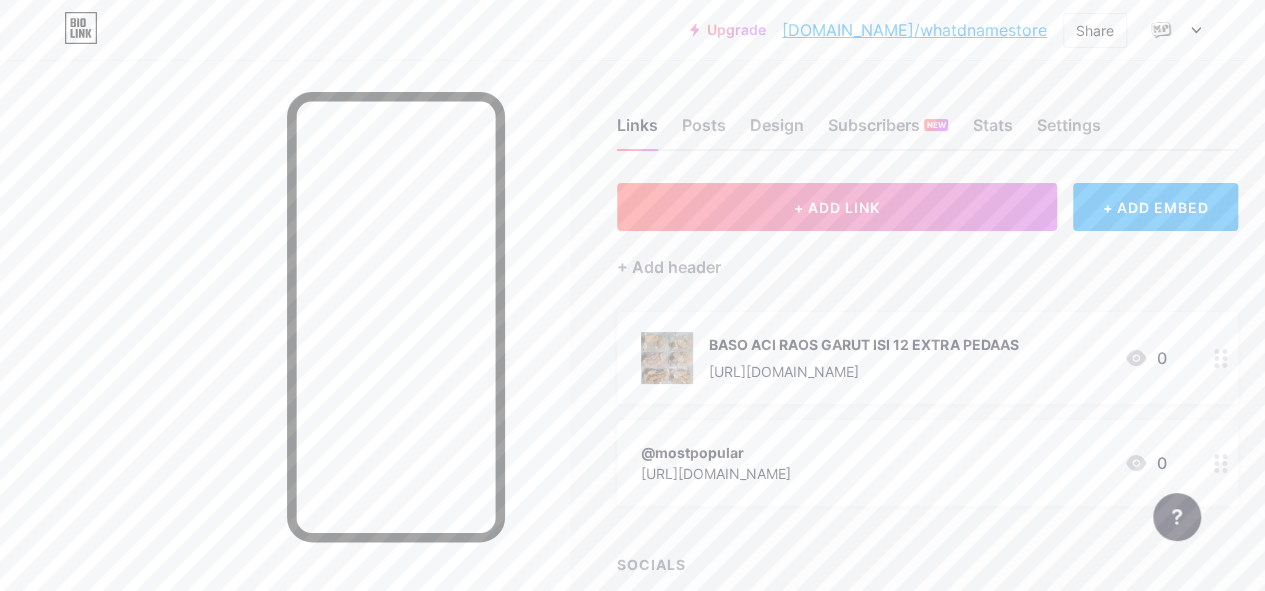 scroll, scrollTop: 0, scrollLeft: 0, axis: both 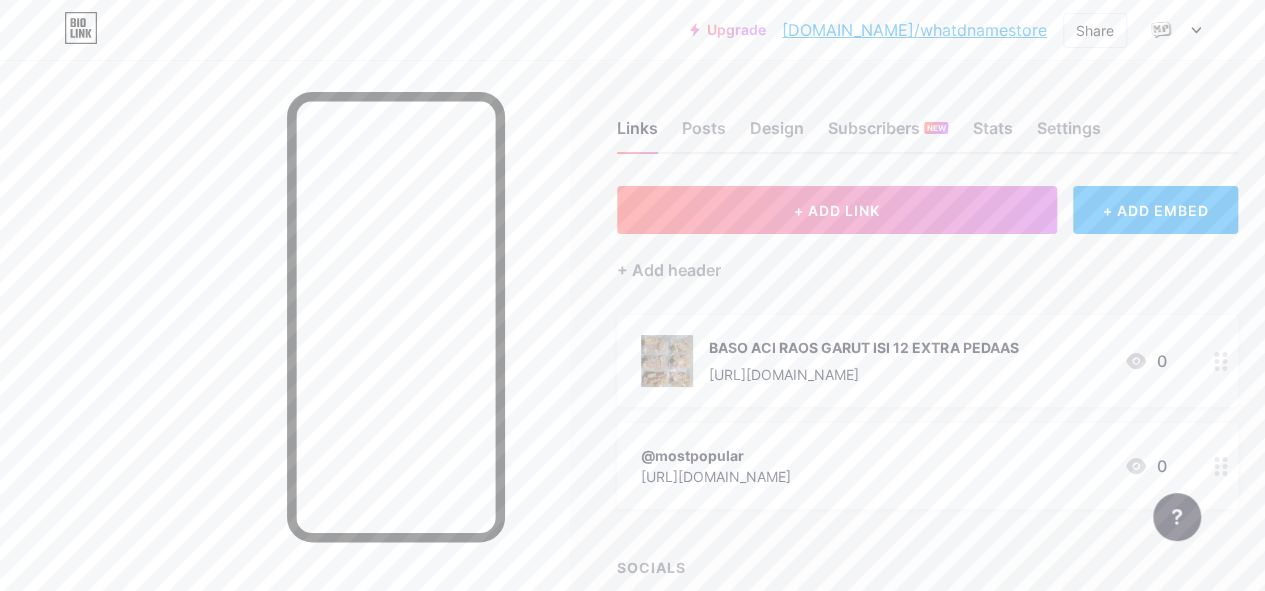click on "Posts" at bounding box center (704, 134) 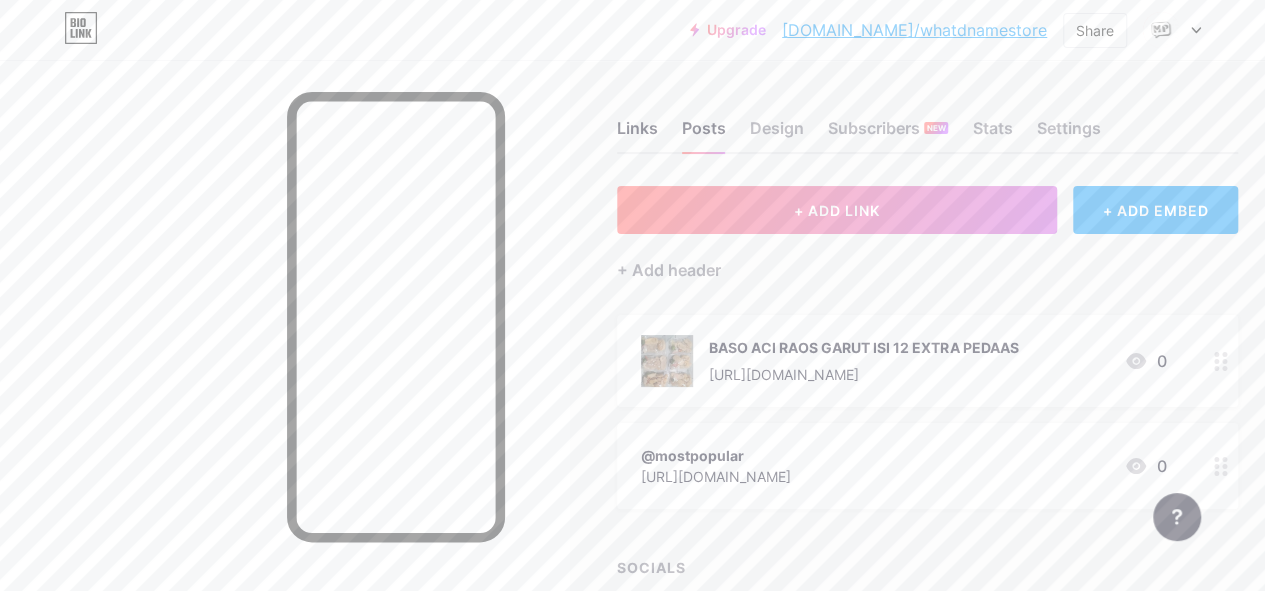 click on "Design" at bounding box center [777, 134] 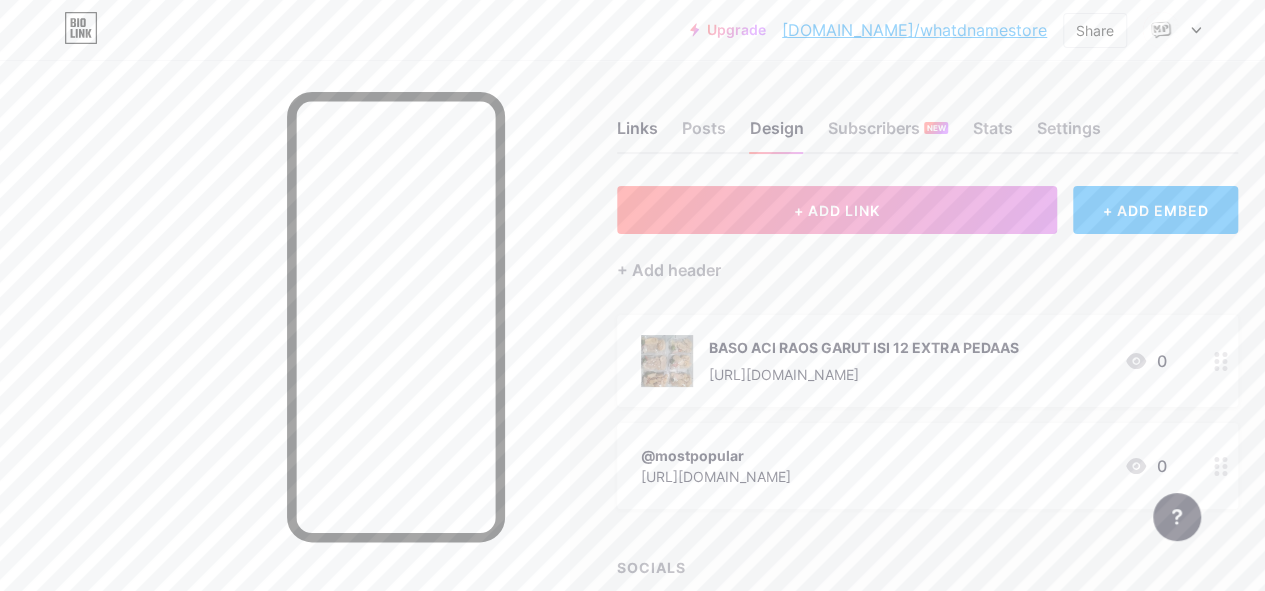 click on "Subscribers
NEW" at bounding box center [888, 134] 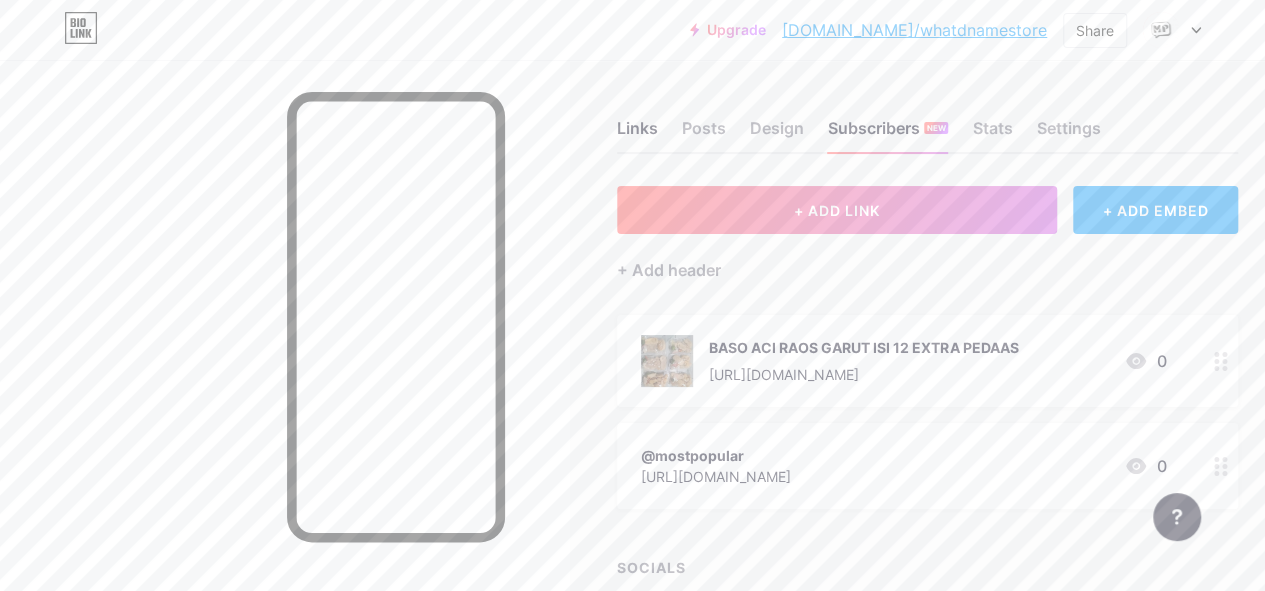 click on "Stats" at bounding box center [992, 134] 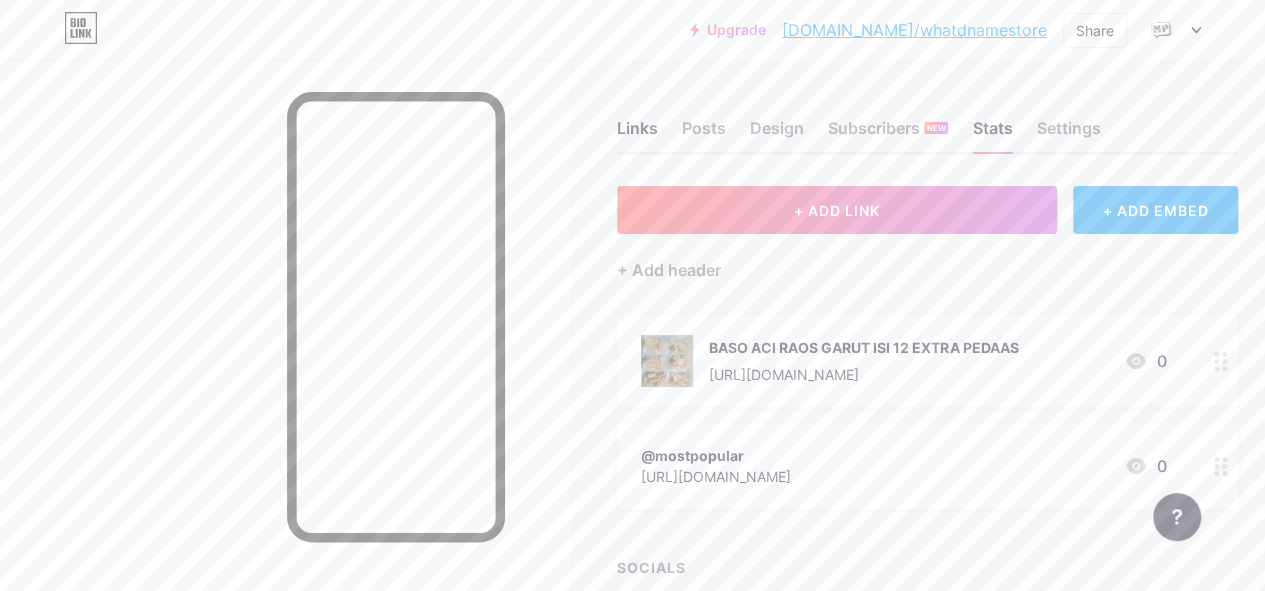 click on "Stats" at bounding box center [992, 134] 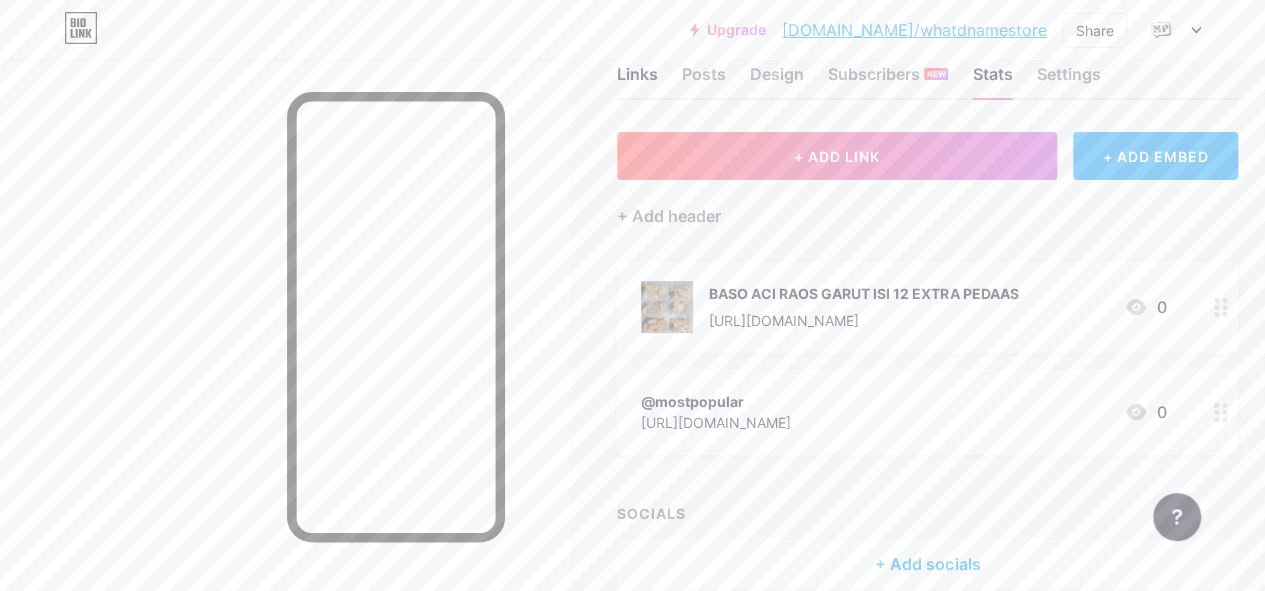 scroll, scrollTop: 50, scrollLeft: 0, axis: vertical 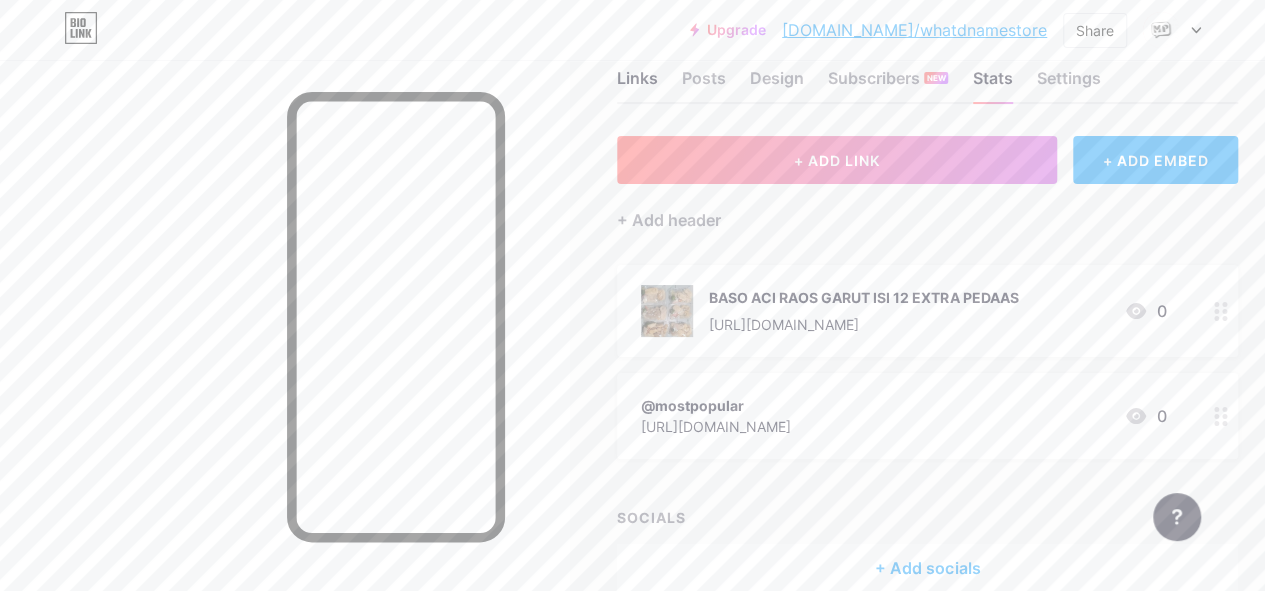 click on "BASO ACI RAOS GARUT ISI 12 EXTRA PEDAAS" at bounding box center (863, 297) 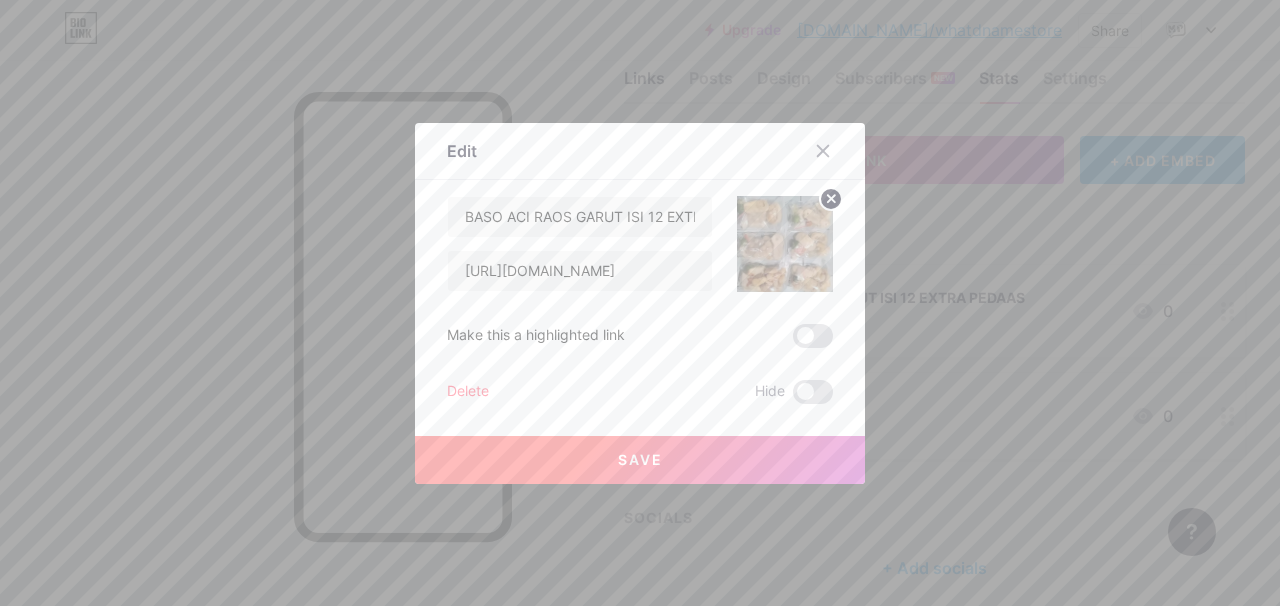 click 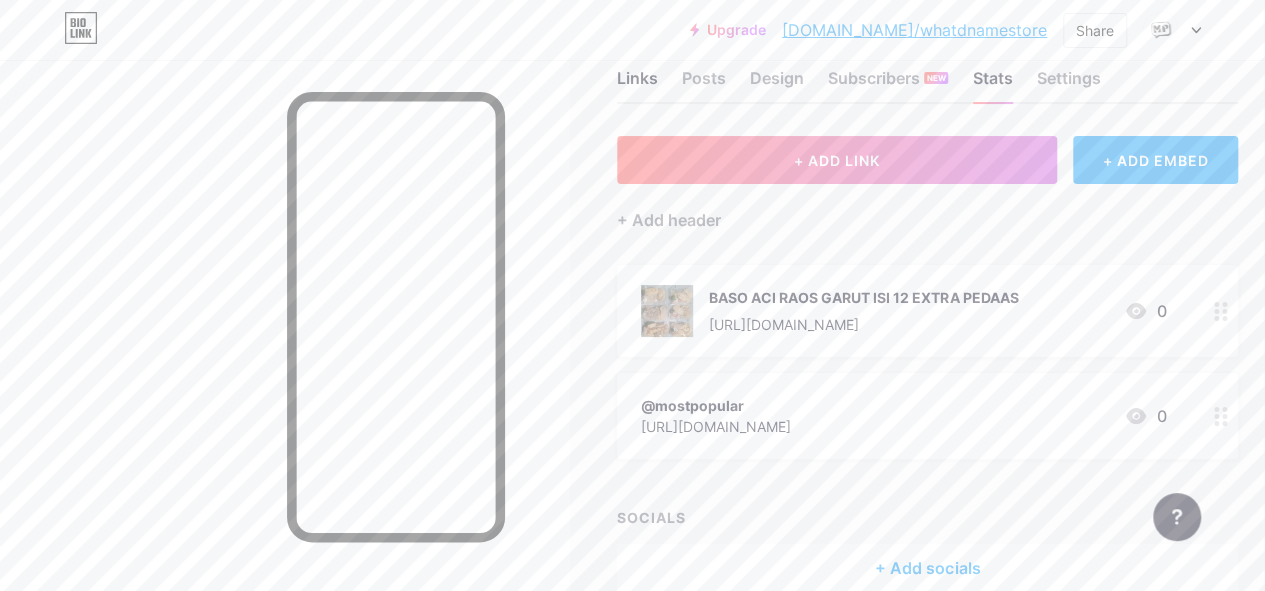click 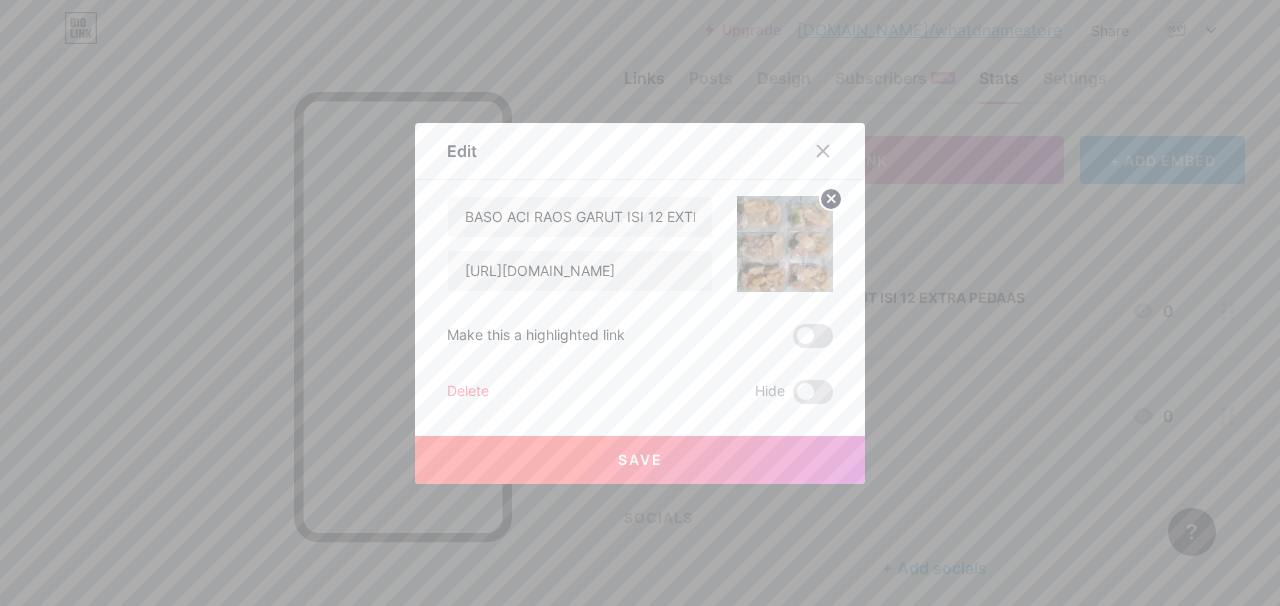 click 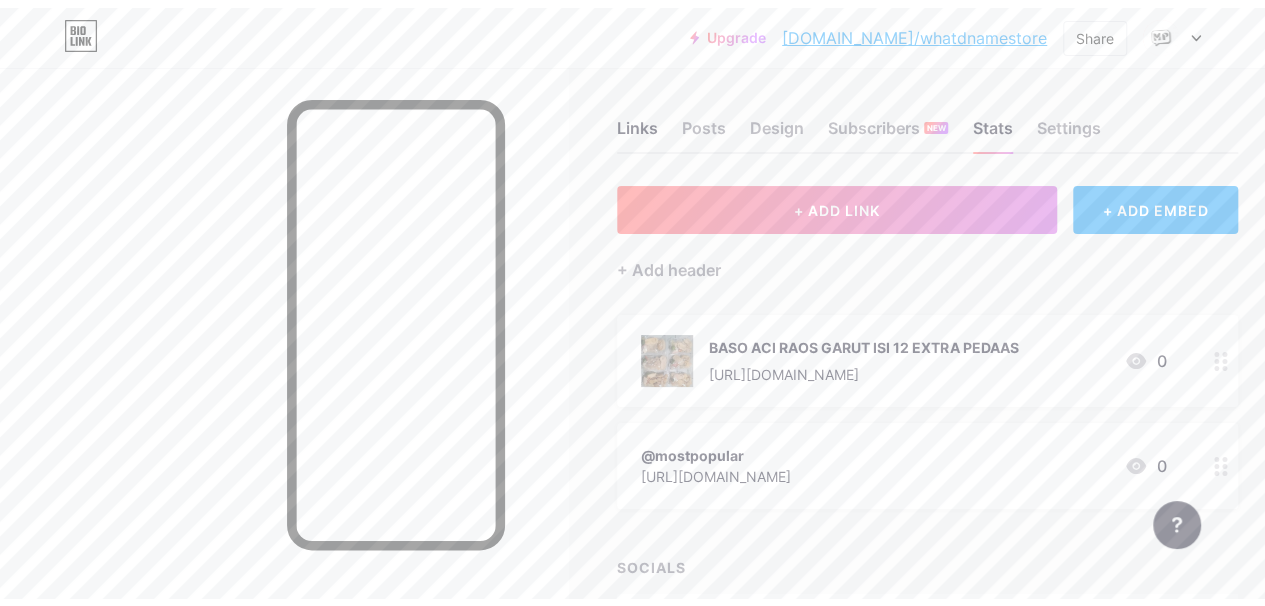 scroll, scrollTop: 0, scrollLeft: 0, axis: both 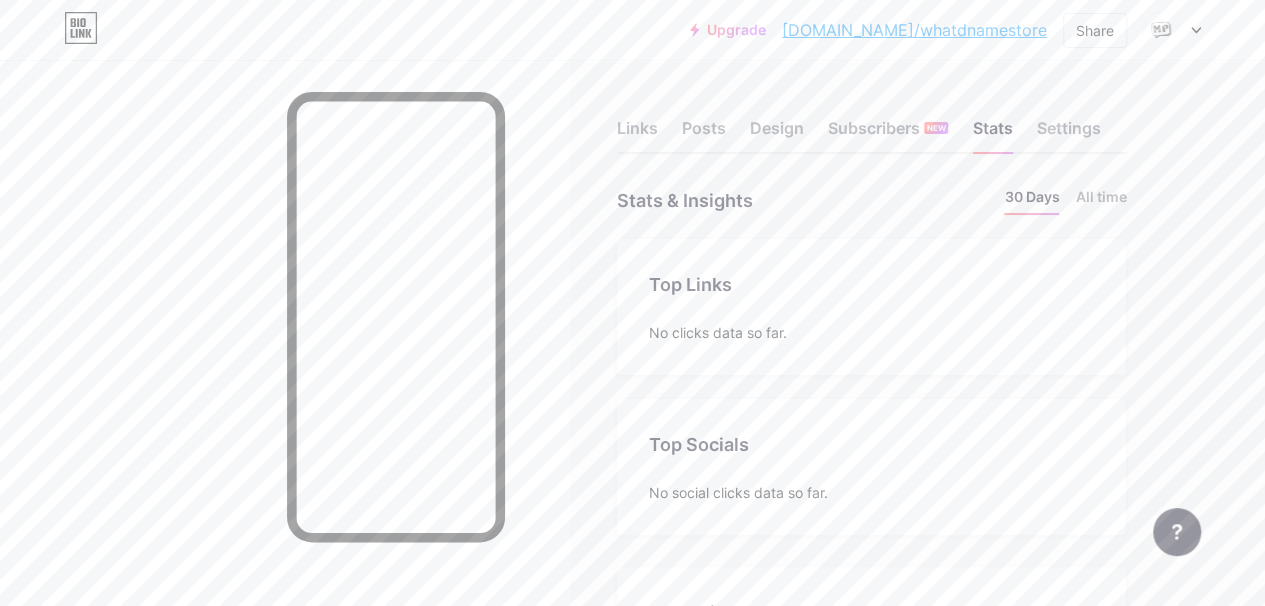 click on "Posts" at bounding box center (704, 134) 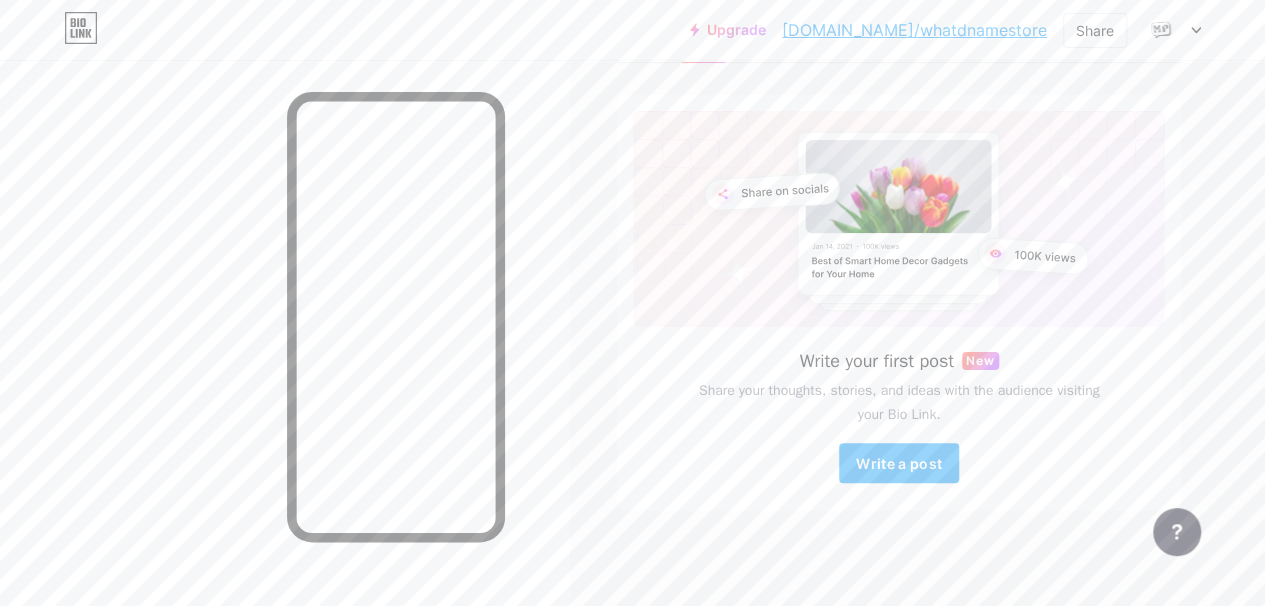scroll, scrollTop: 93, scrollLeft: 0, axis: vertical 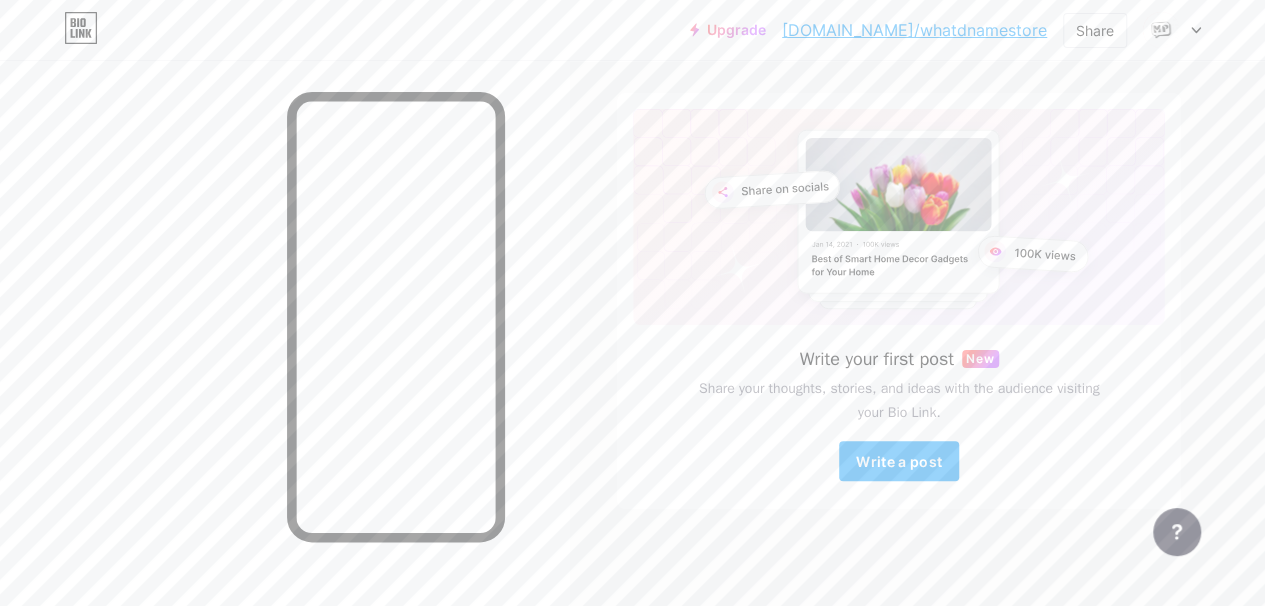 click on "Write a post" at bounding box center (899, 461) 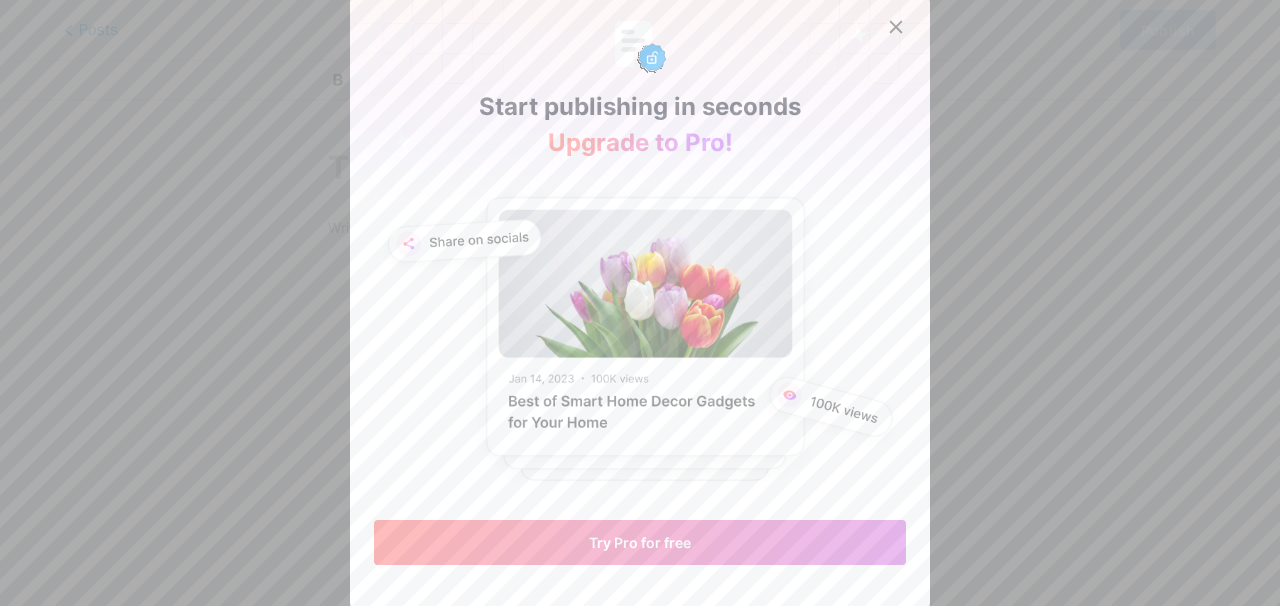 click 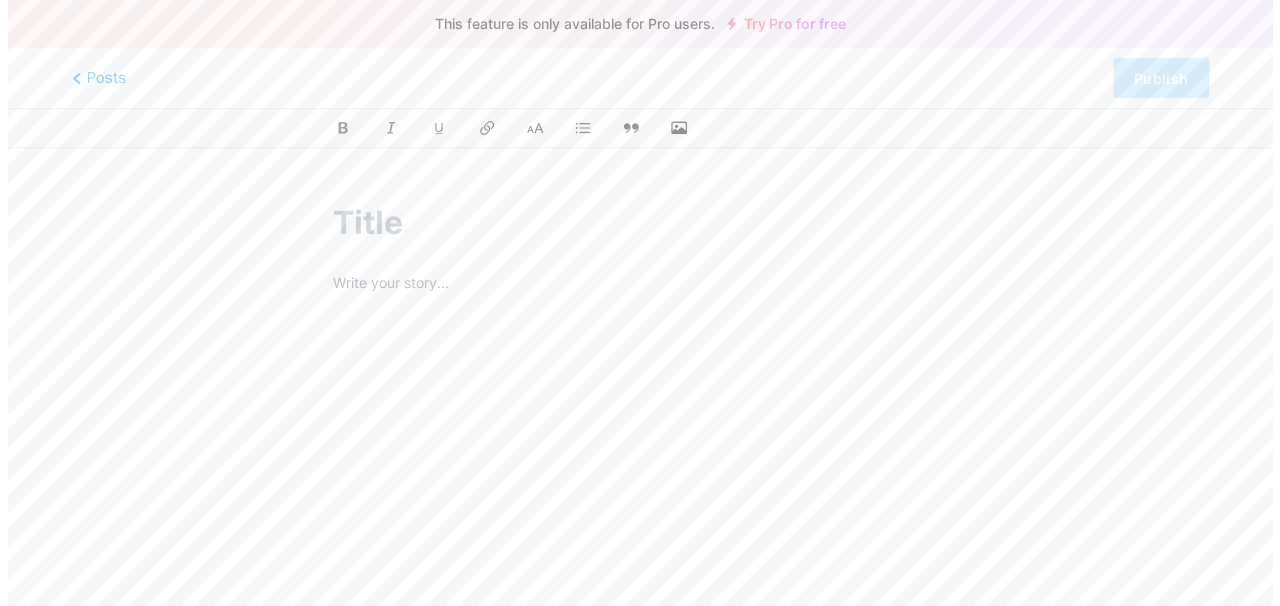 scroll, scrollTop: 0, scrollLeft: 0, axis: both 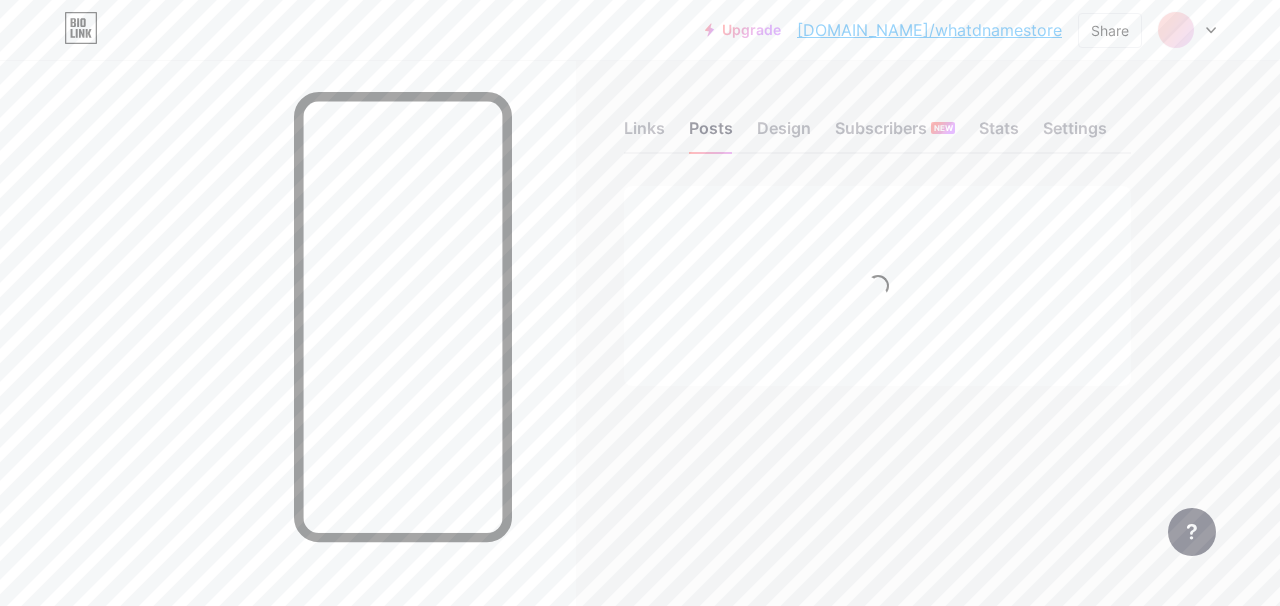 click on "Design" at bounding box center (784, 134) 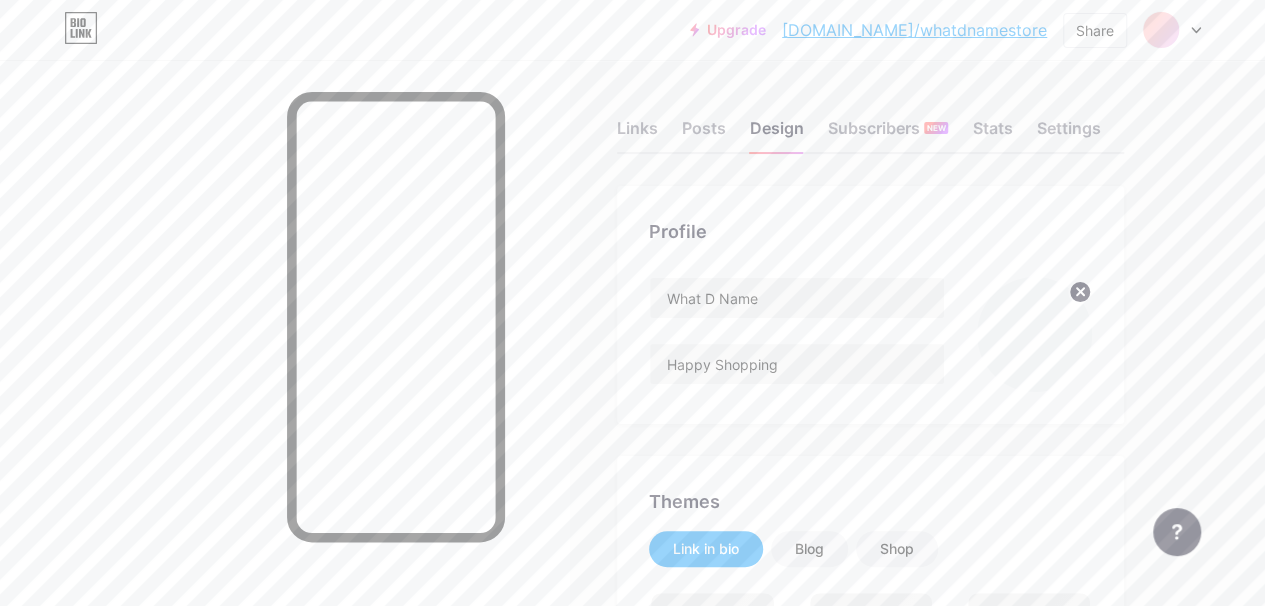 click on "Links" at bounding box center (637, 134) 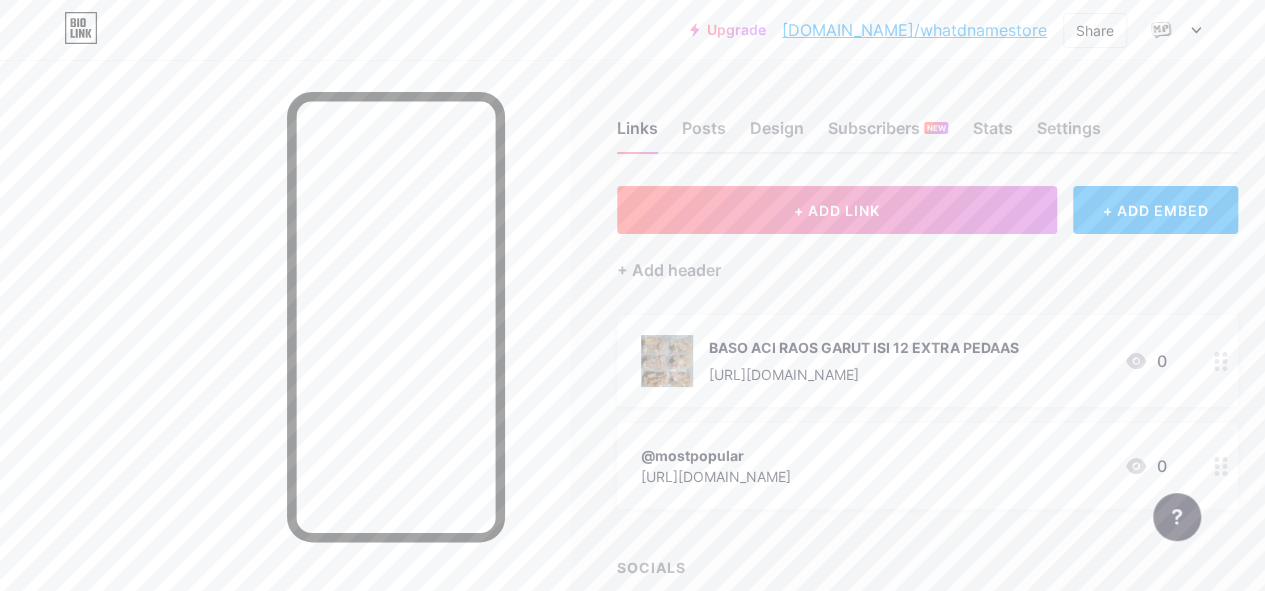 click 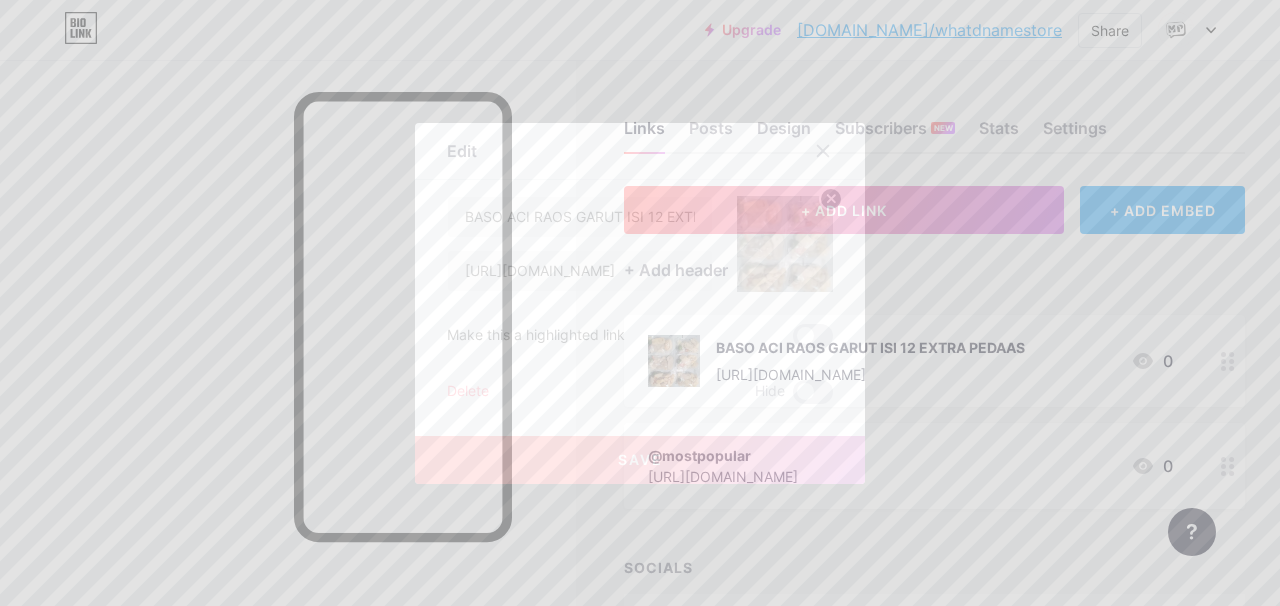 click on "Delete" at bounding box center [468, 392] 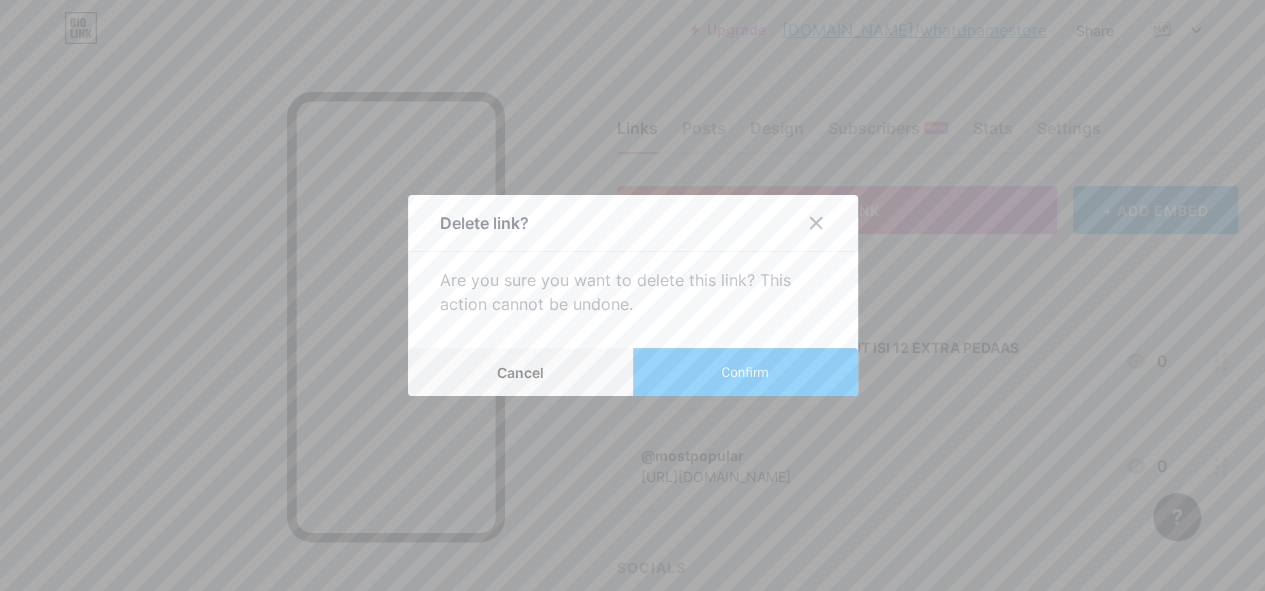 click on "Cancel" at bounding box center [520, 372] 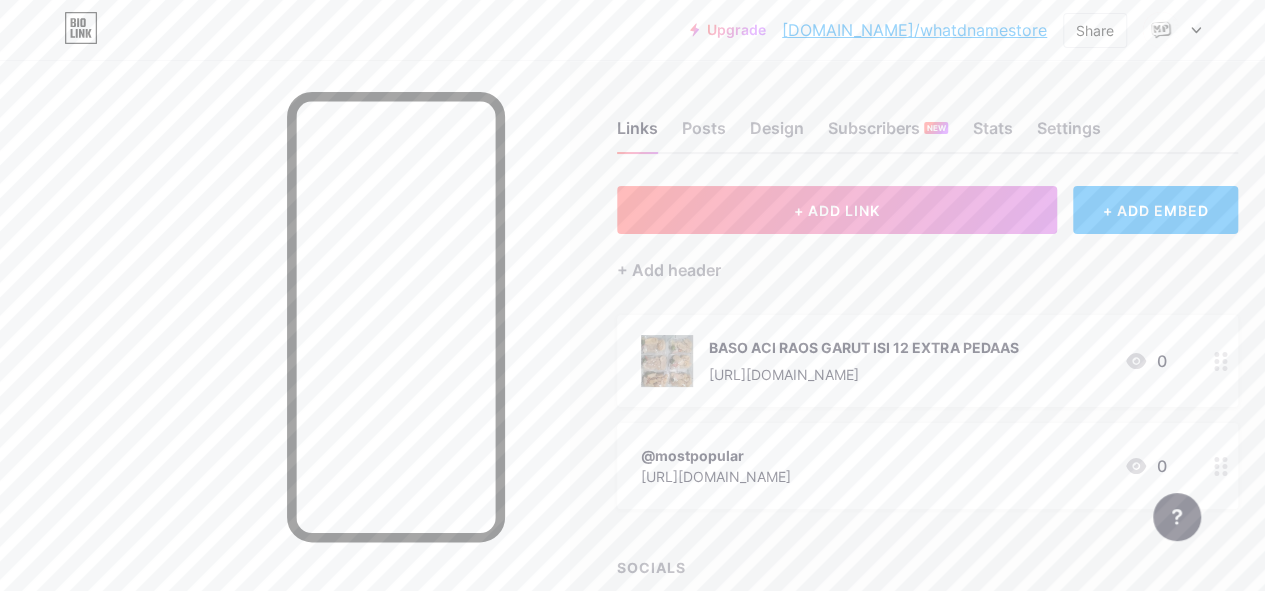 click on "+ ADD LINK" at bounding box center (837, 210) 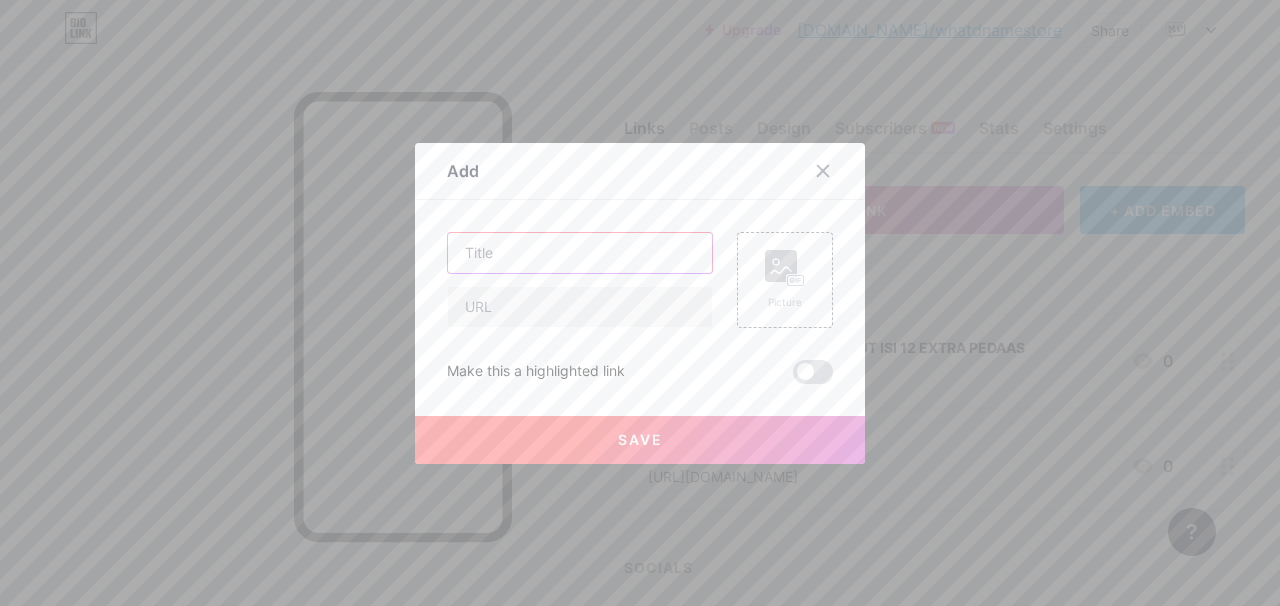 click at bounding box center (580, 253) 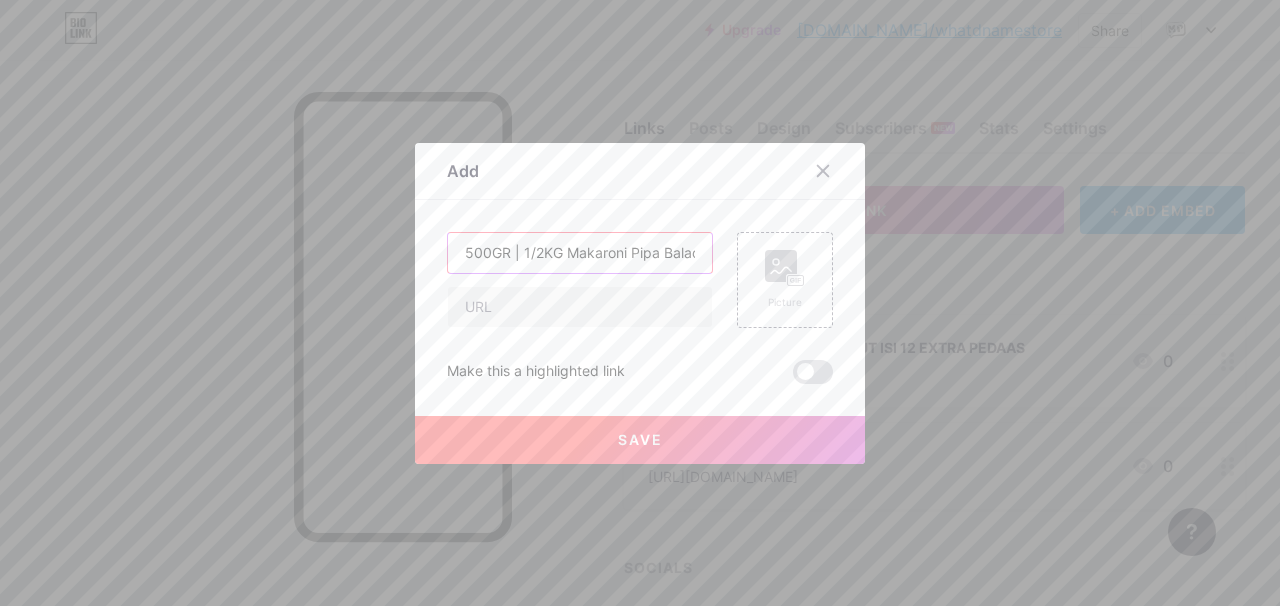 scroll, scrollTop: 0, scrollLeft: 326, axis: horizontal 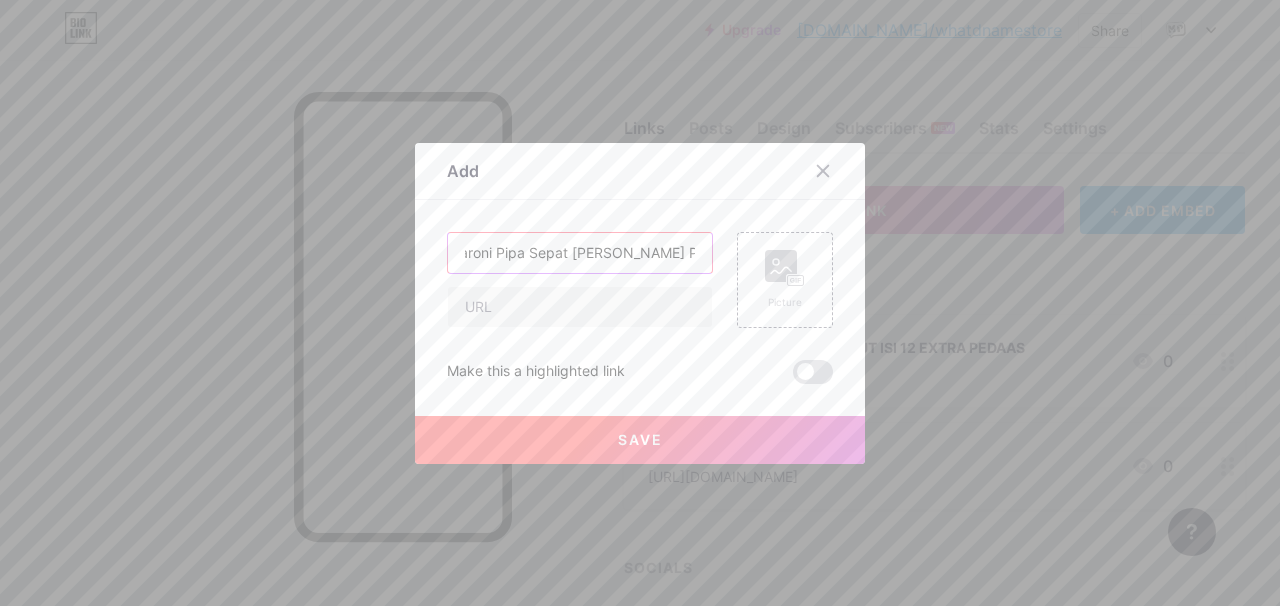 type on "500GR | 1/2KG Makaroni Pipa Balado Snack Makaroni Pipa Sepat [PERSON_NAME] Pedas" 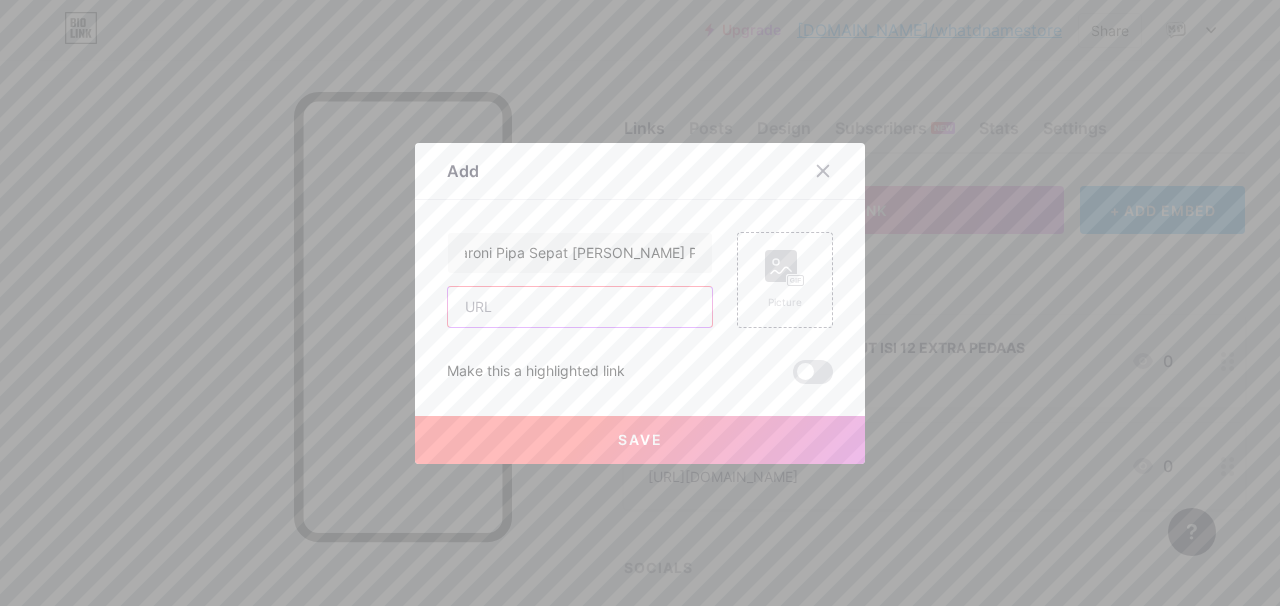 click at bounding box center [580, 307] 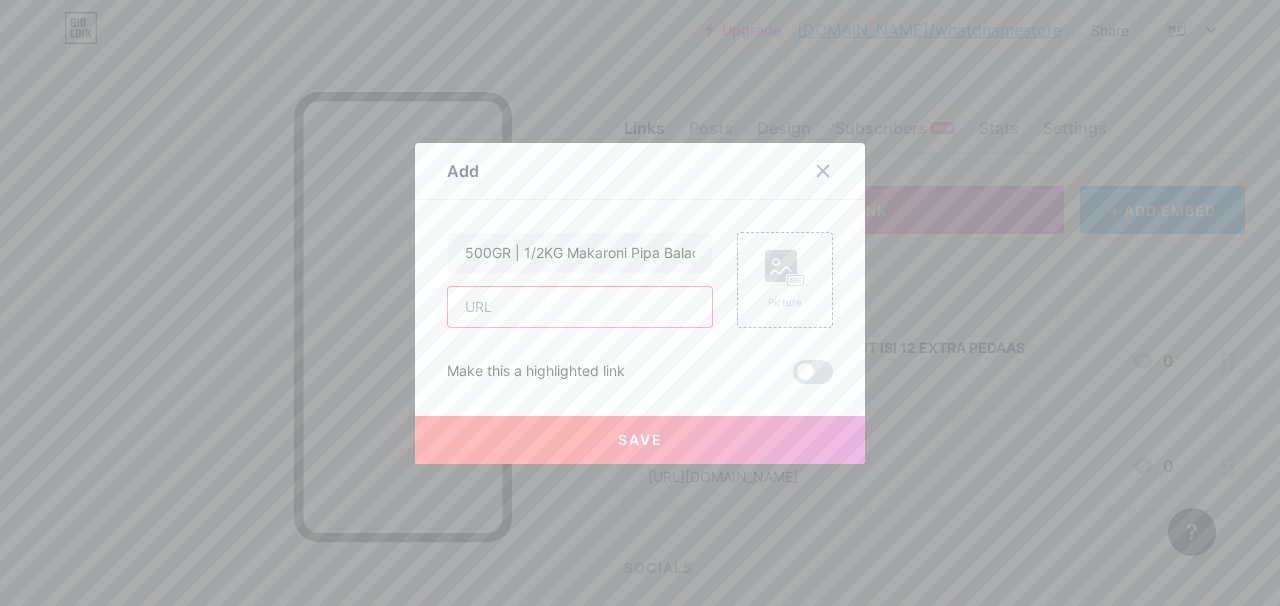 paste on "[URL][DOMAIN_NAME]" 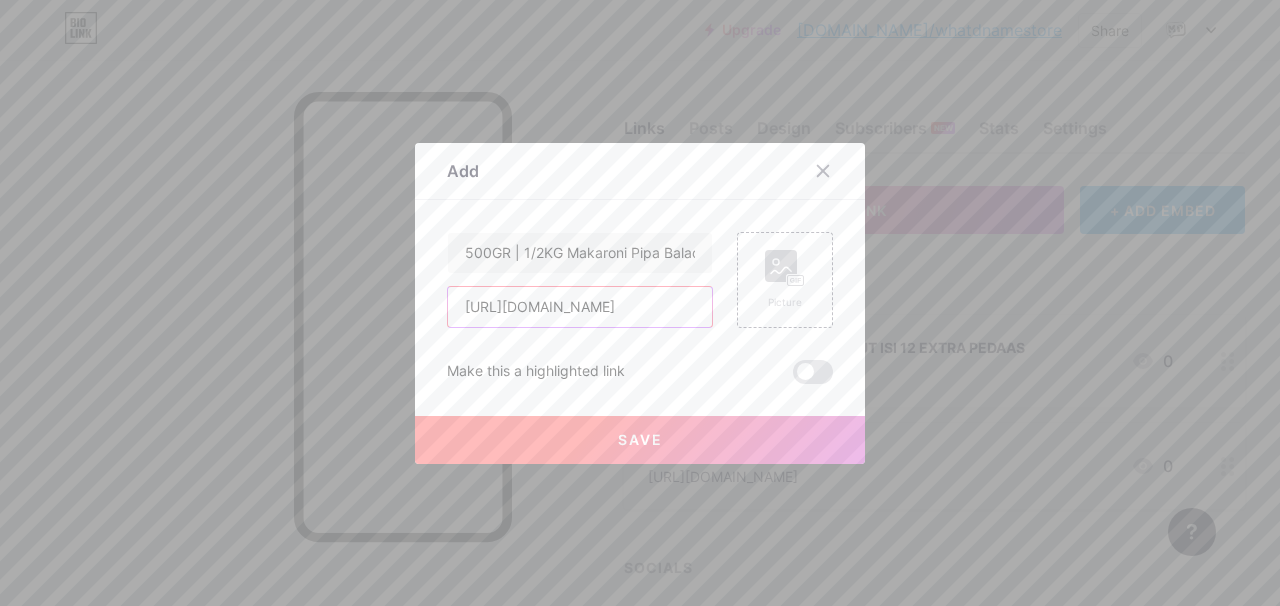 scroll, scrollTop: 0, scrollLeft: 14, axis: horizontal 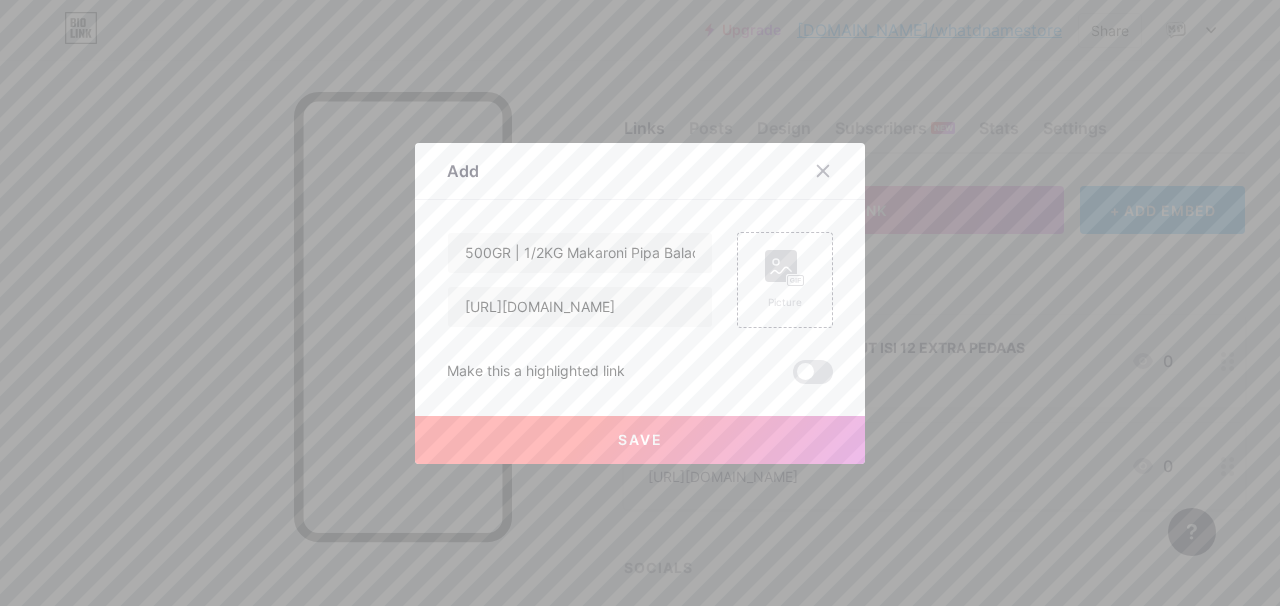 click 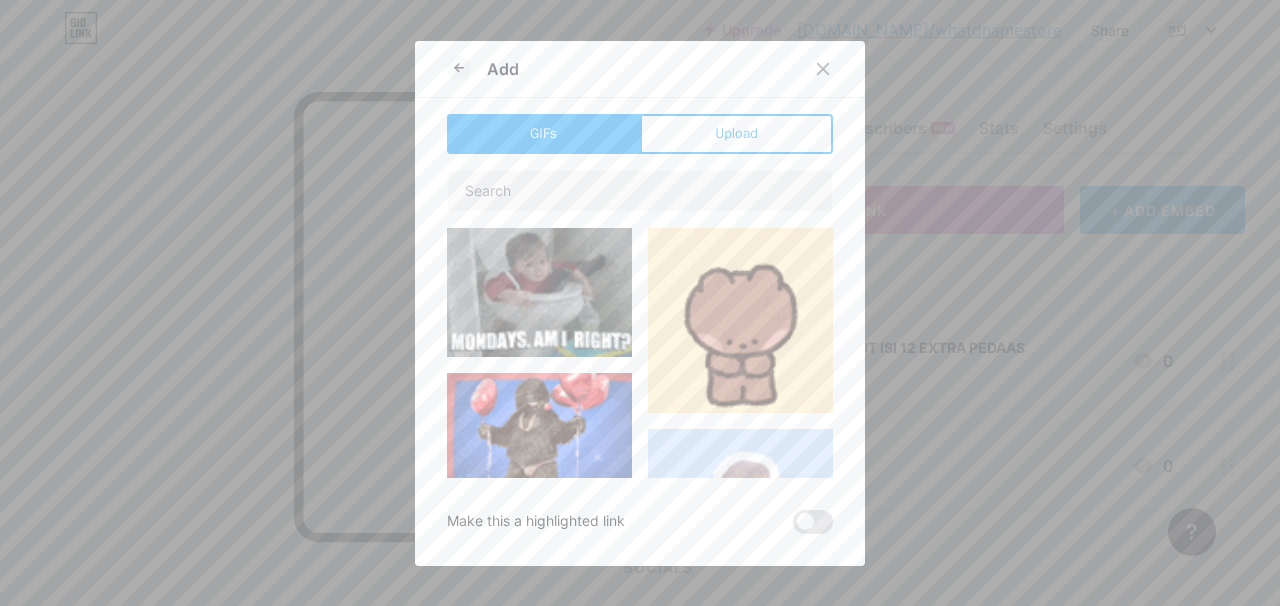 click on "Upload" at bounding box center (736, 134) 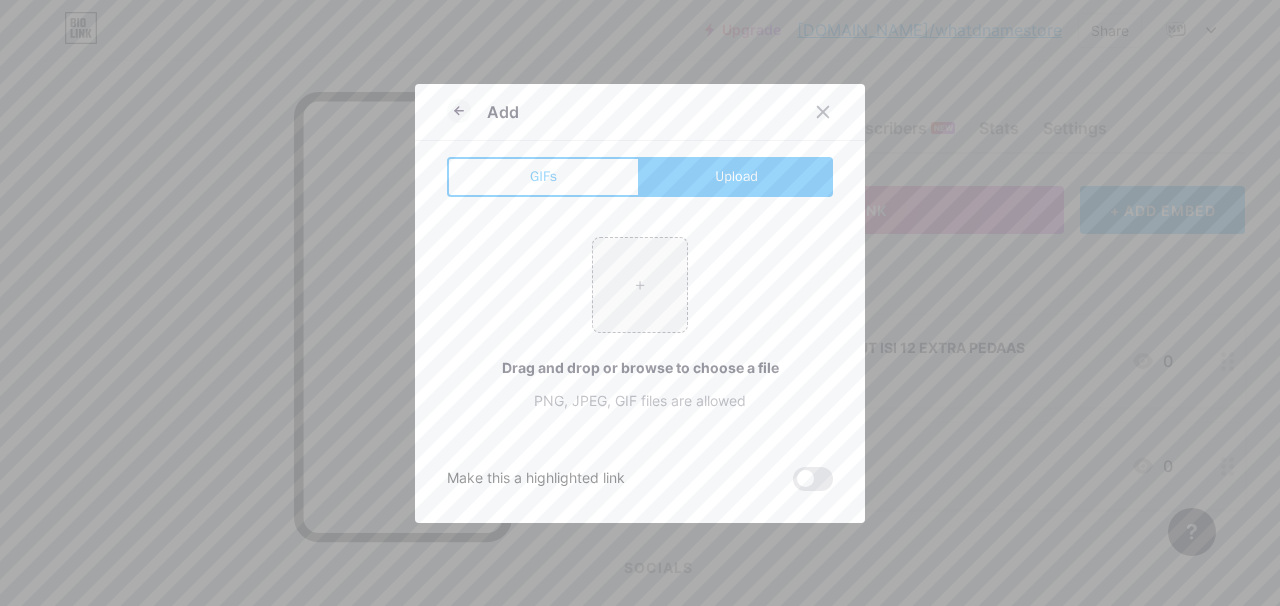 click at bounding box center (640, 285) 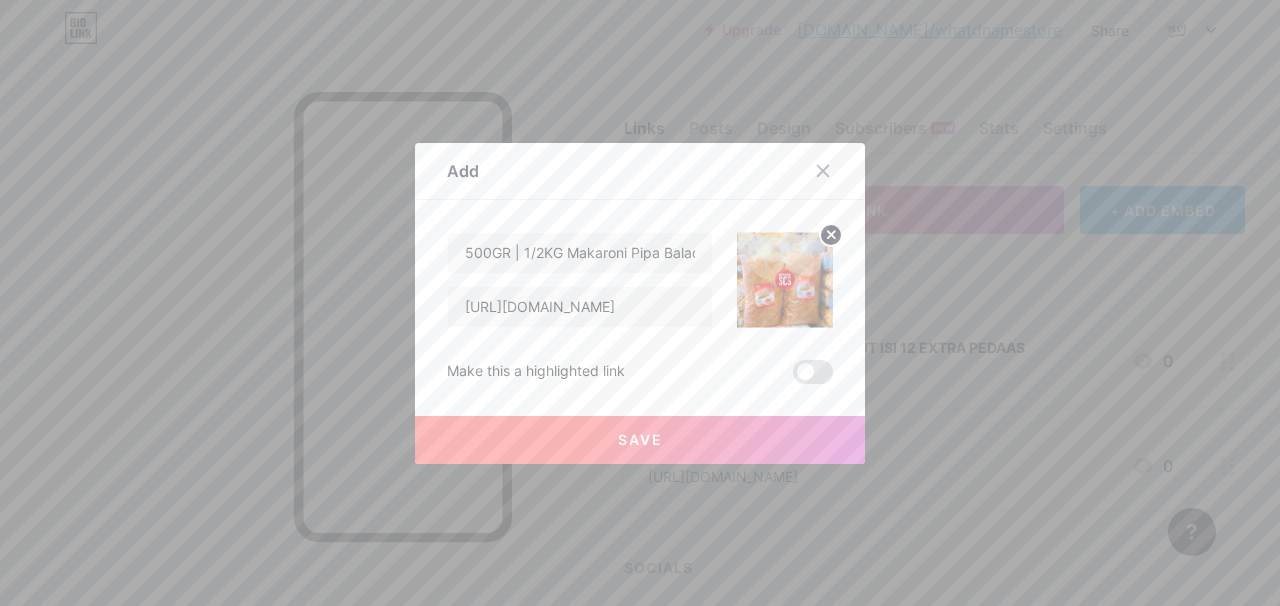 click on "Save" at bounding box center (640, 440) 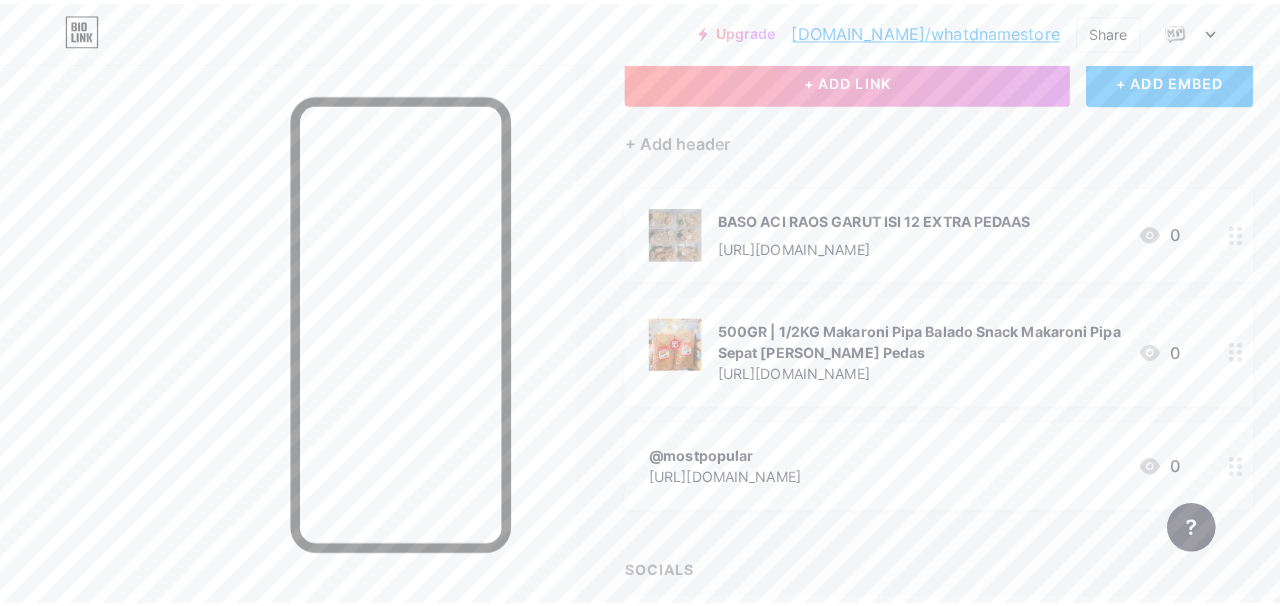 scroll, scrollTop: 0, scrollLeft: 0, axis: both 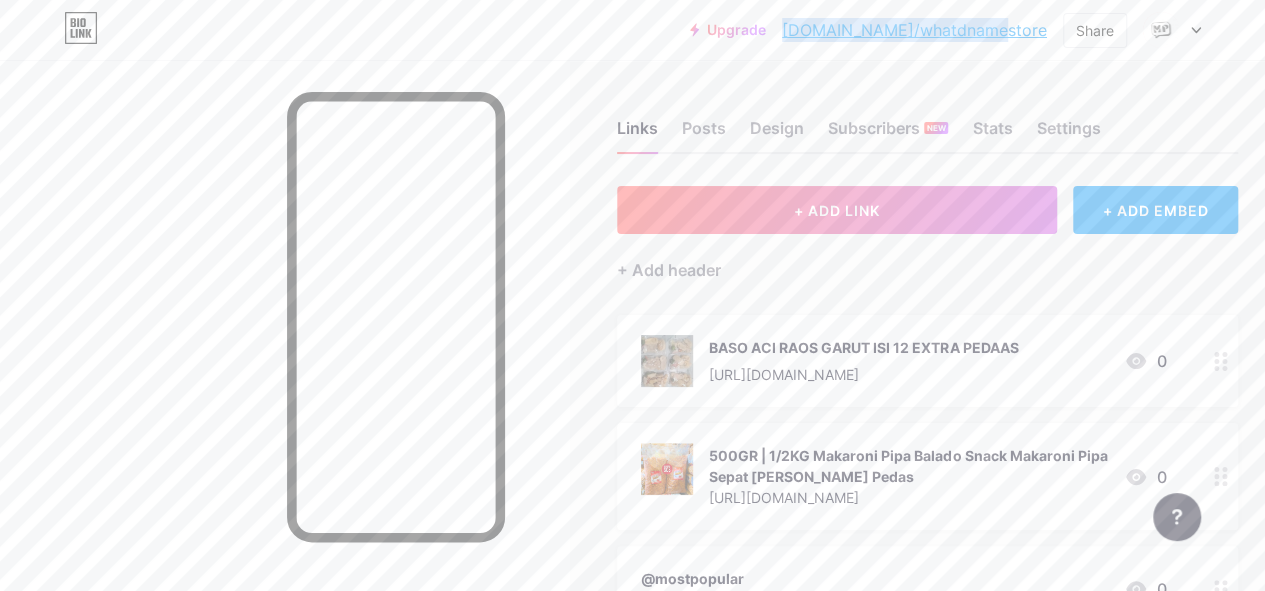 drag, startPoint x: 1049, startPoint y: 28, endPoint x: 856, endPoint y: 31, distance: 193.02332 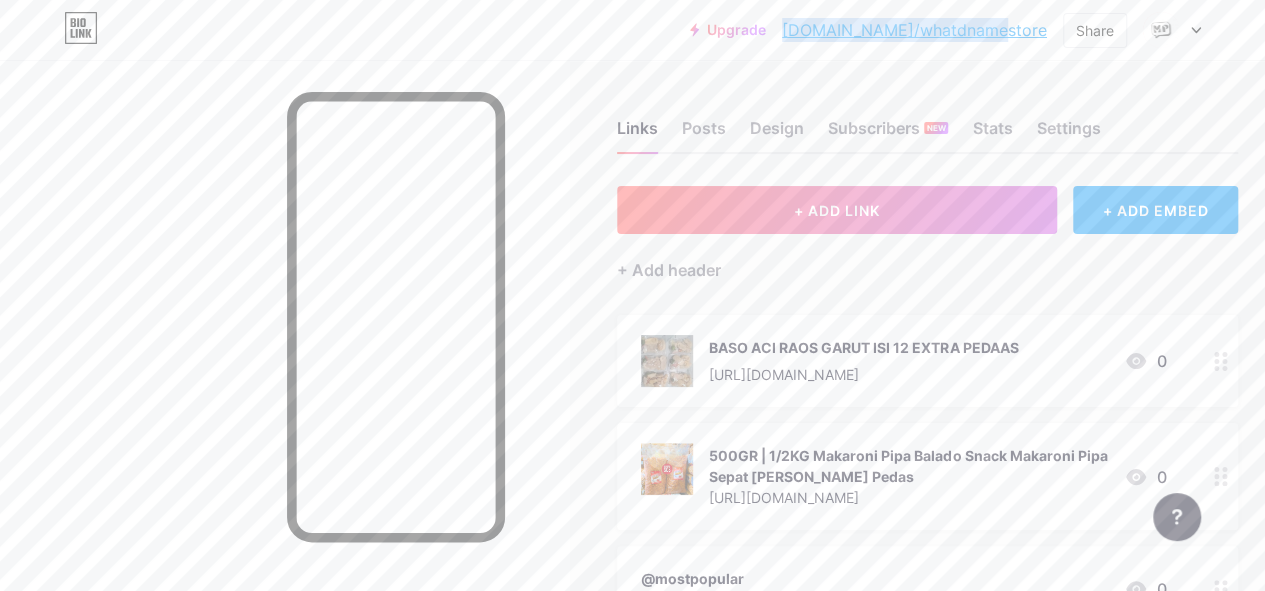 click on "Upgrade   [DOMAIN_NAME]/whatdn...   [DOMAIN_NAME]/whatdnamestore   Share               Switch accounts     What D Name   [DOMAIN_NAME]/whatdnamestore       + Add a new page        Account settings   Logout" at bounding box center (945, 30) 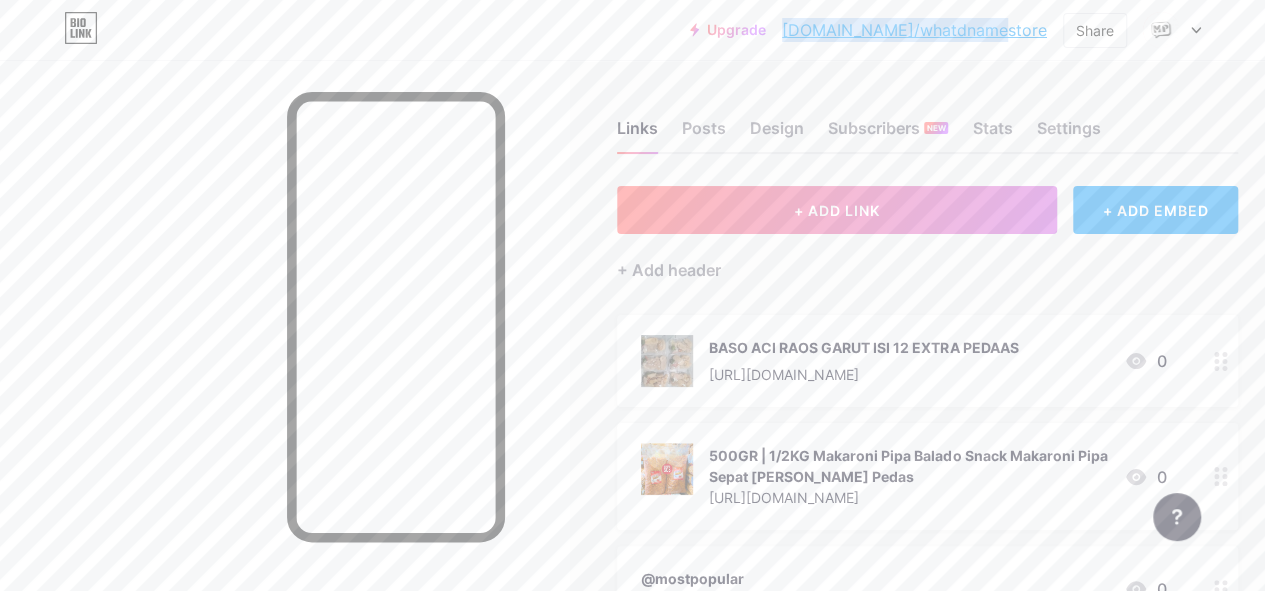 copy on "[DOMAIN_NAME]/whatdnamestore" 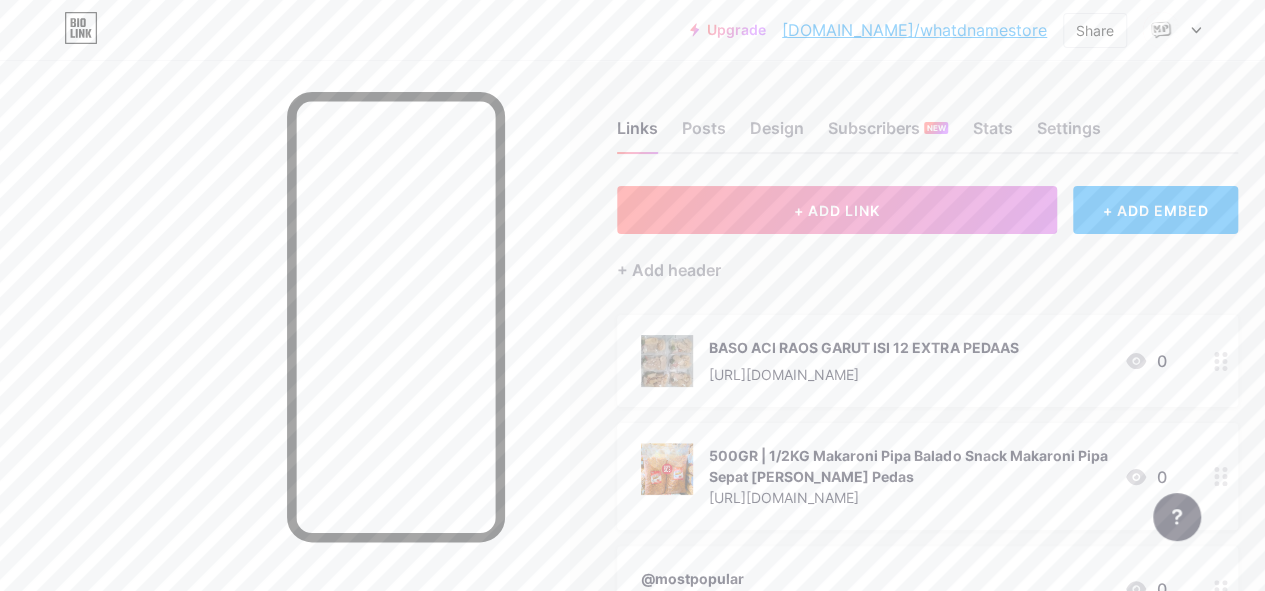click at bounding box center [284, 355] 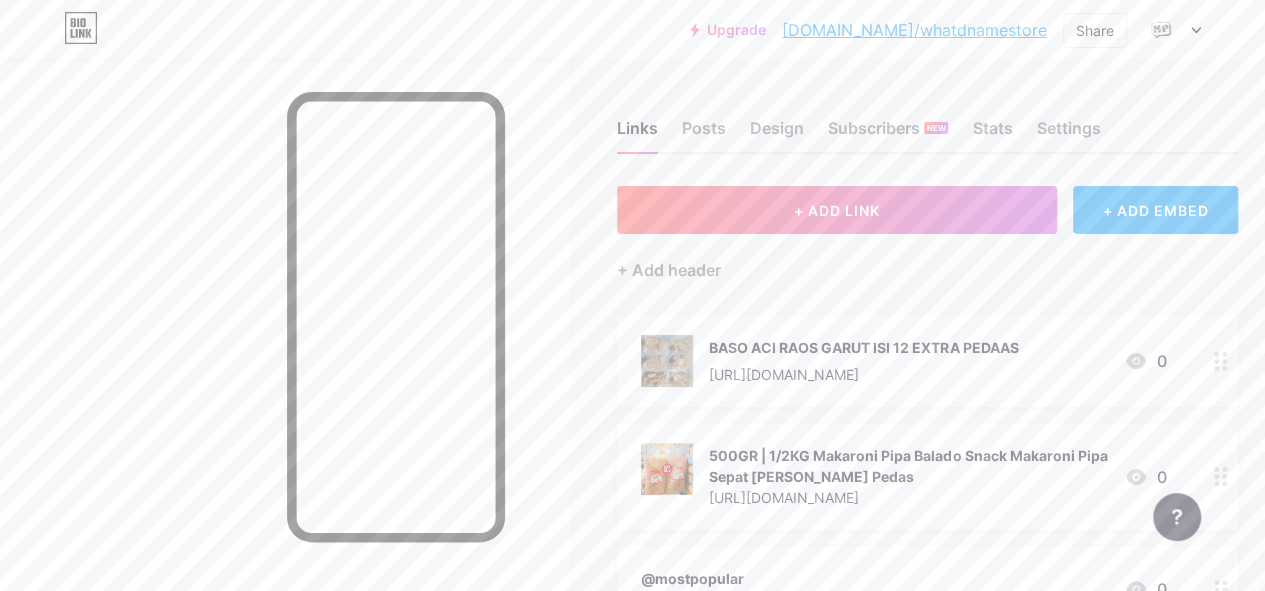 click on "[URL][DOMAIN_NAME]" at bounding box center [863, 374] 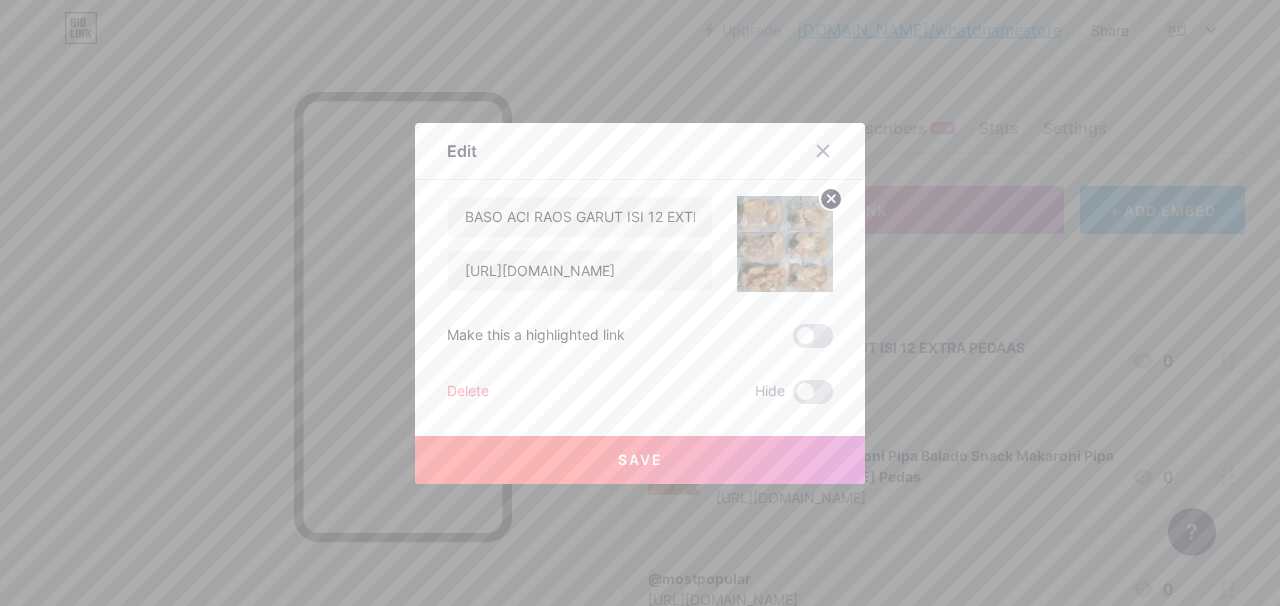 click 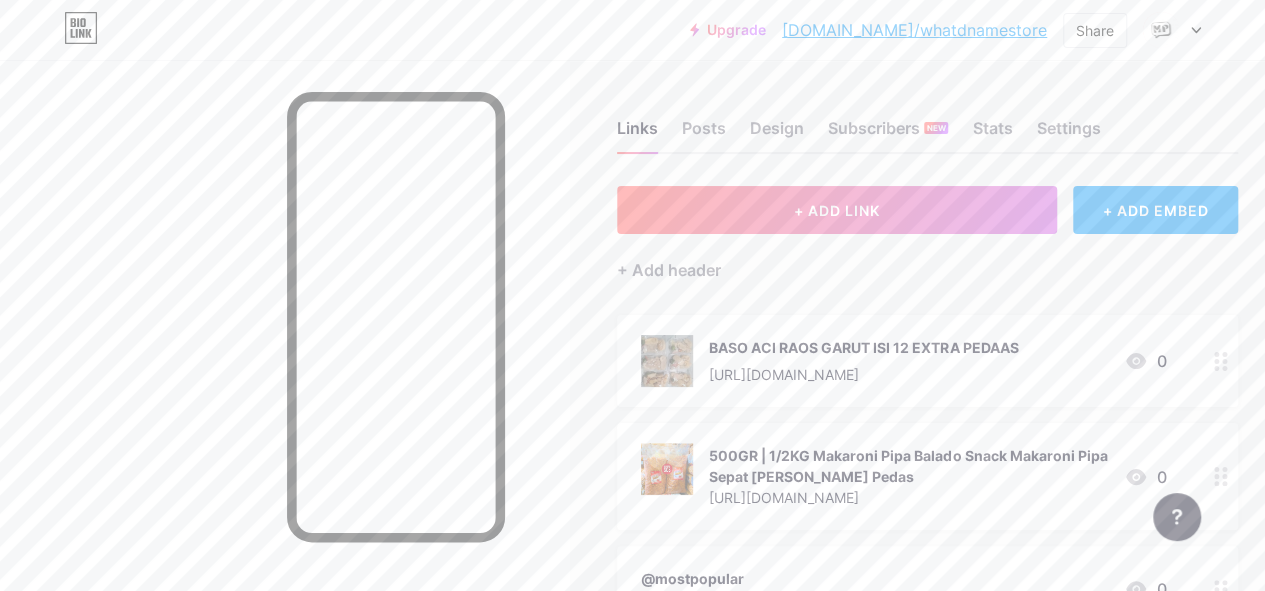click at bounding box center [667, 361] 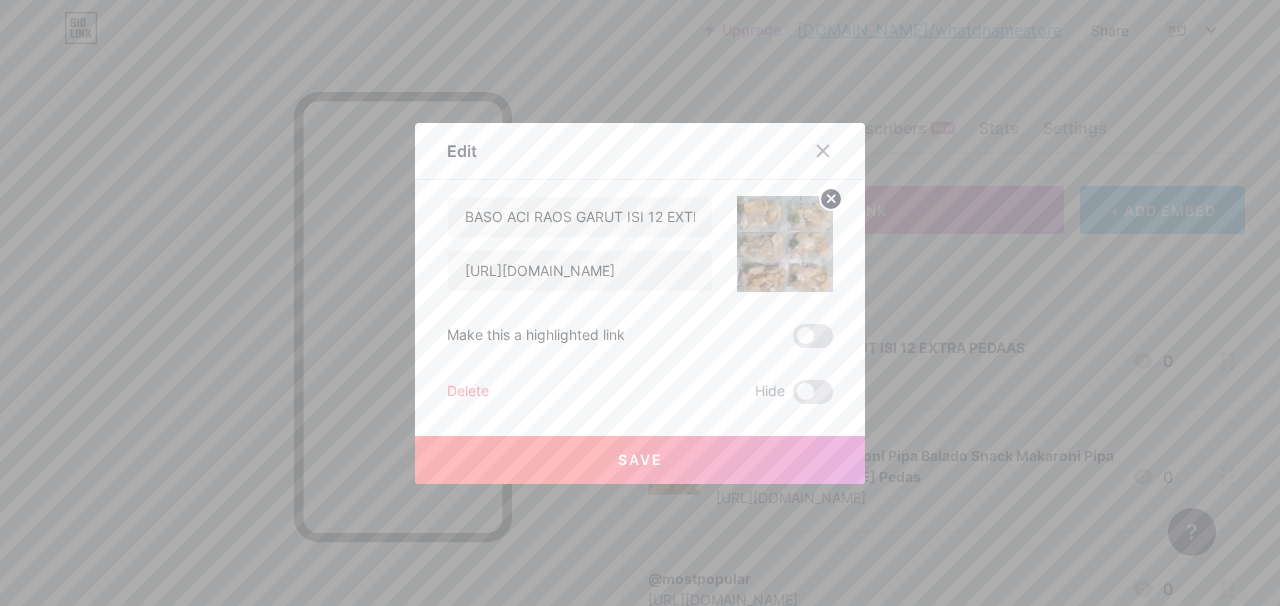 click 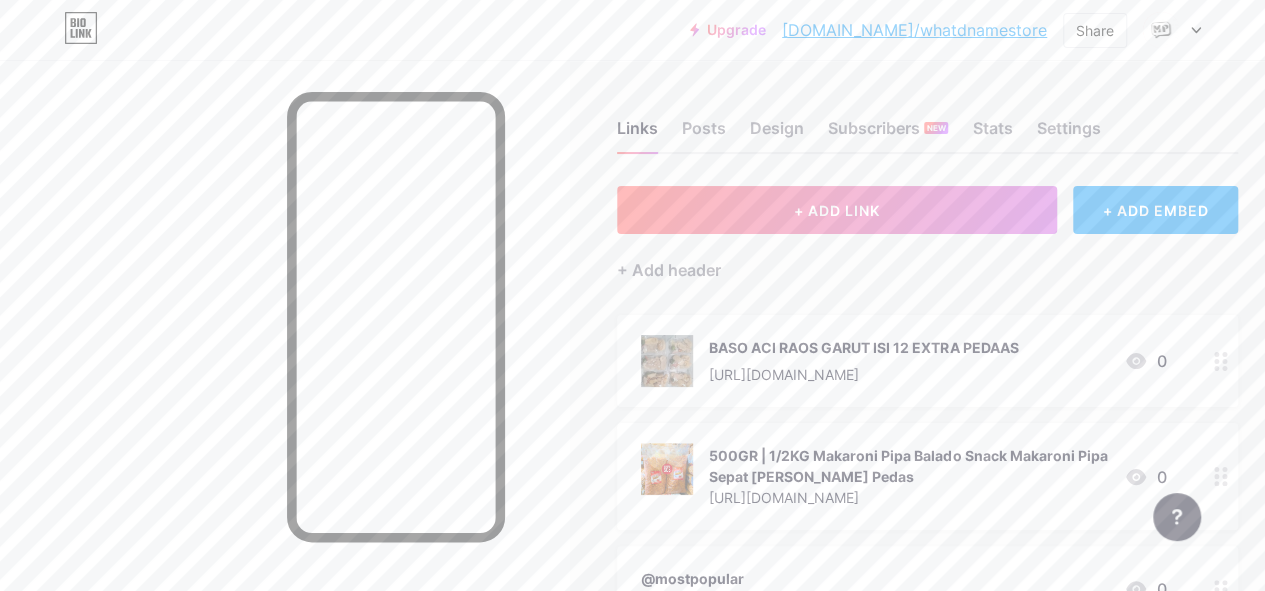 click on "BASO ACI RAOS GARUT ISI 12 EXTRA PEDAAS
[URL][DOMAIN_NAME]
0" at bounding box center (903, 361) 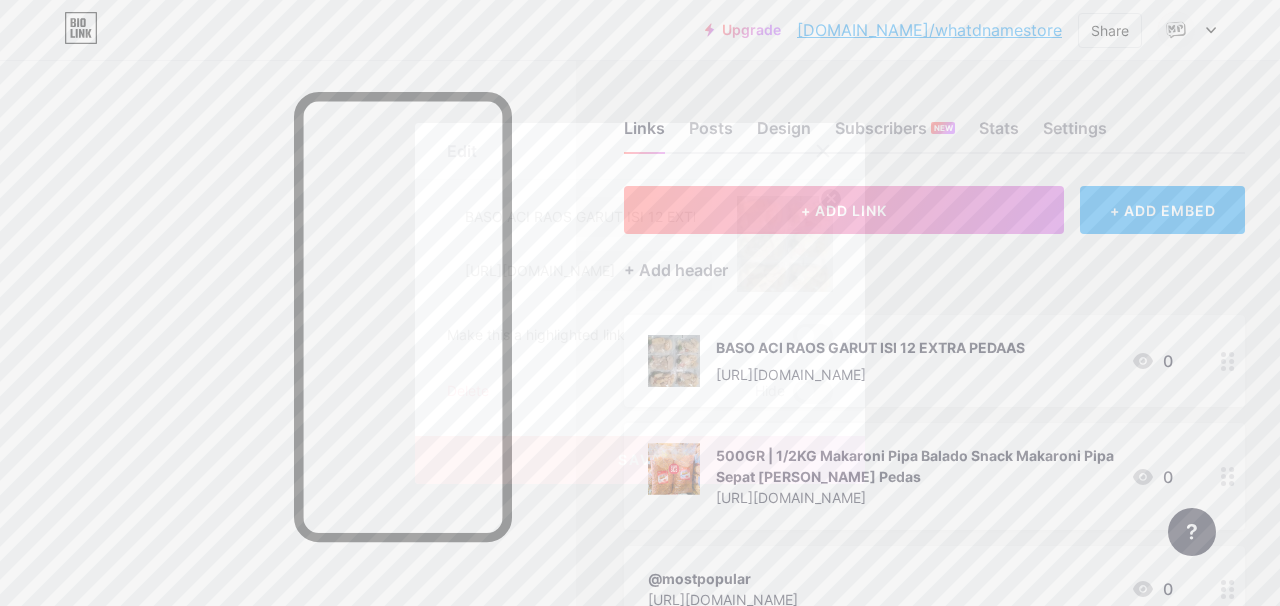 click at bounding box center [640, 303] 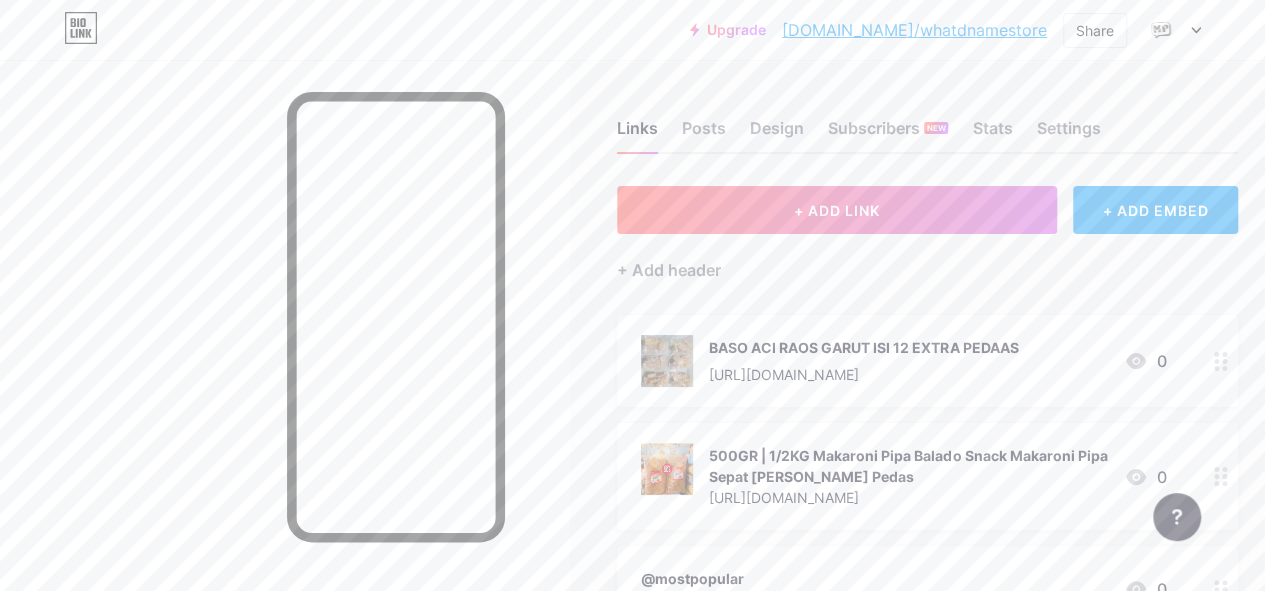 click on "BASO ACI RAOS GARUT ISI 12 EXTRA PEDAAS
[URL][DOMAIN_NAME]
0" at bounding box center (903, 361) 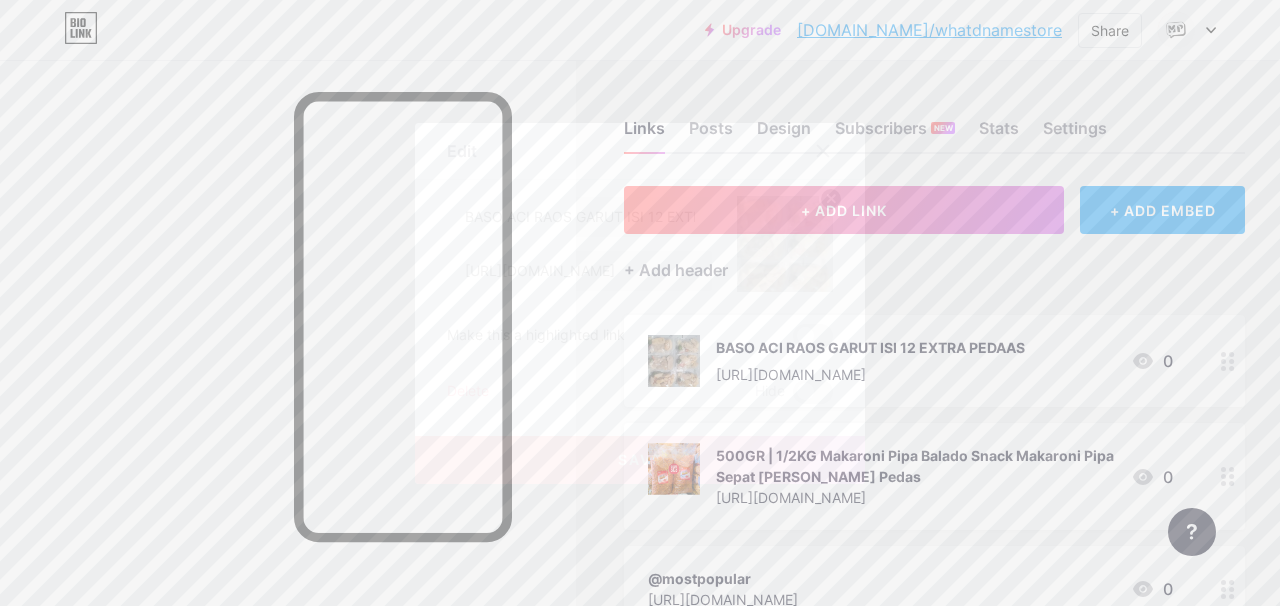 click at bounding box center [640, 303] 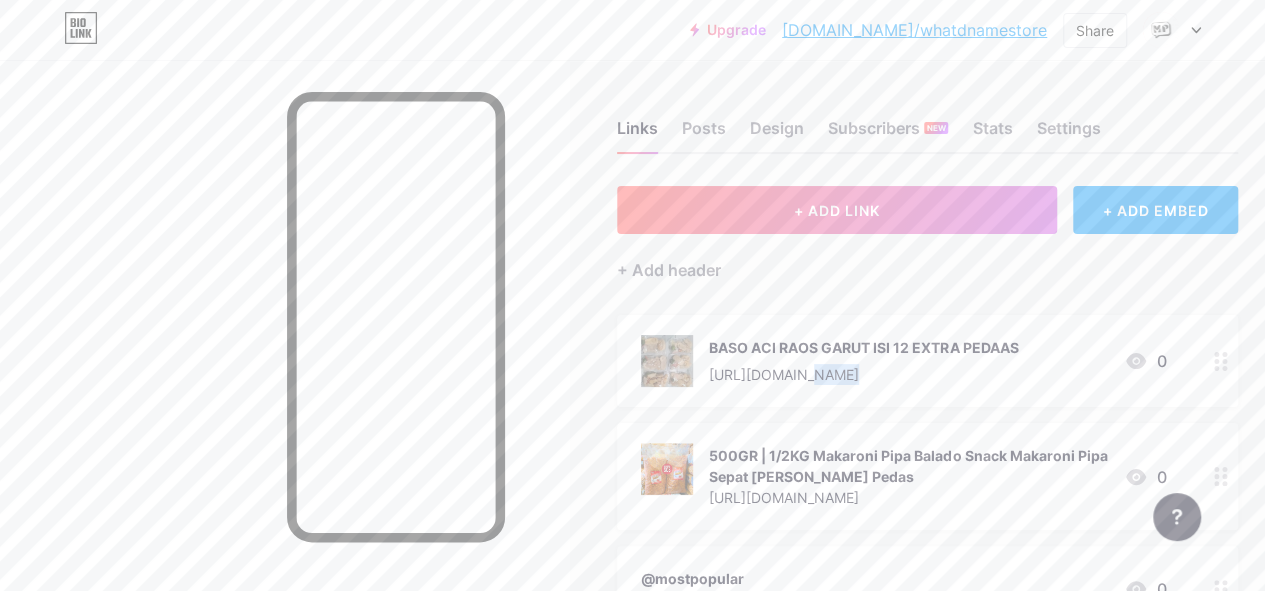 click on "BASO ACI RAOS GARUT ISI 12 EXTRA PEDAAS
[URL][DOMAIN_NAME]
0" at bounding box center (903, 361) 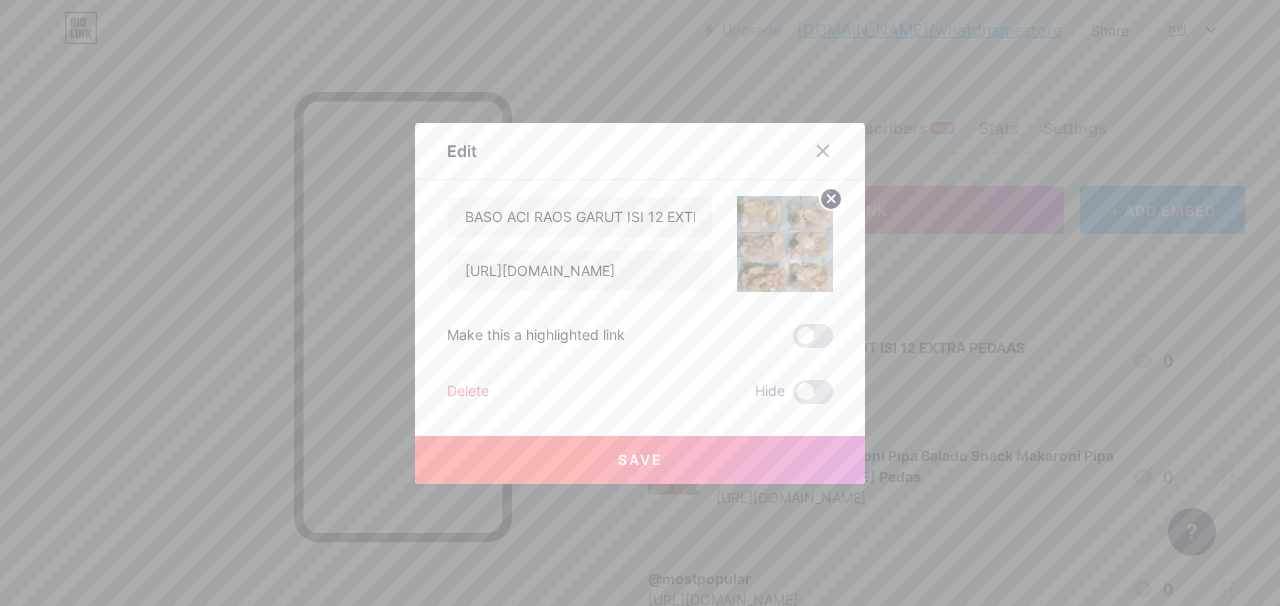 click at bounding box center (640, 303) 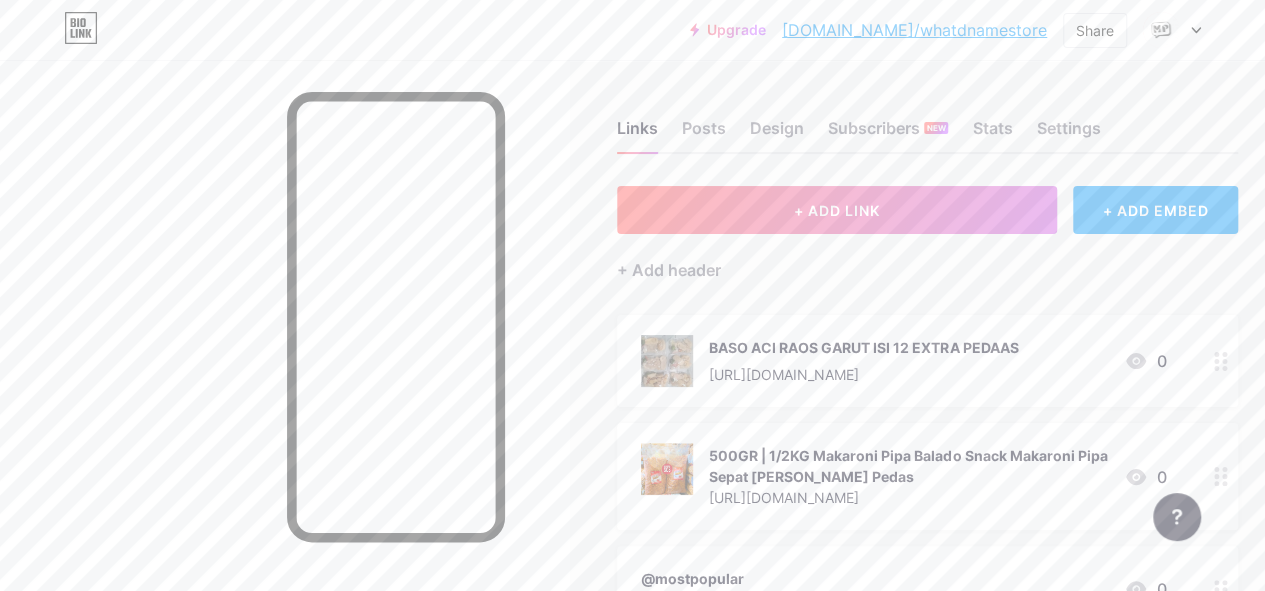 click on "BASO ACI RAOS GARUT ISI 12 EXTRA PEDAAS" at bounding box center [863, 347] 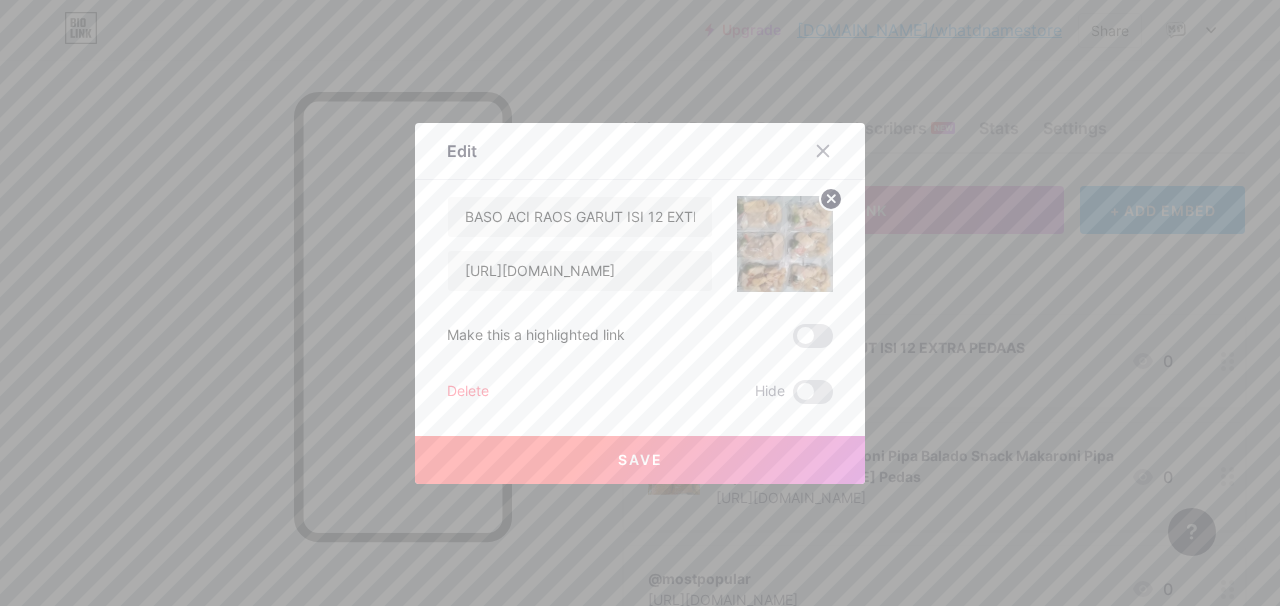 click on "Delete" at bounding box center (468, 392) 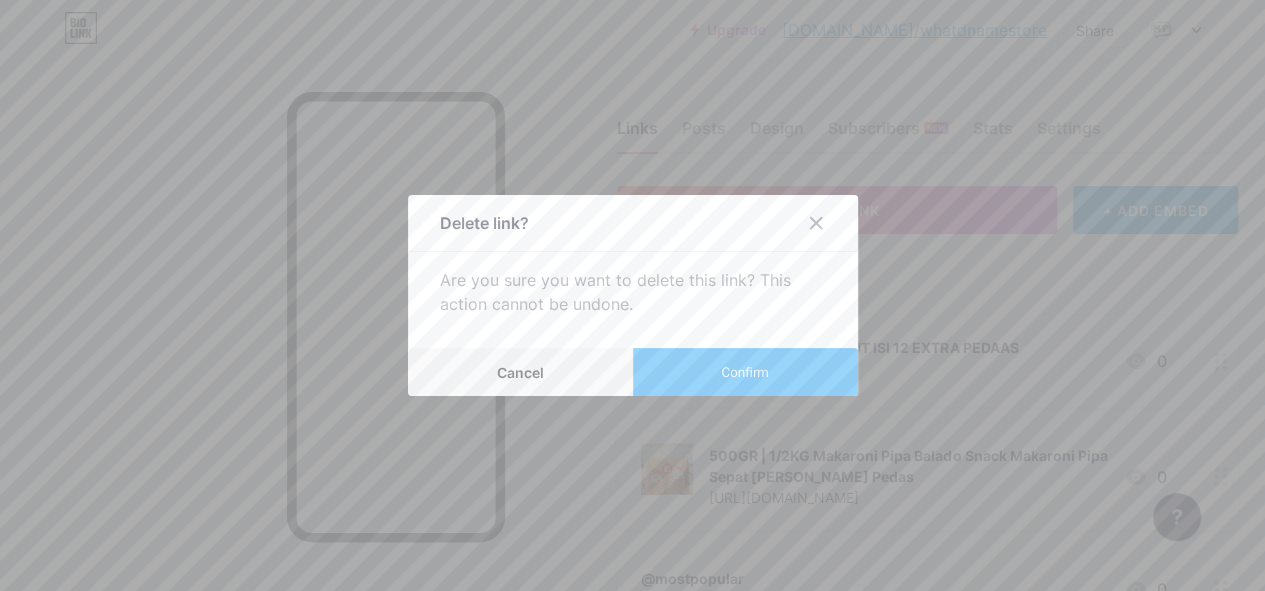 click on "Confirm" at bounding box center [745, 372] 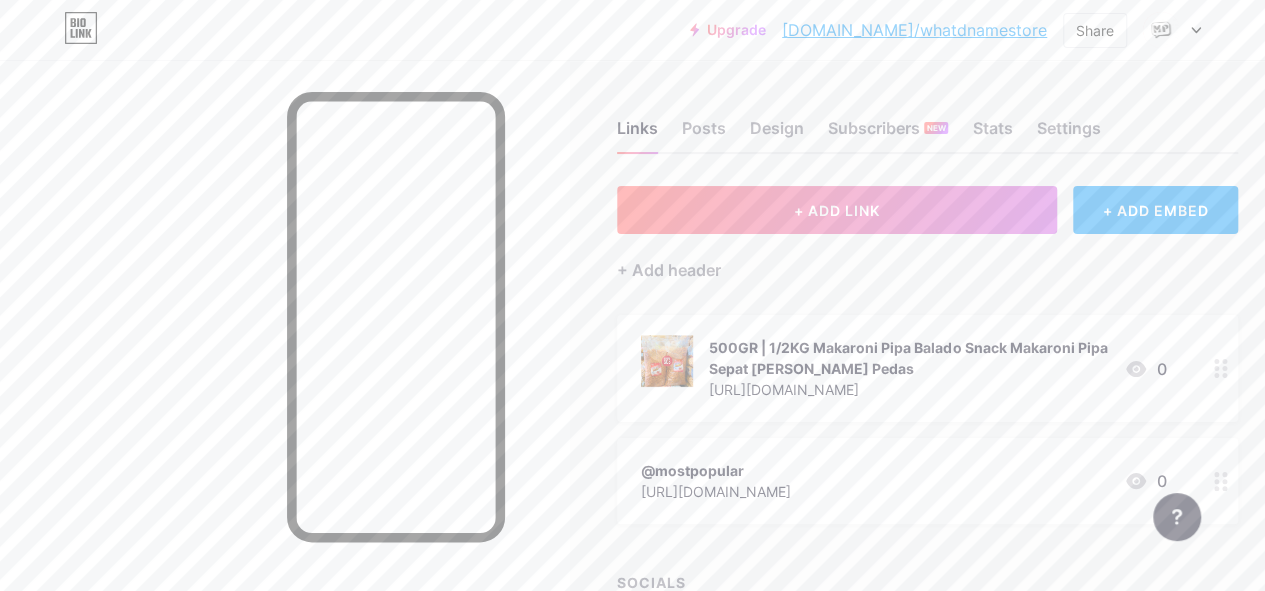 click at bounding box center [667, 361] 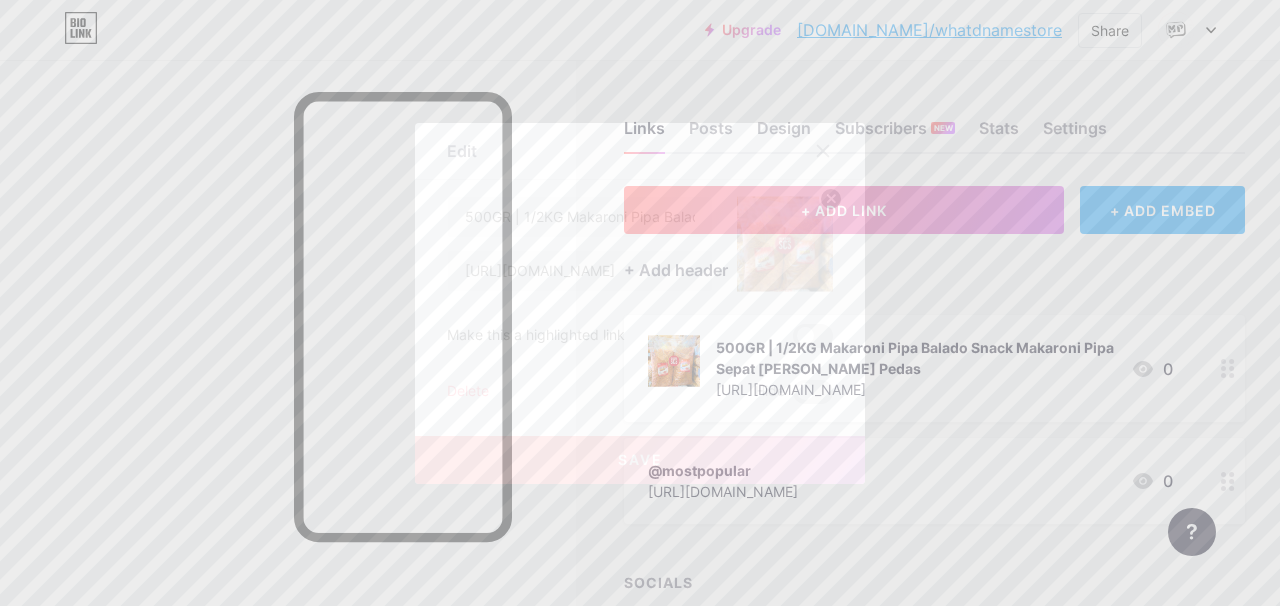 click on "Delete" at bounding box center [468, 392] 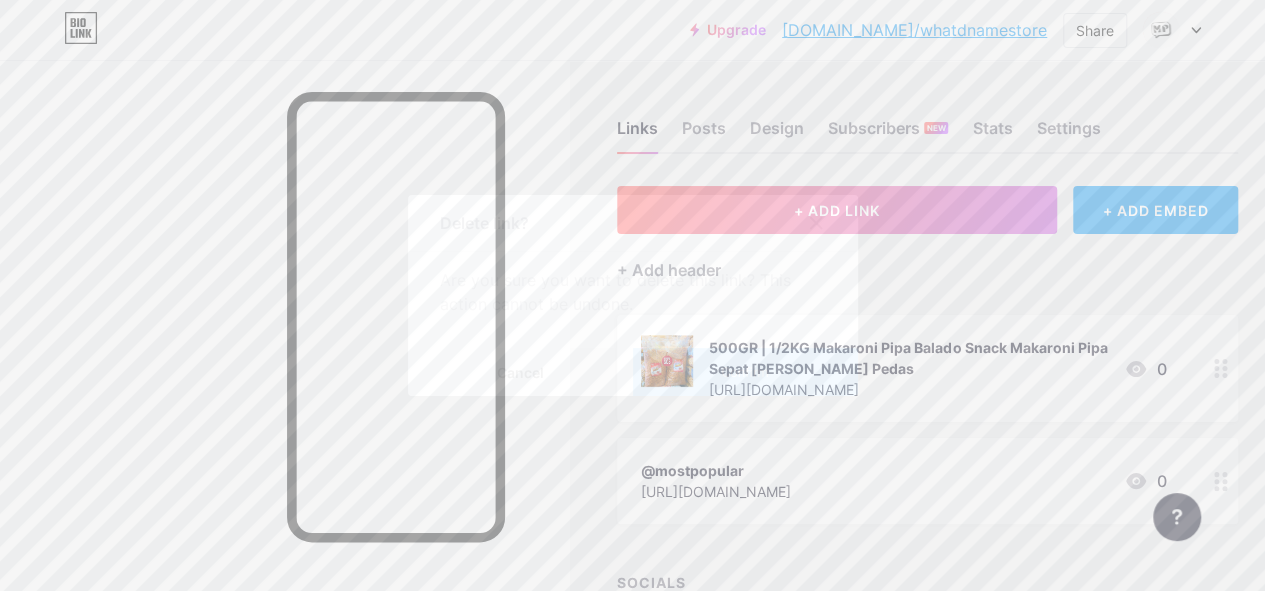 click on "Confirm" at bounding box center (744, 372) 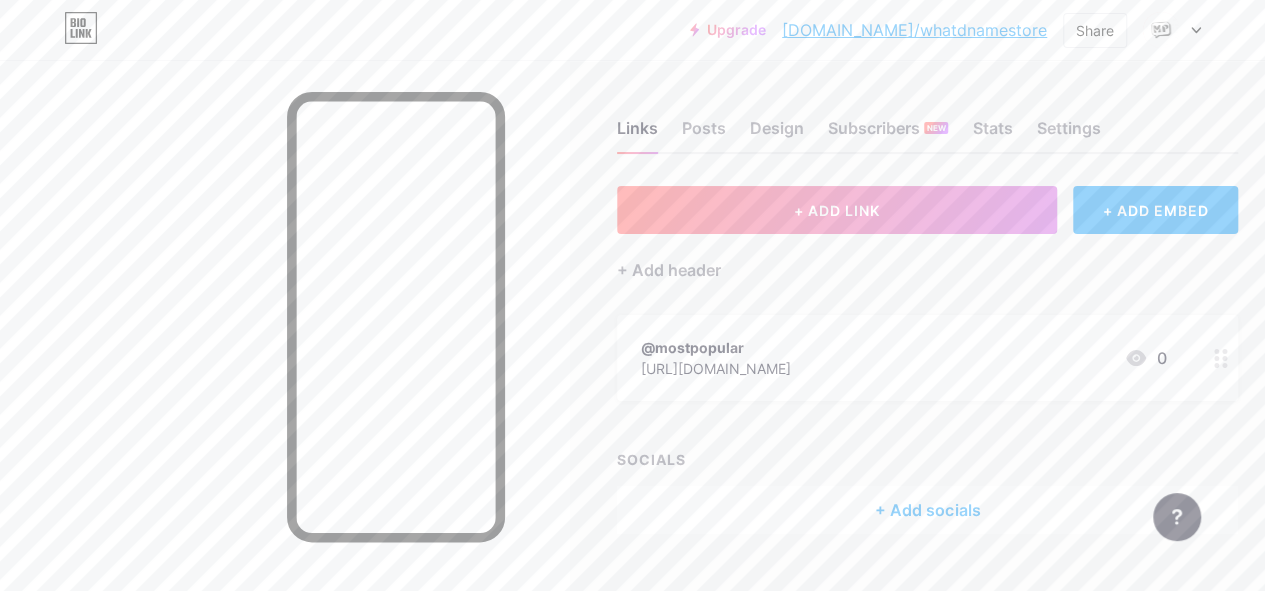 click on "+ ADD LINK" at bounding box center (837, 210) 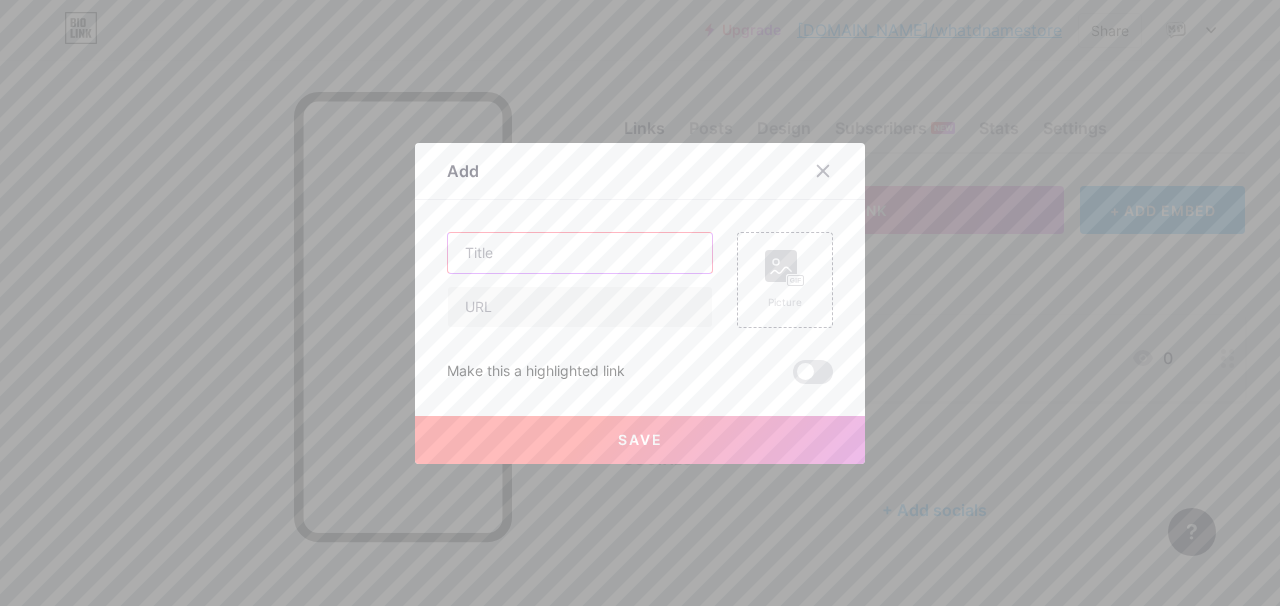 click at bounding box center [580, 253] 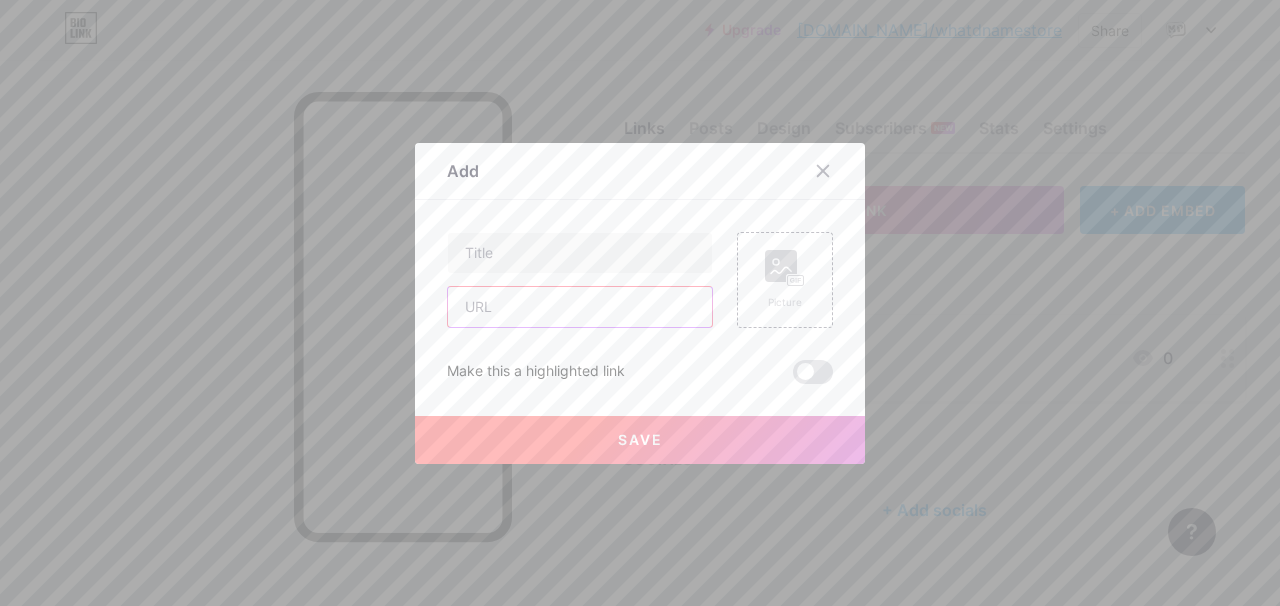 click at bounding box center (580, 307) 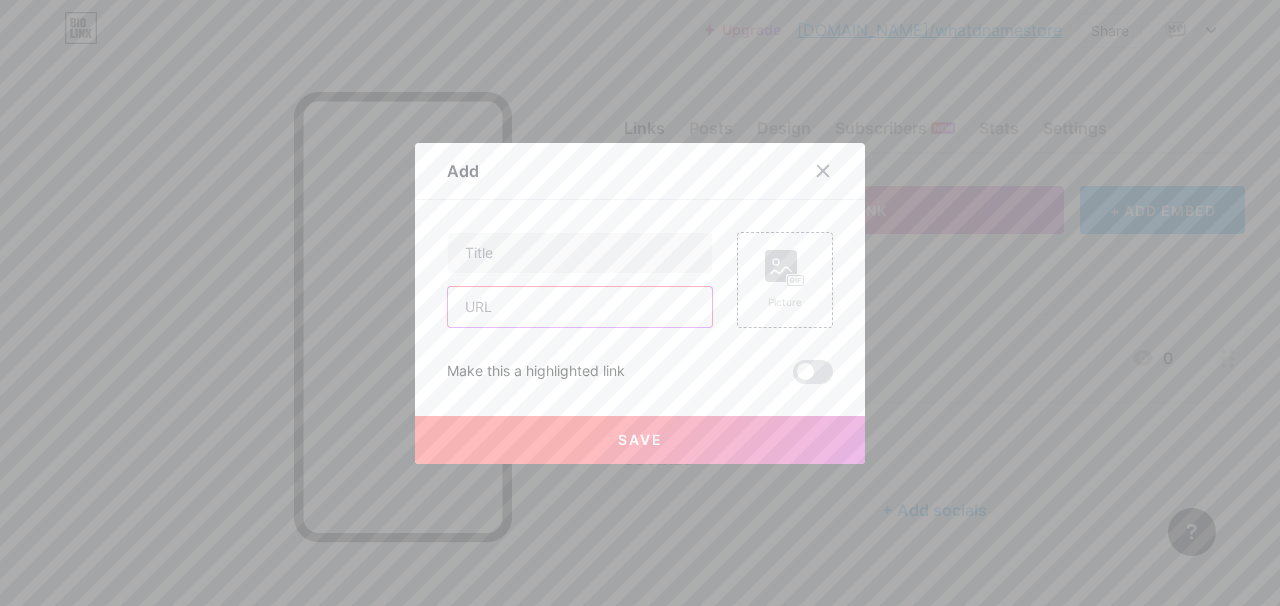 paste on "[URL][DOMAIN_NAME]" 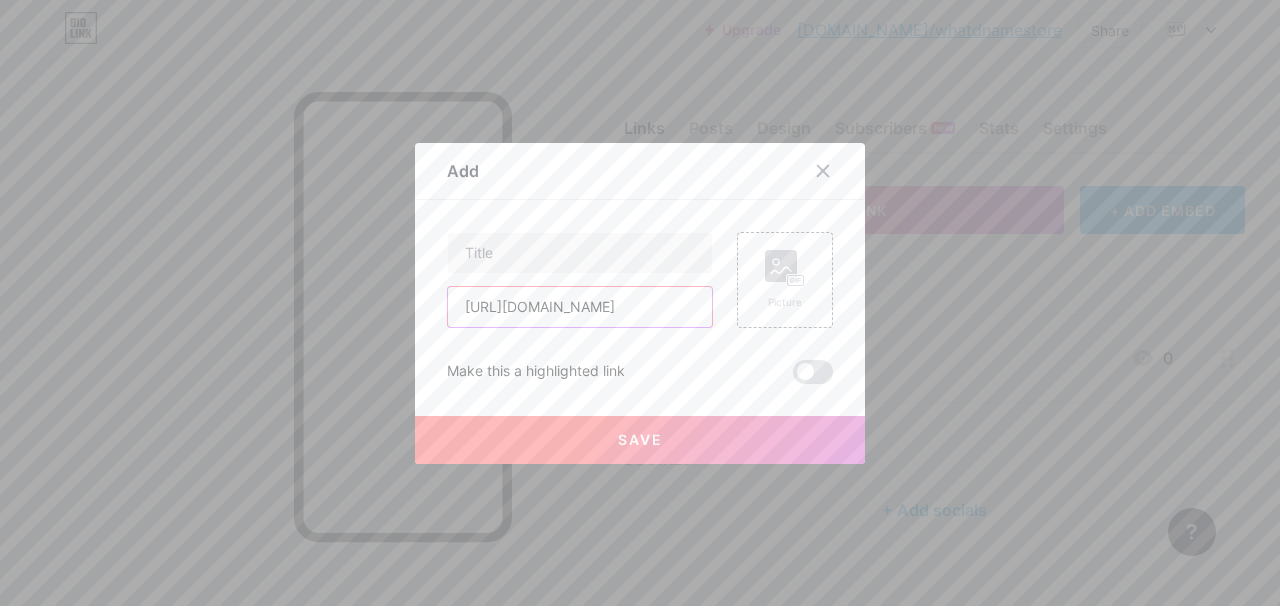 scroll, scrollTop: 0, scrollLeft: 27, axis: horizontal 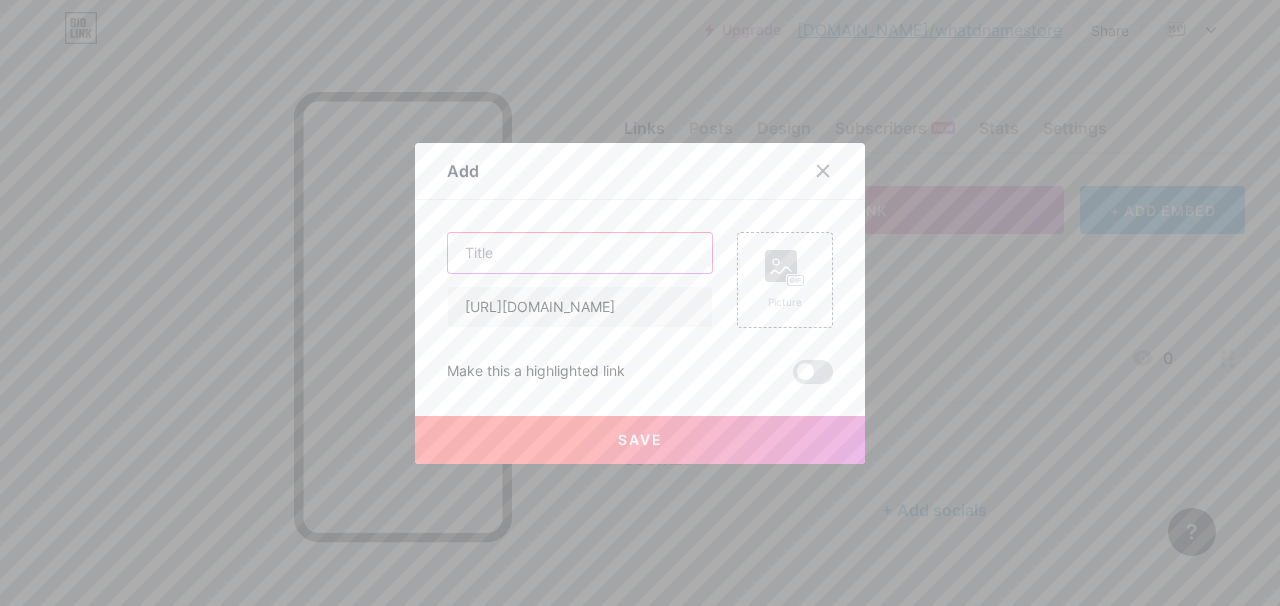 click at bounding box center [580, 253] 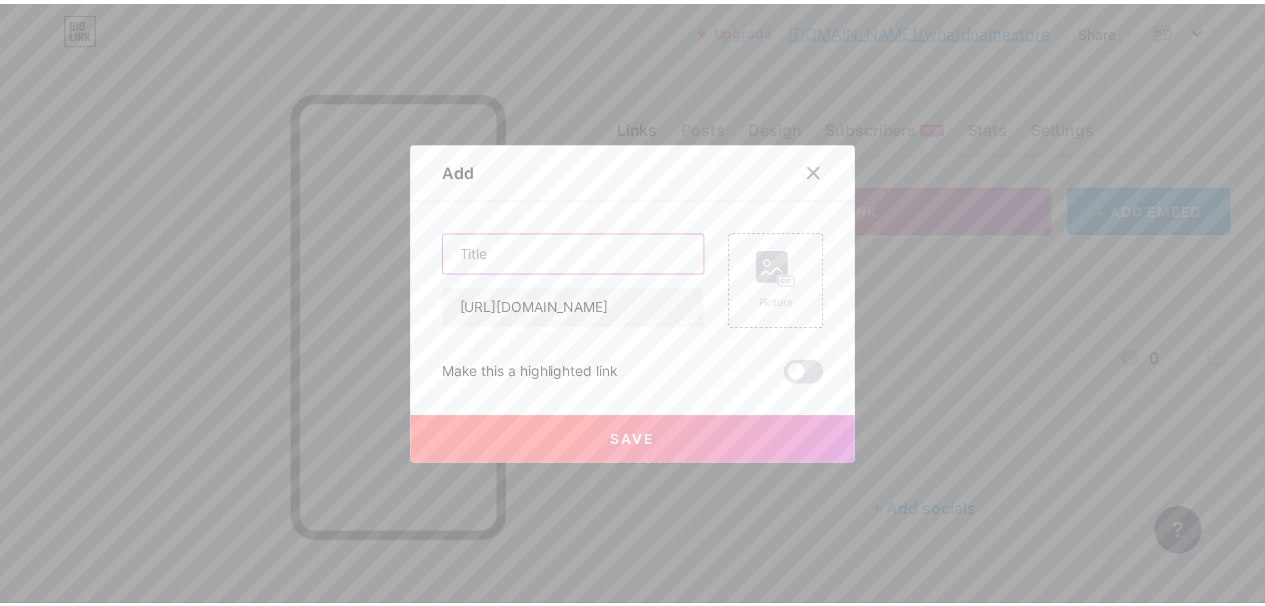 scroll, scrollTop: 0, scrollLeft: 0, axis: both 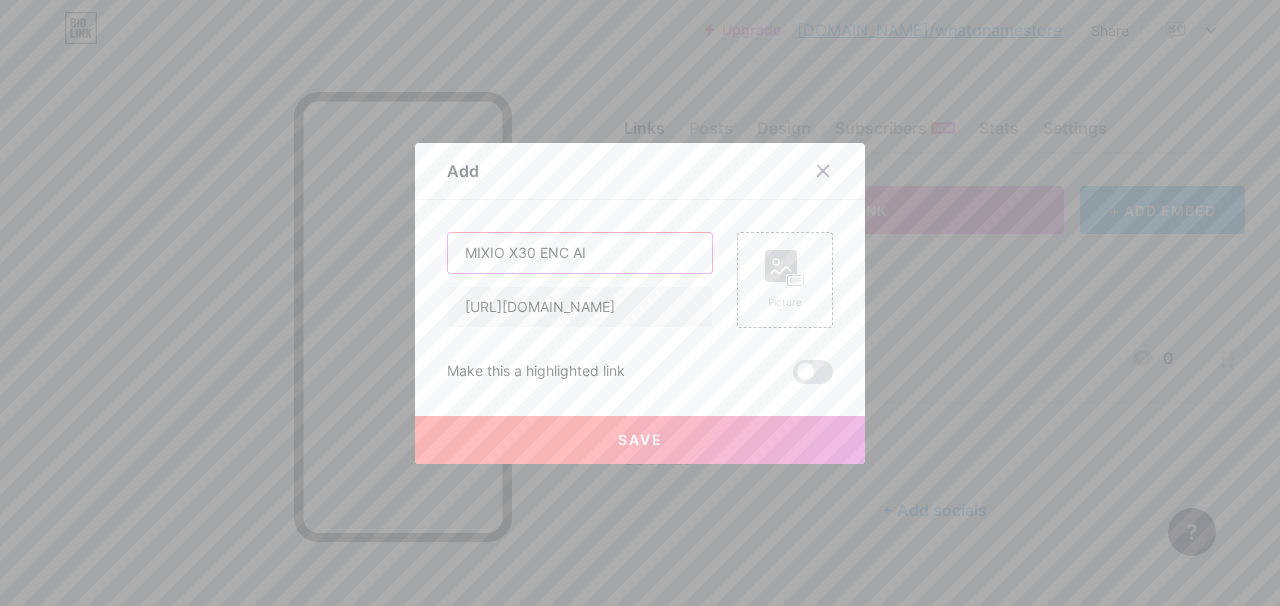 type on "MIXIO X30 ENC AI" 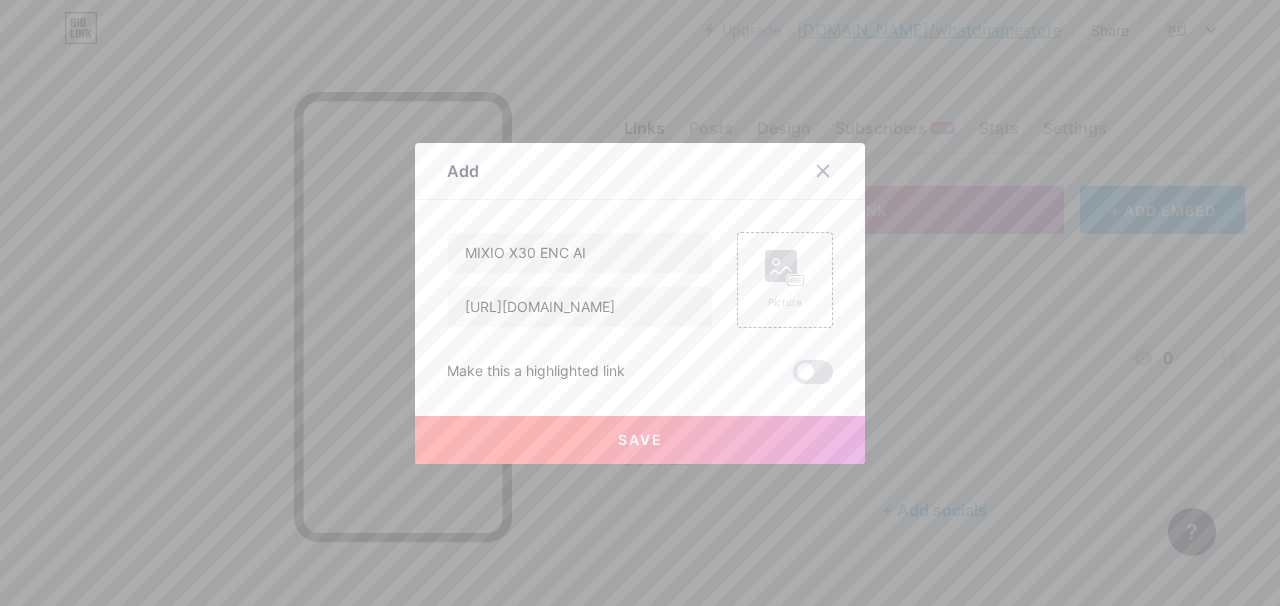 click 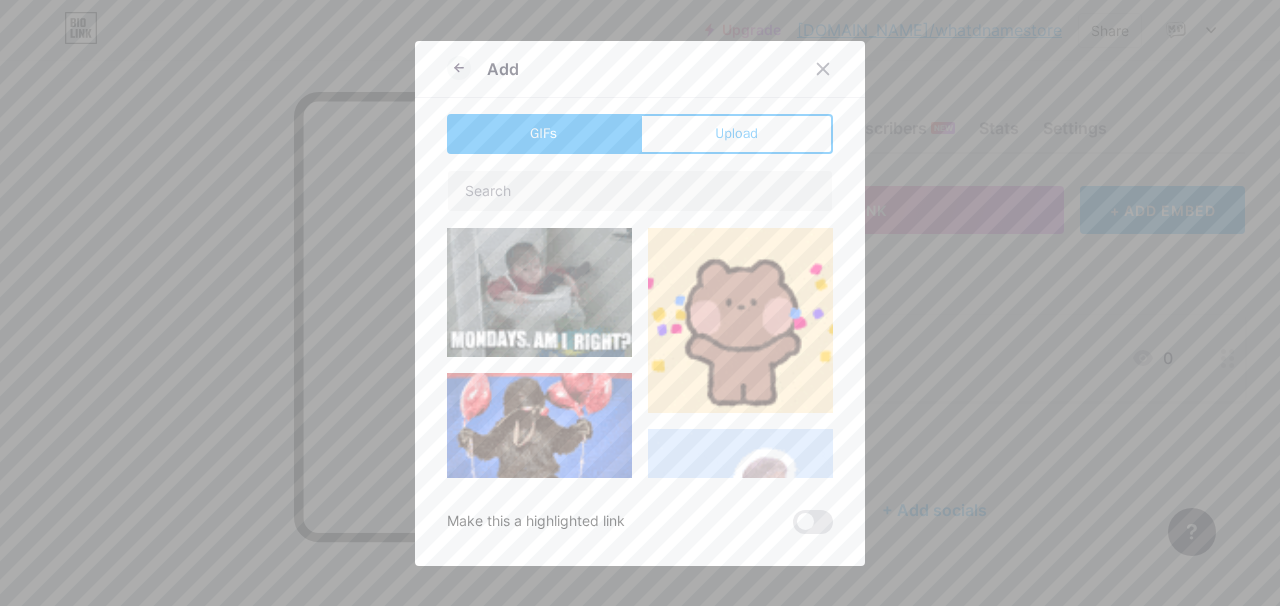 click on "Upload" at bounding box center (736, 134) 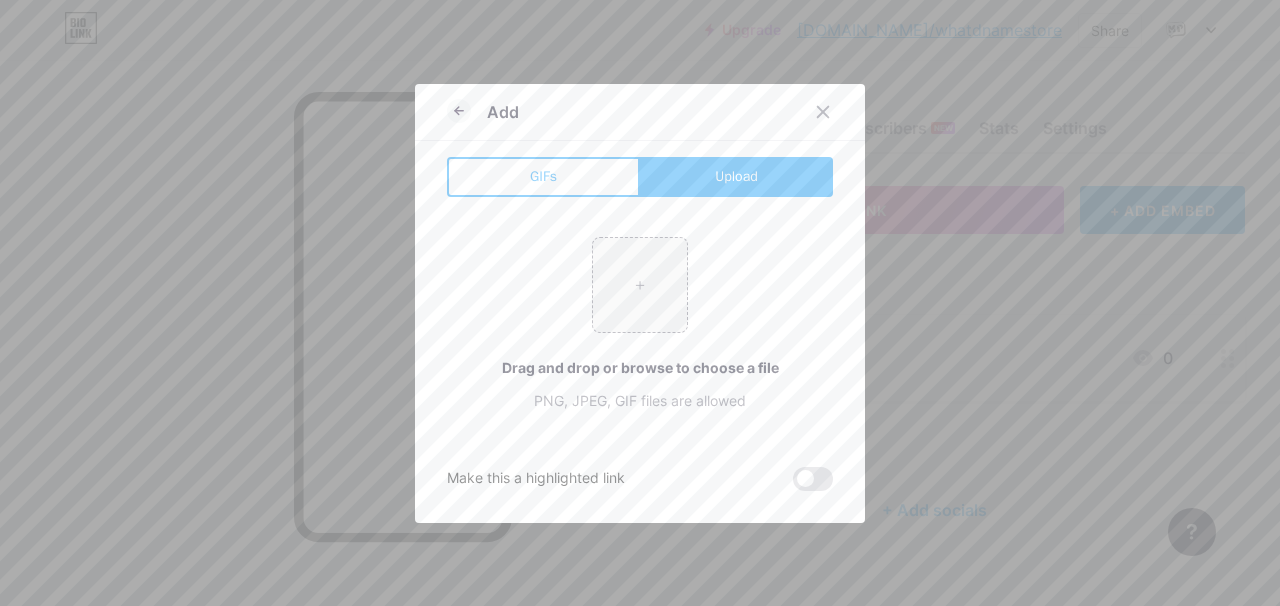 click at bounding box center (640, 285) 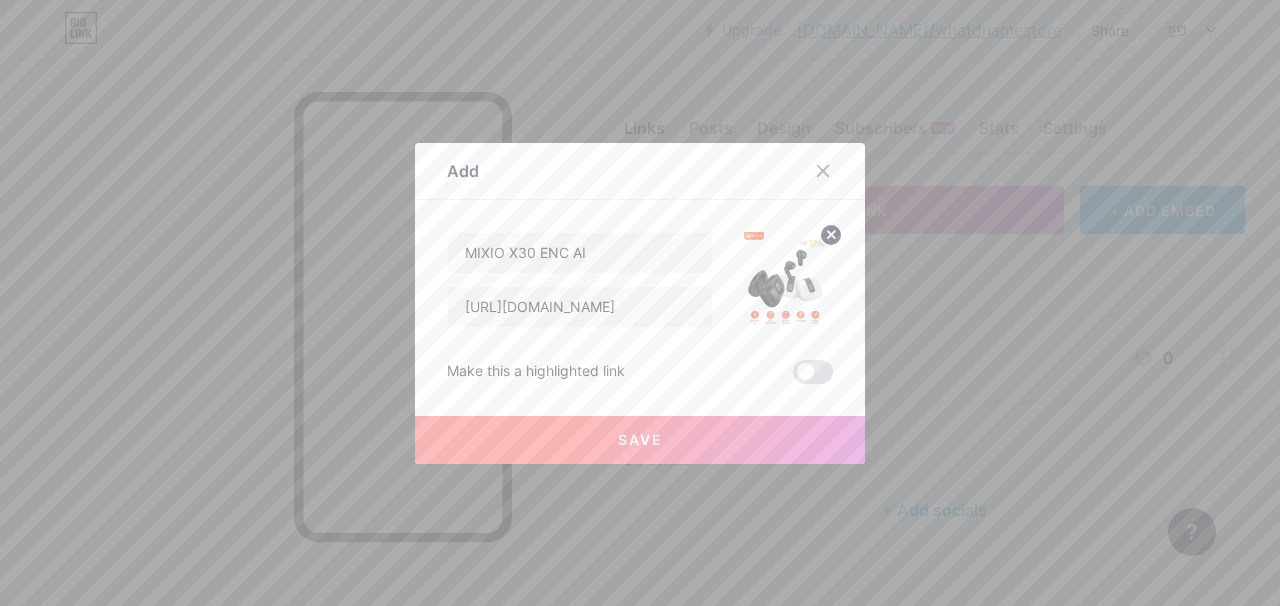 click on "Save" at bounding box center [640, 440] 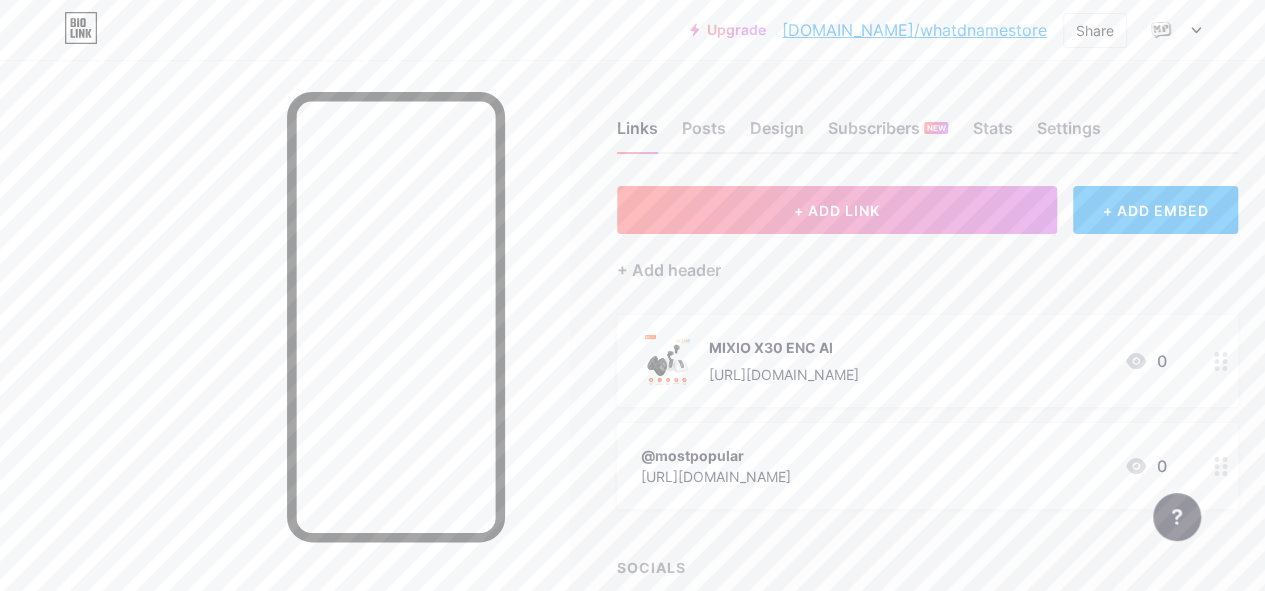 click on "Design" at bounding box center [777, 134] 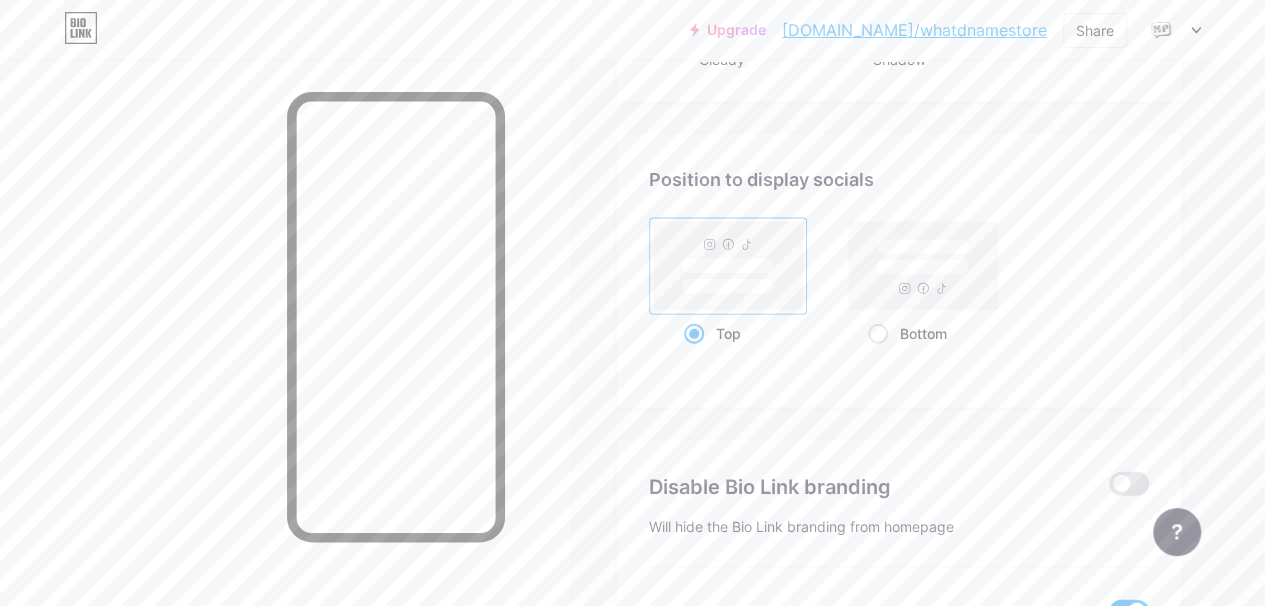 scroll, scrollTop: 2700, scrollLeft: 0, axis: vertical 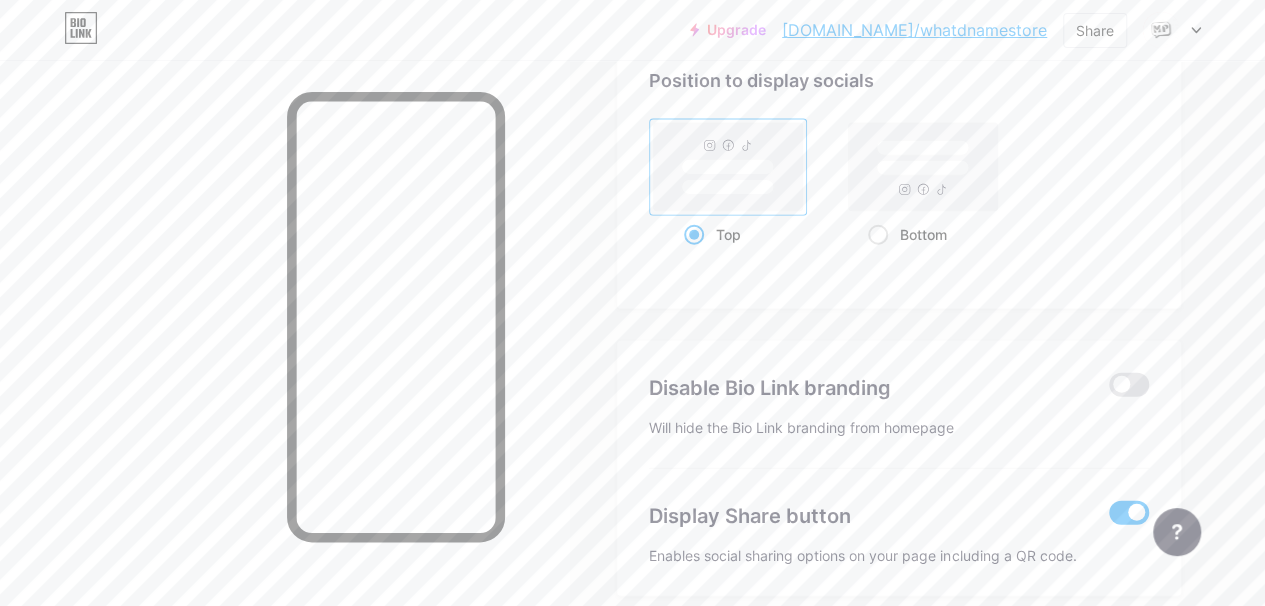 click on "Bottom" at bounding box center [923, 234] 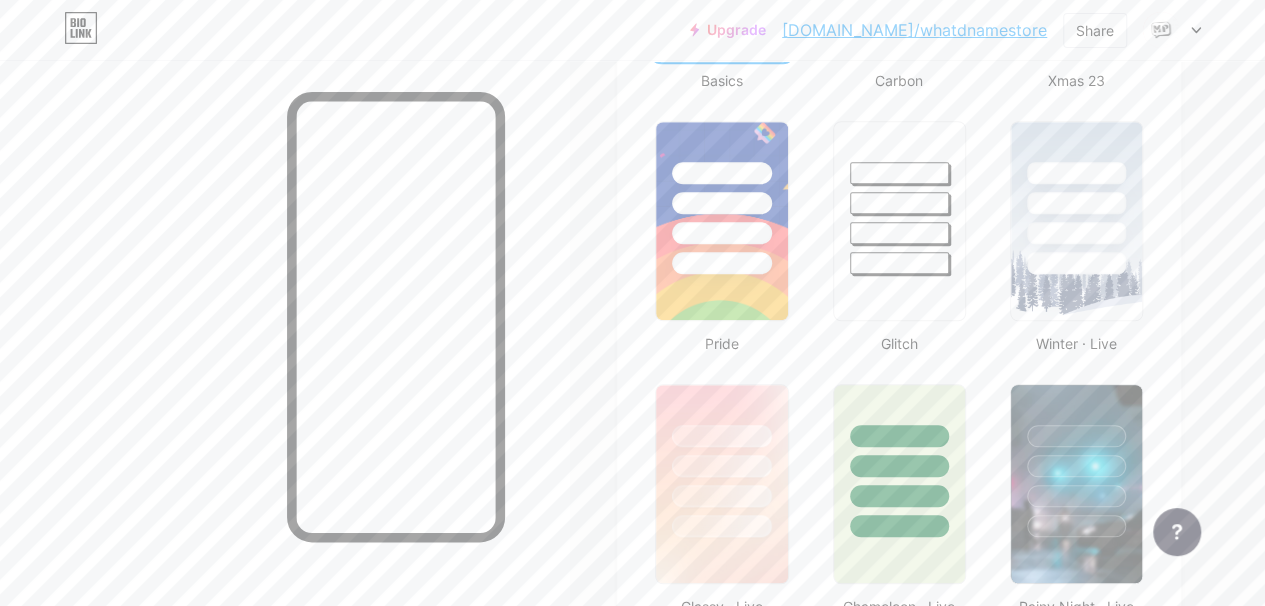 scroll, scrollTop: 800, scrollLeft: 0, axis: vertical 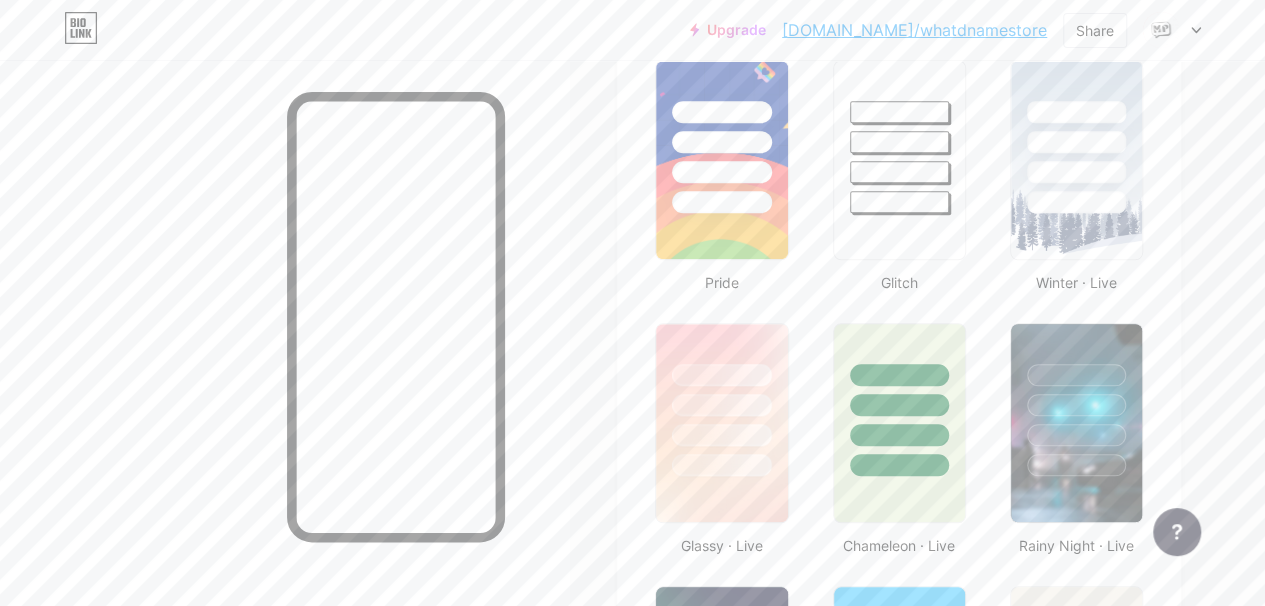click at bounding box center [721, 172] 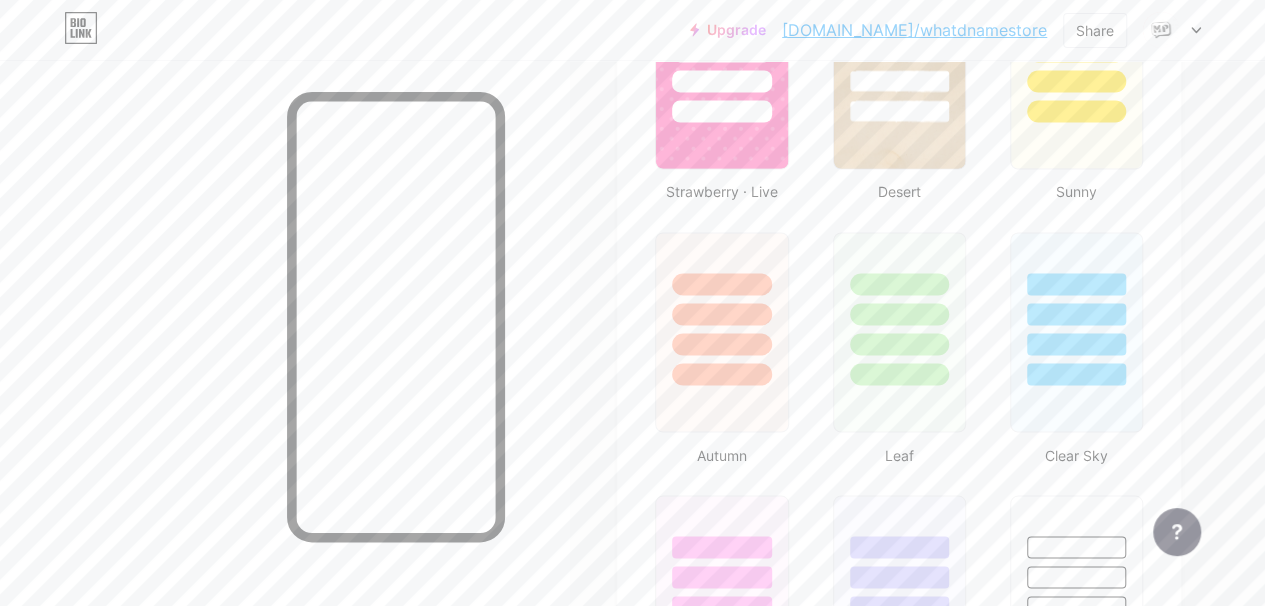 scroll, scrollTop: 1600, scrollLeft: 0, axis: vertical 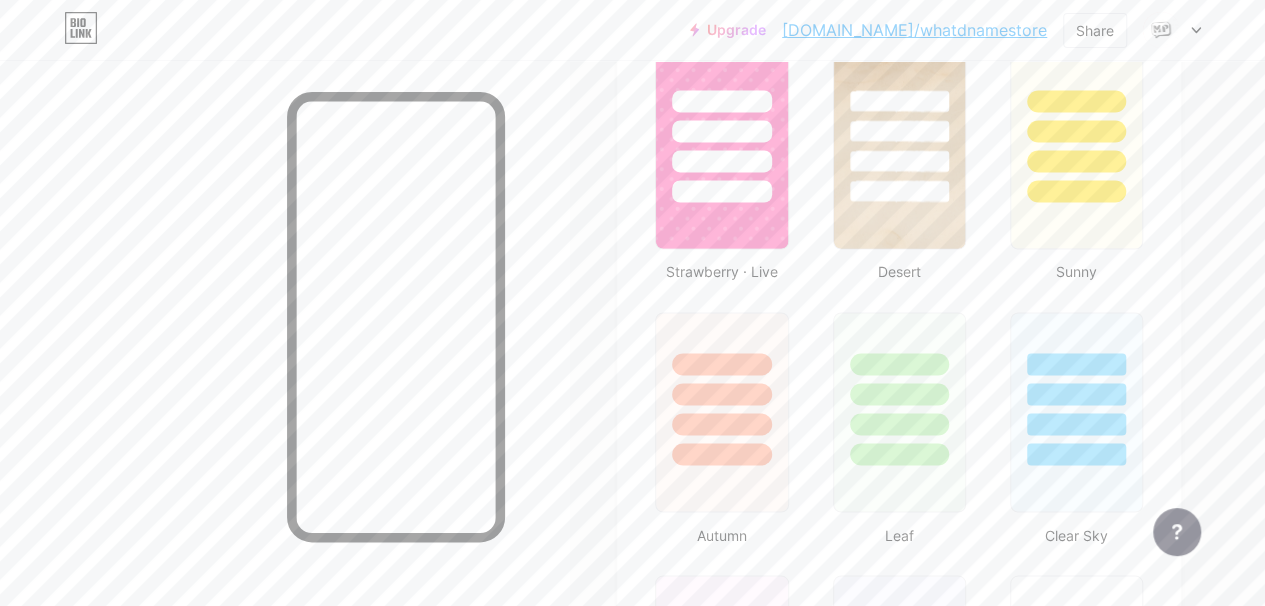 click at bounding box center [899, 364] 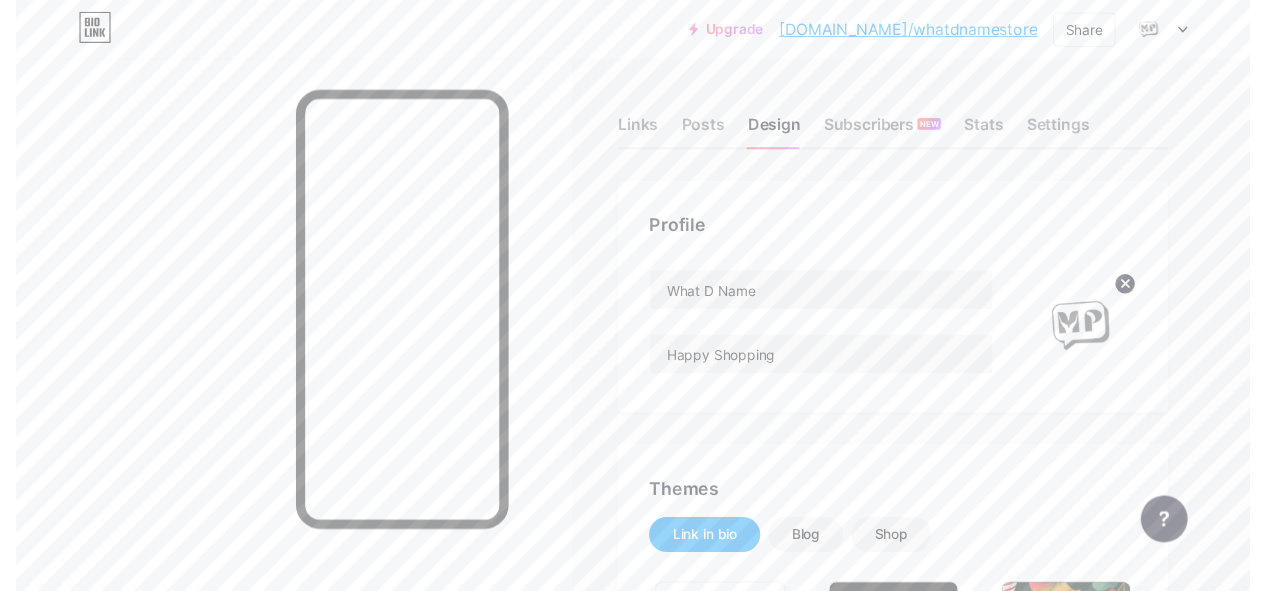 scroll, scrollTop: 0, scrollLeft: 0, axis: both 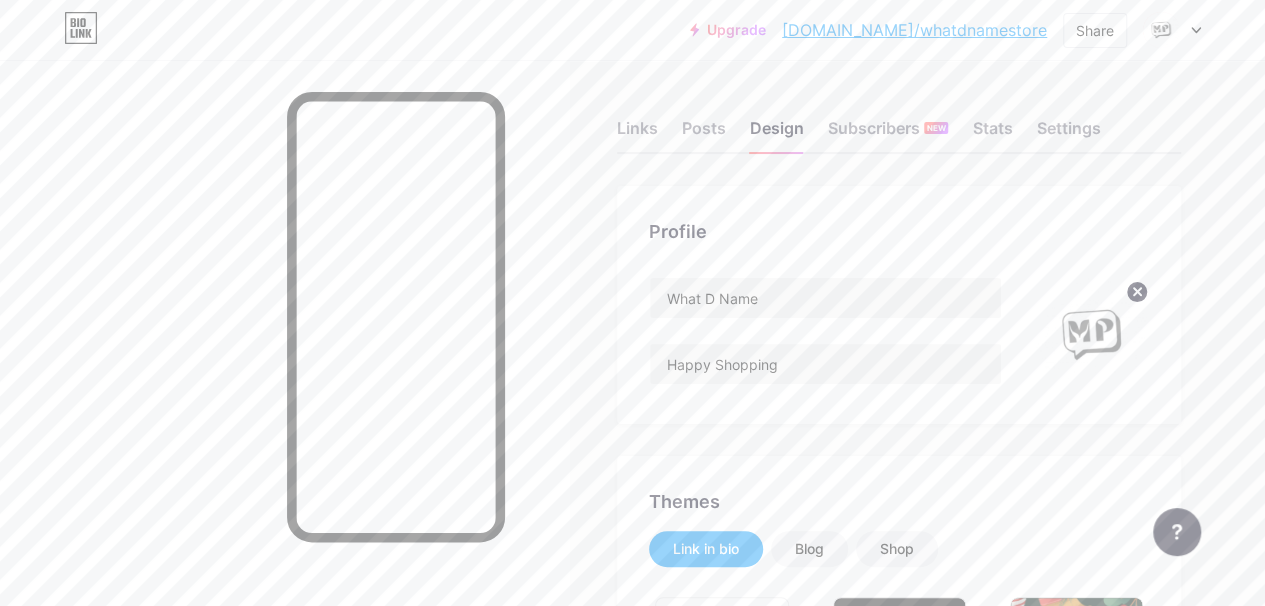 click on "Links" at bounding box center (637, 134) 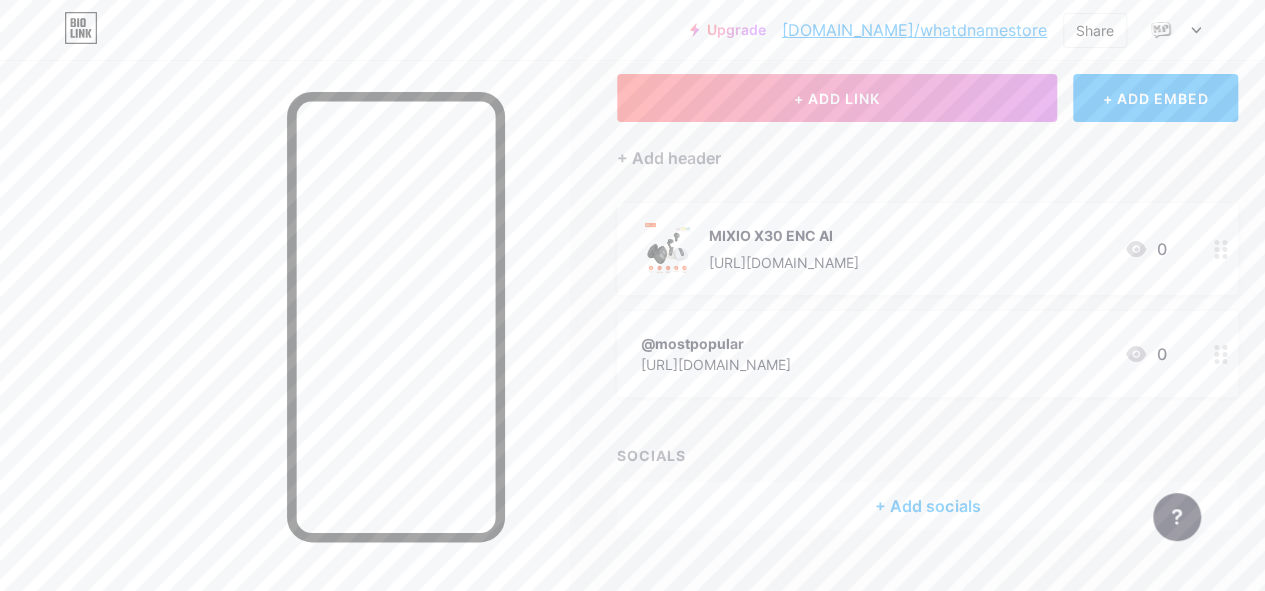 scroll, scrollTop: 150, scrollLeft: 0, axis: vertical 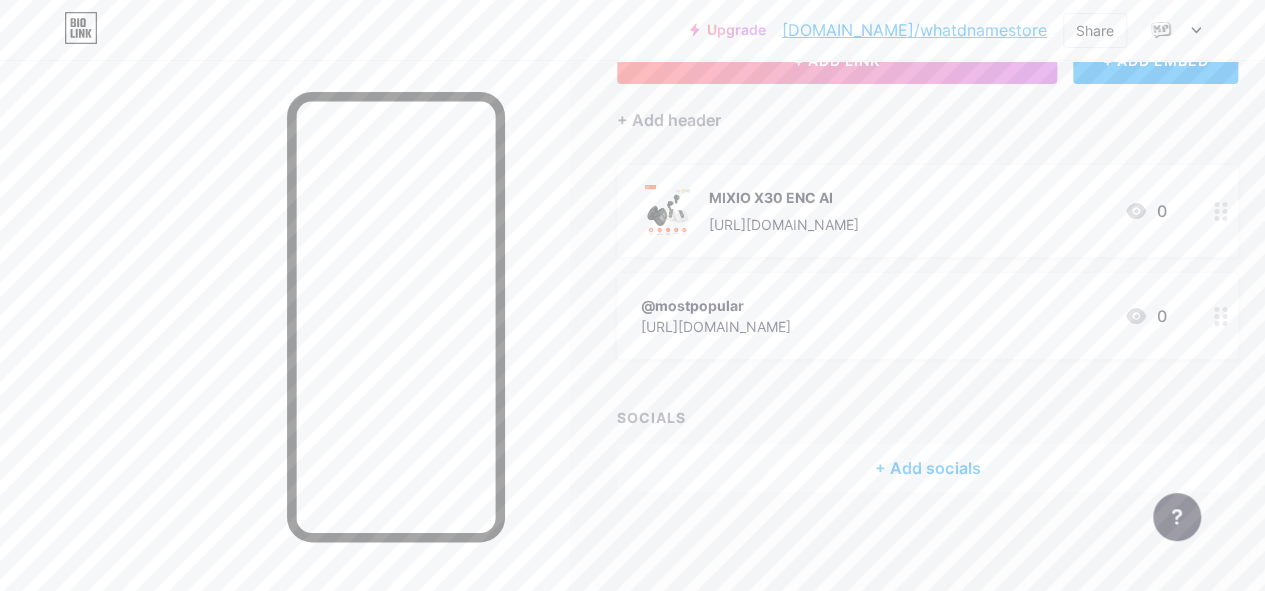 click on "+ Add socials" at bounding box center [927, 468] 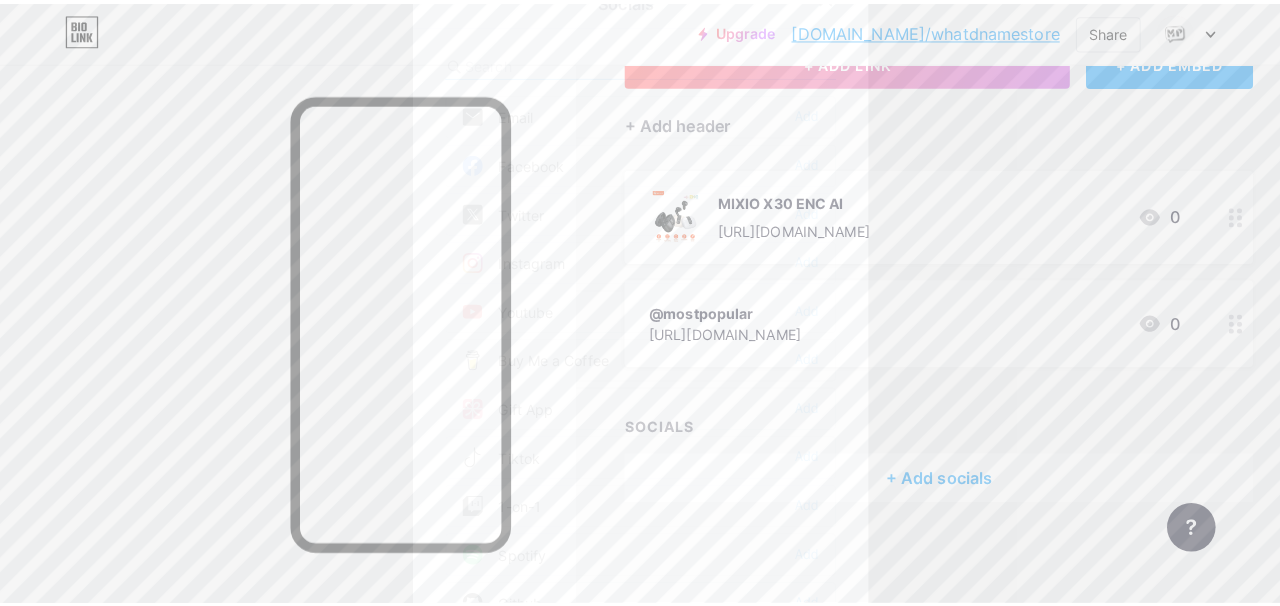 scroll, scrollTop: 135, scrollLeft: 0, axis: vertical 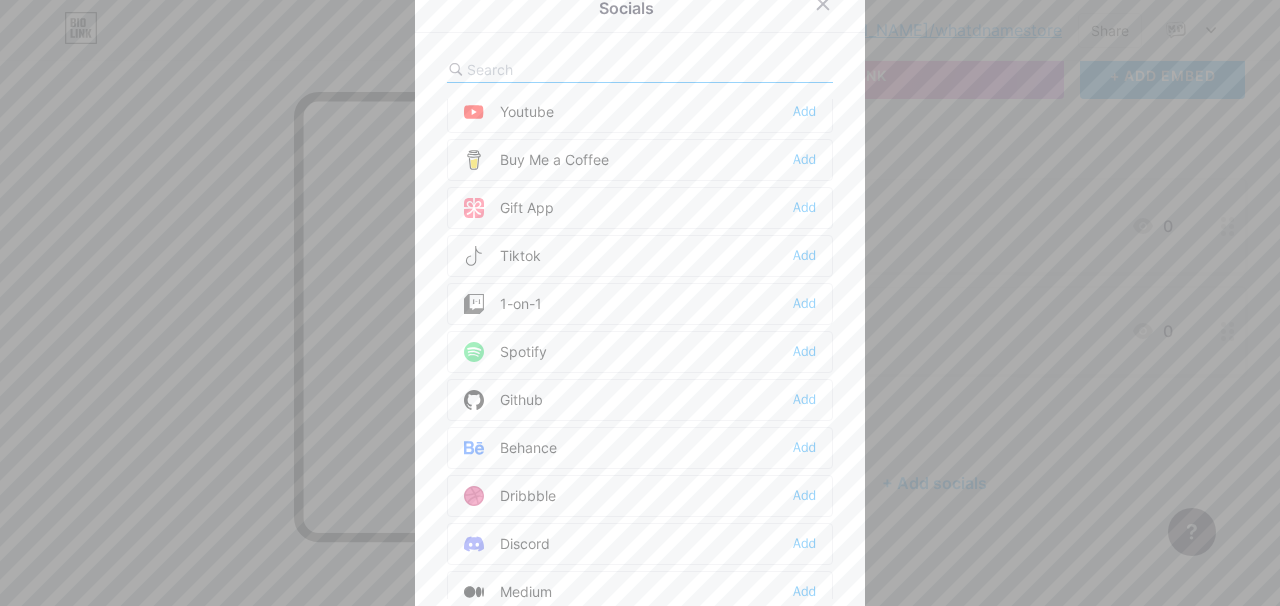 click on "Add" at bounding box center [804, 256] 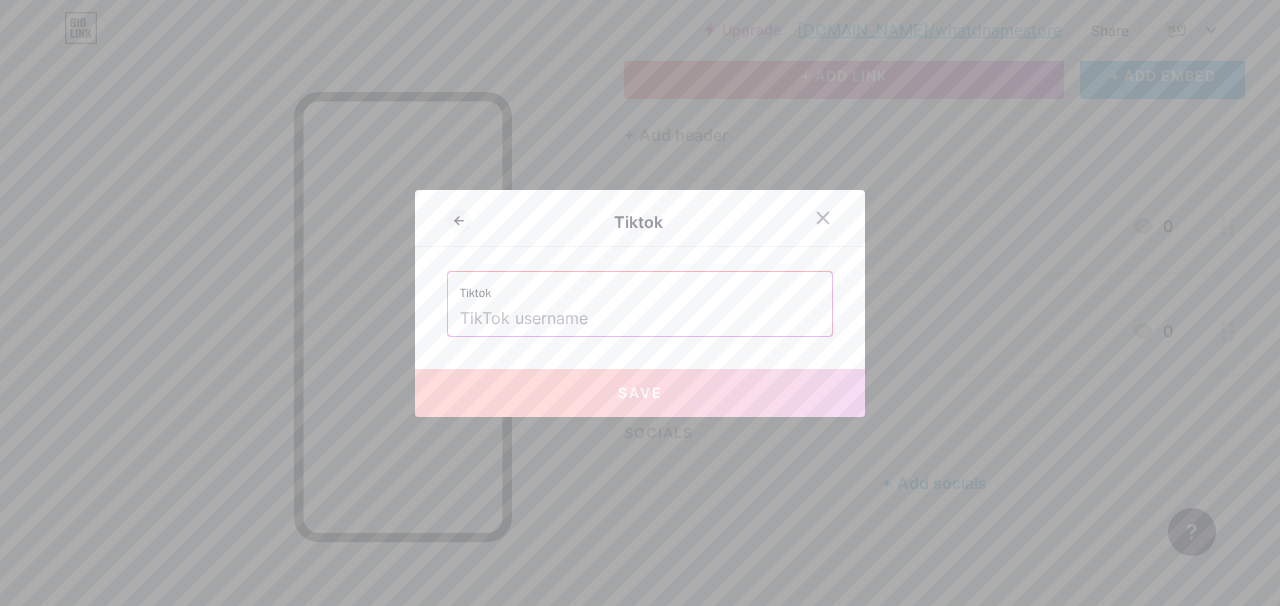 click at bounding box center (640, 319) 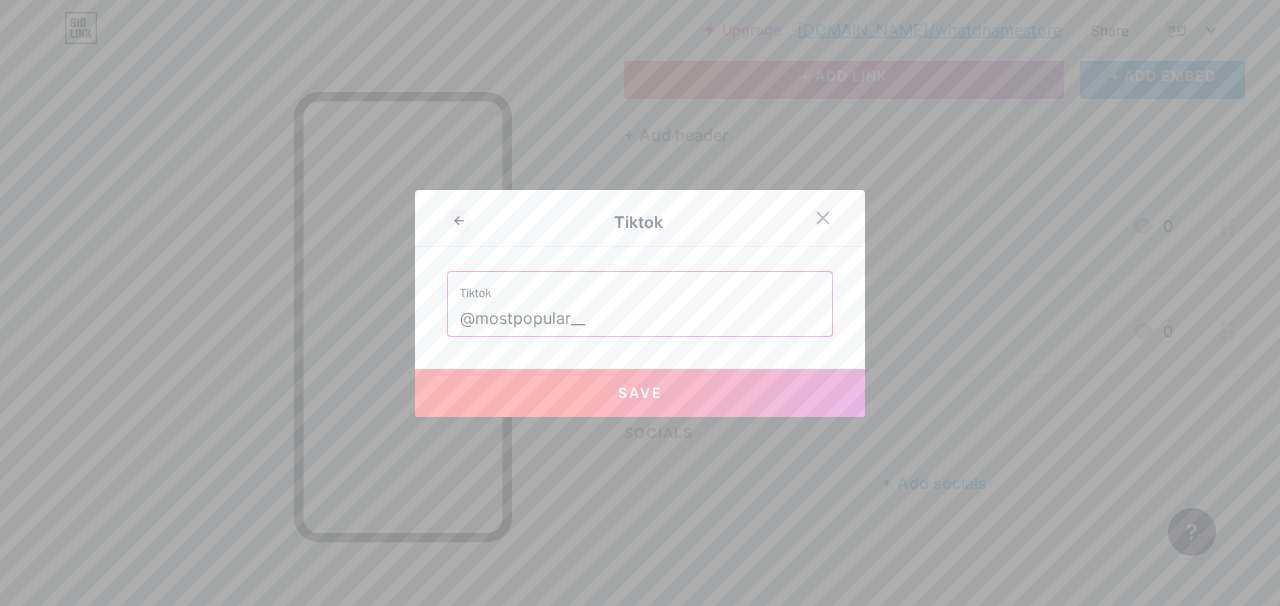 click on "Save" at bounding box center [640, 393] 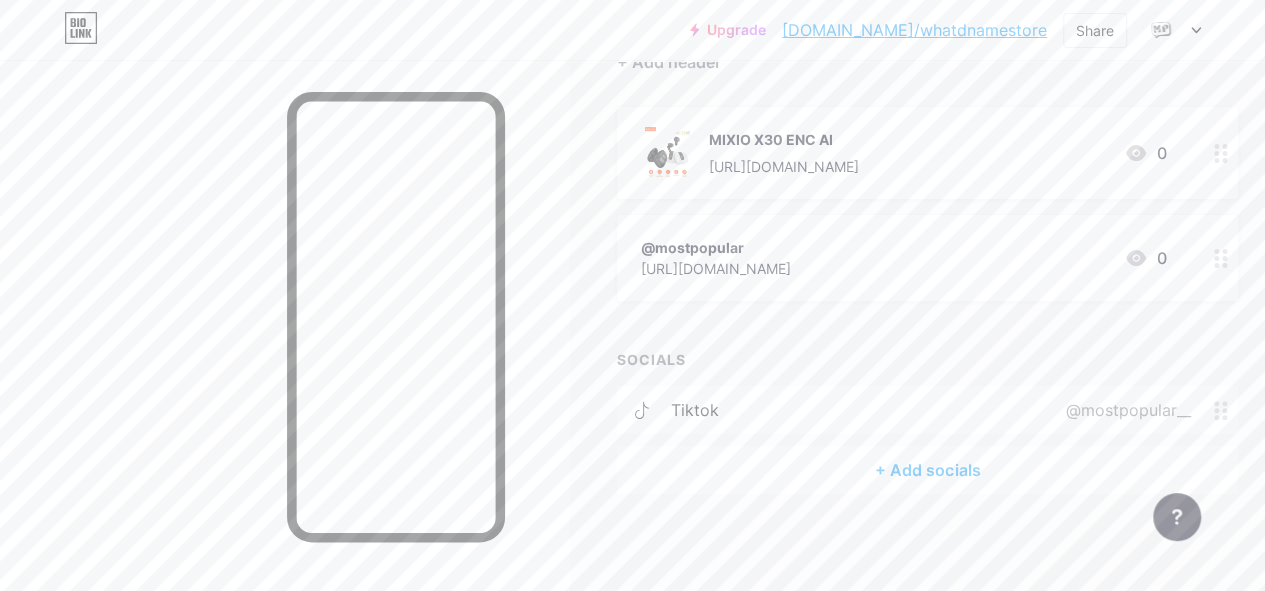 scroll, scrollTop: 210, scrollLeft: 0, axis: vertical 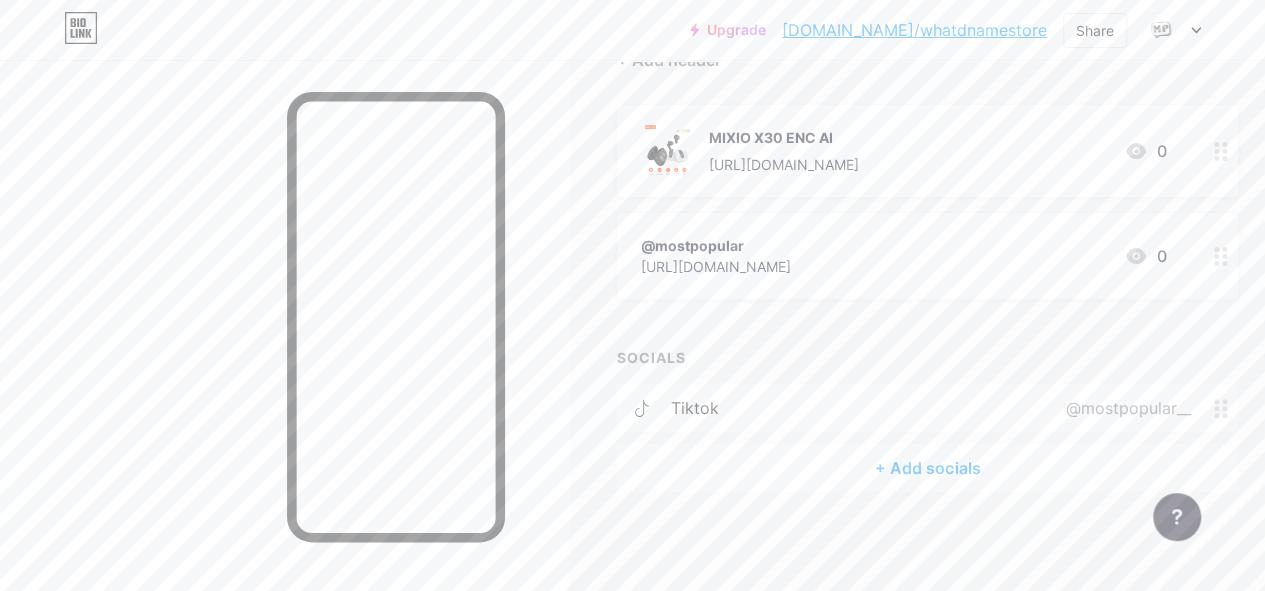 click on "[URL][DOMAIN_NAME]" at bounding box center (716, 266) 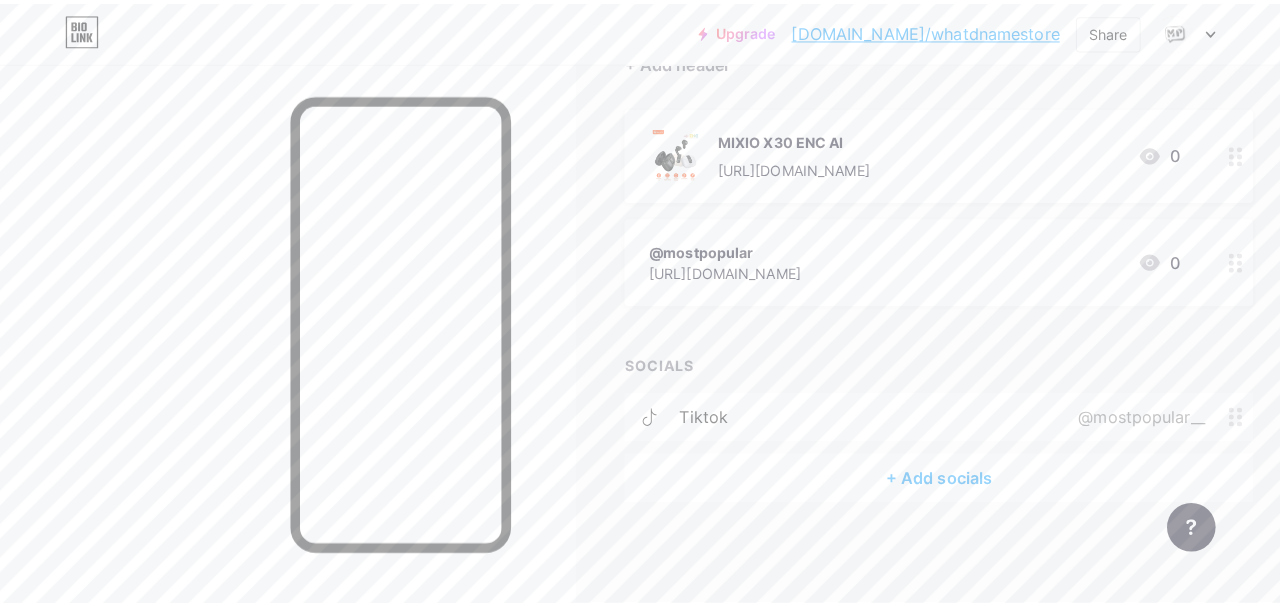 scroll, scrollTop: 195, scrollLeft: 0, axis: vertical 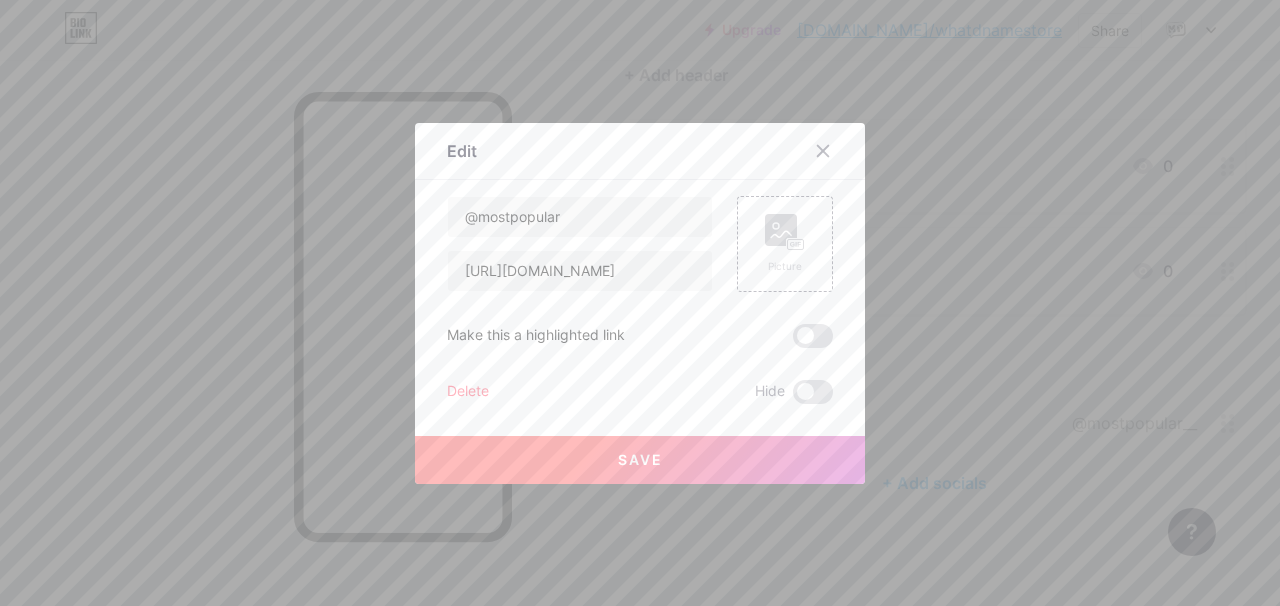 click 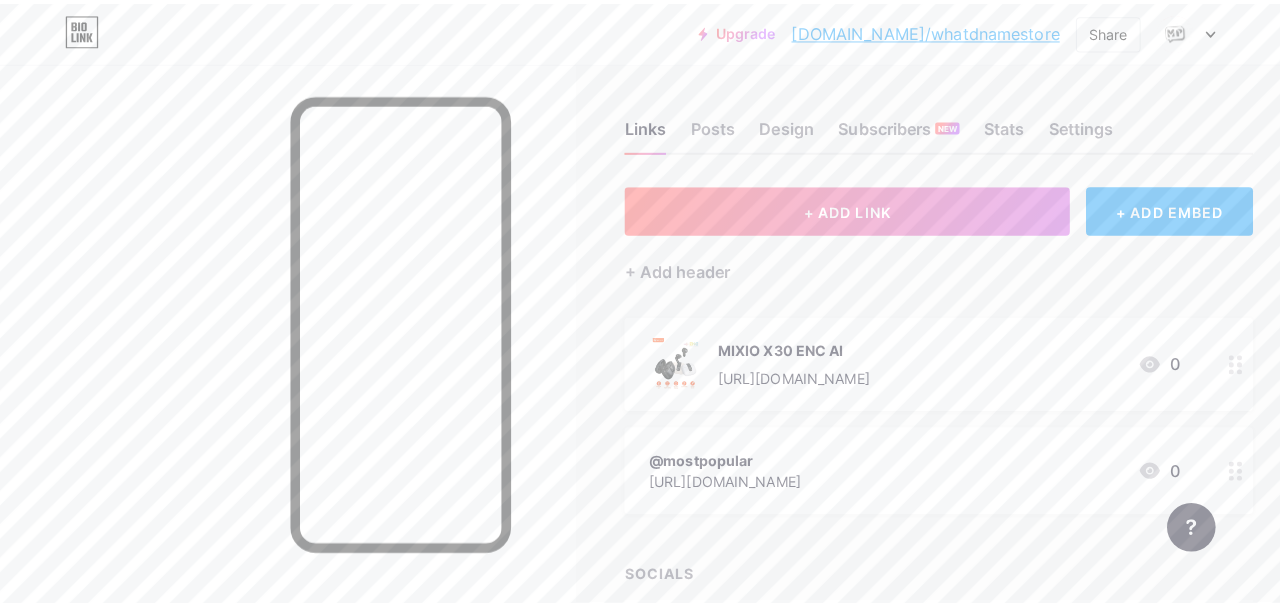 scroll, scrollTop: 0, scrollLeft: 0, axis: both 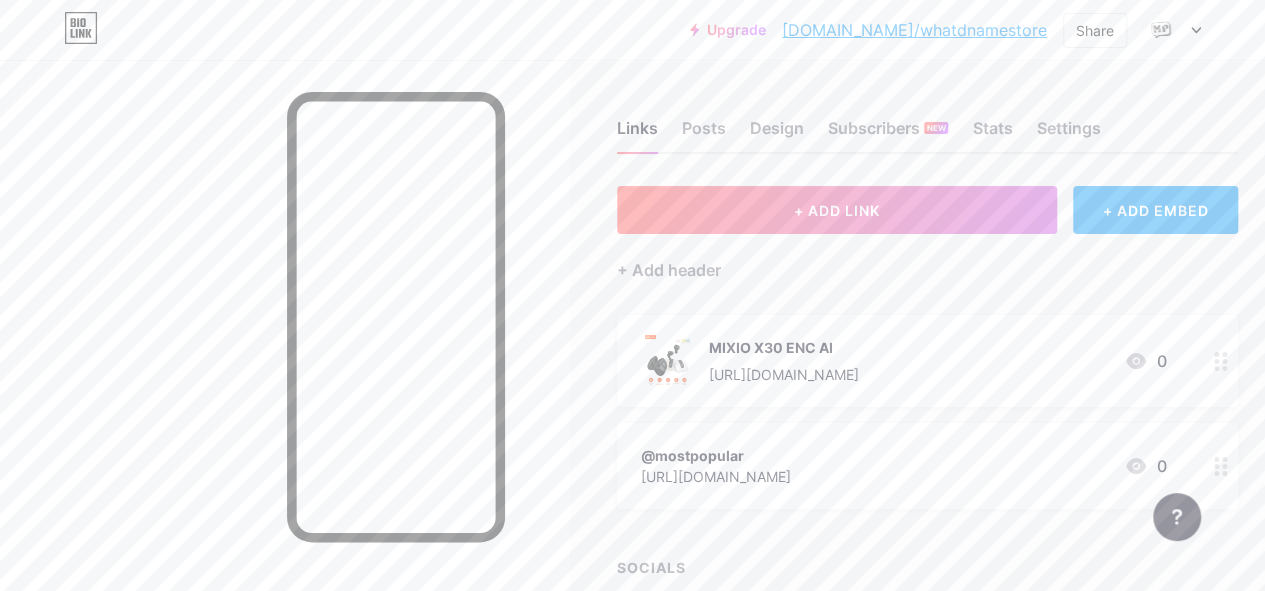 click on "[DOMAIN_NAME]/whatdnamestore" at bounding box center [914, 30] 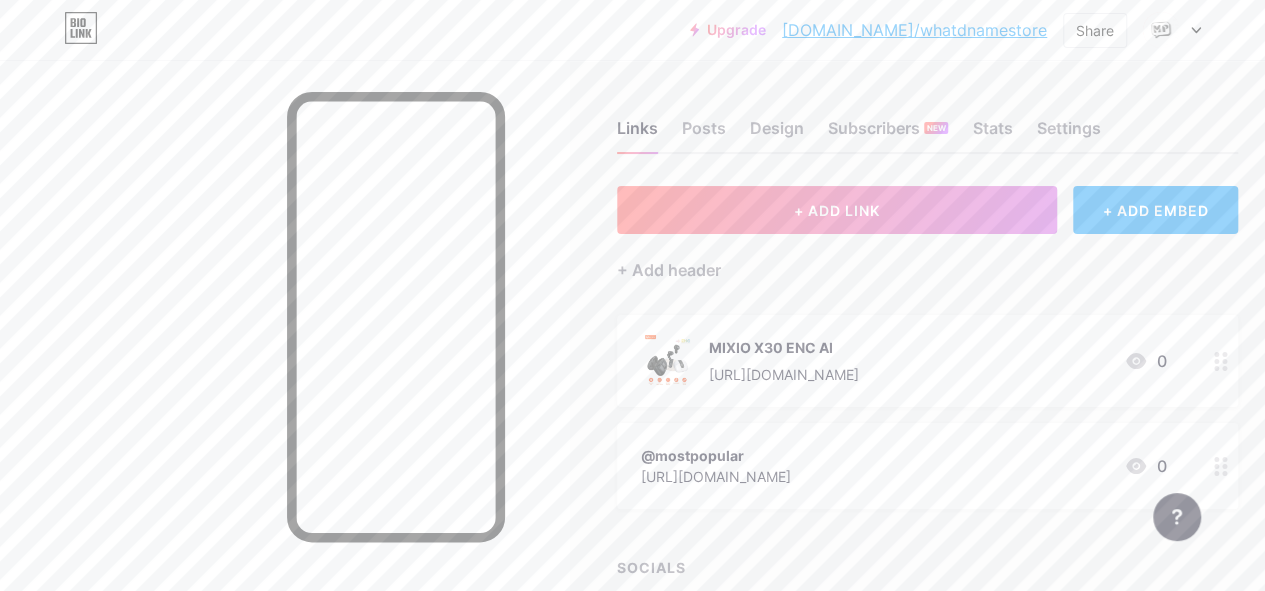 click on "@mostpopular
[URL][DOMAIN_NAME]
0" at bounding box center (903, 466) 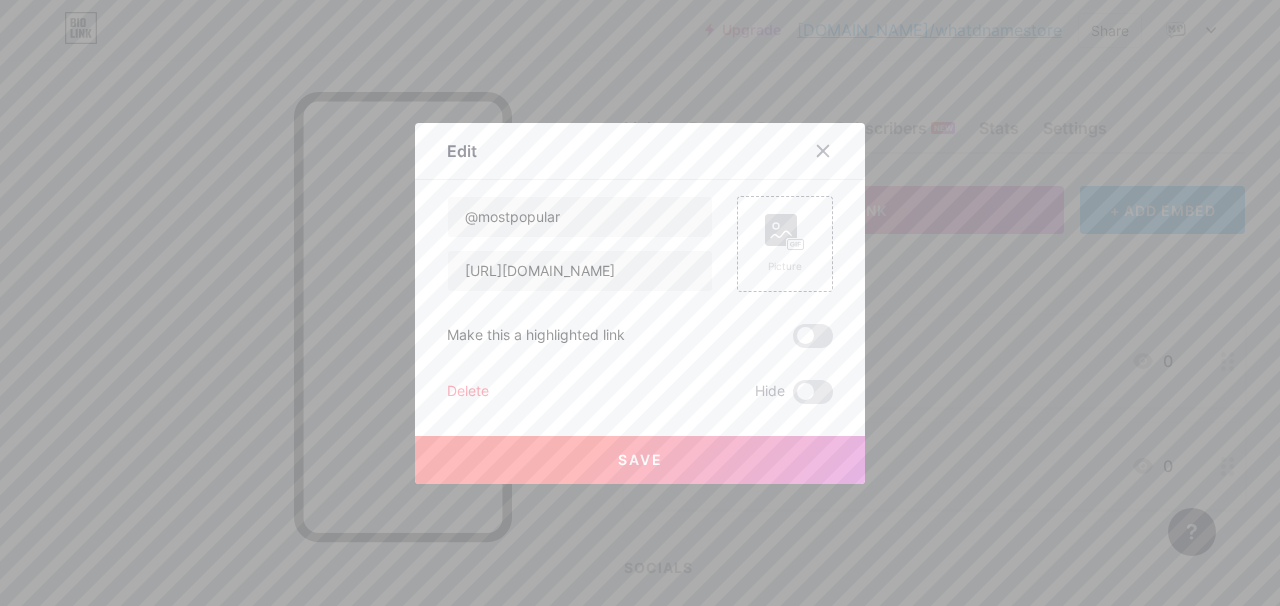 click at bounding box center [640, 303] 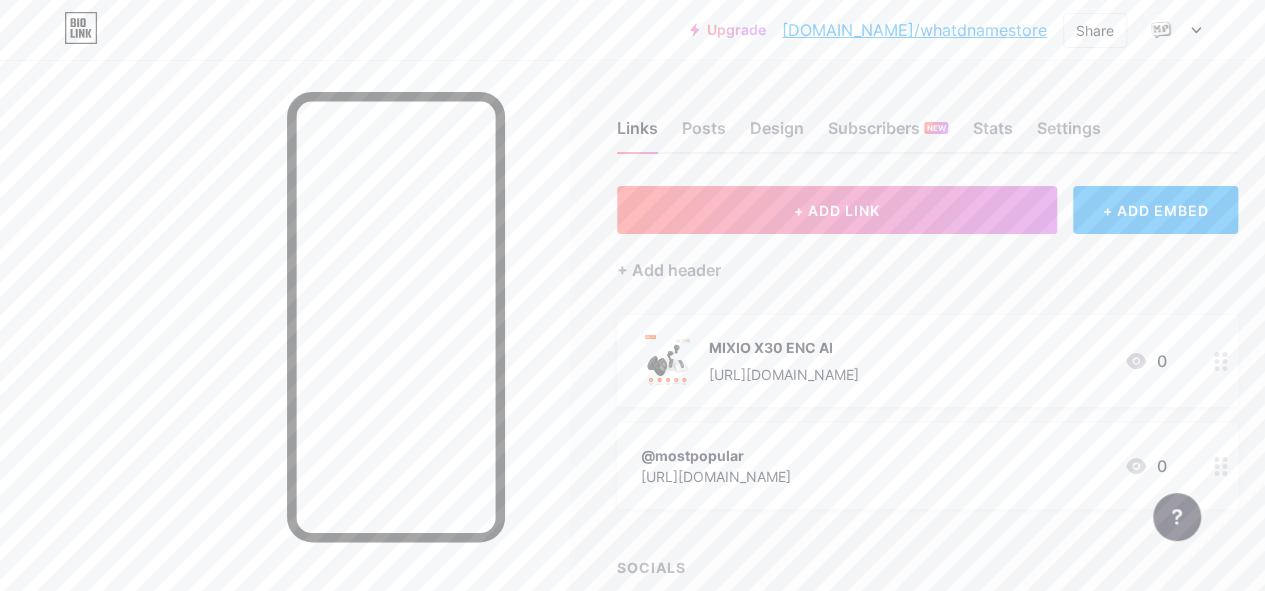 click on "[URL][DOMAIN_NAME]" at bounding box center (716, 476) 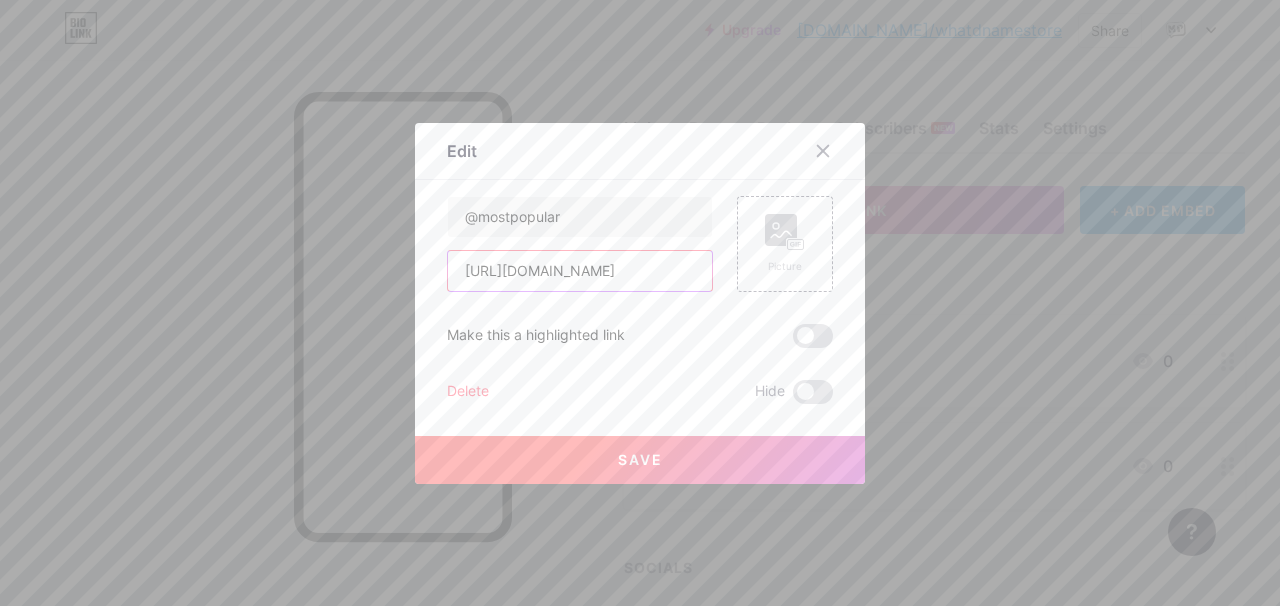 click on "[URL][DOMAIN_NAME]" at bounding box center [580, 271] 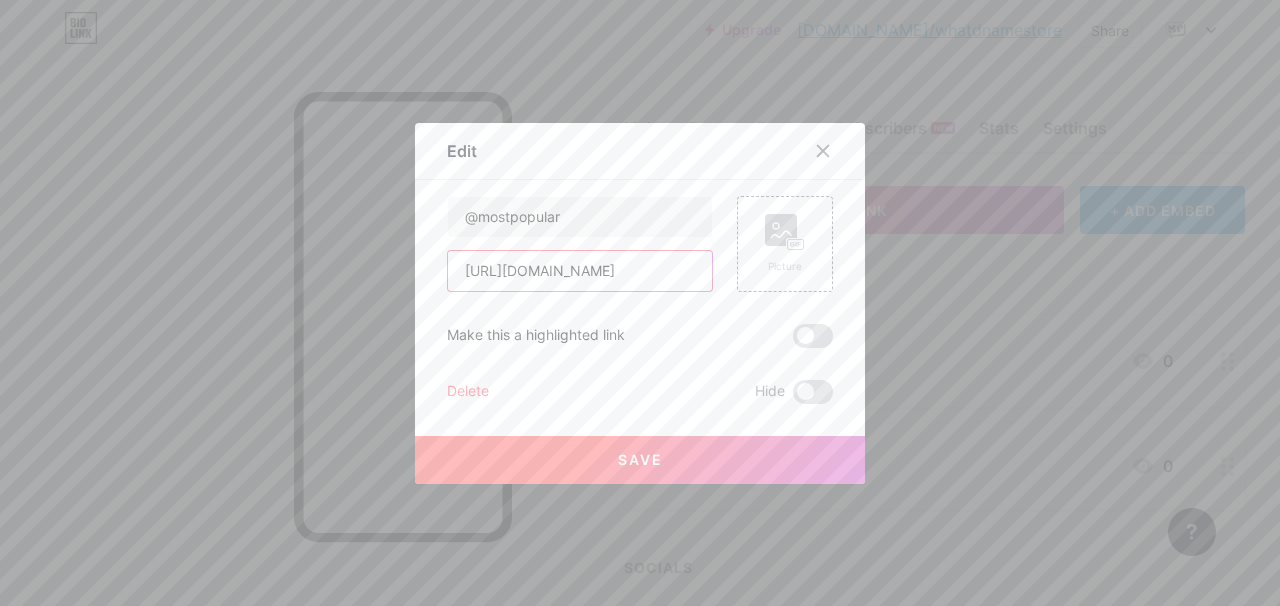 paste on "[DOMAIN_NAME][URL]" 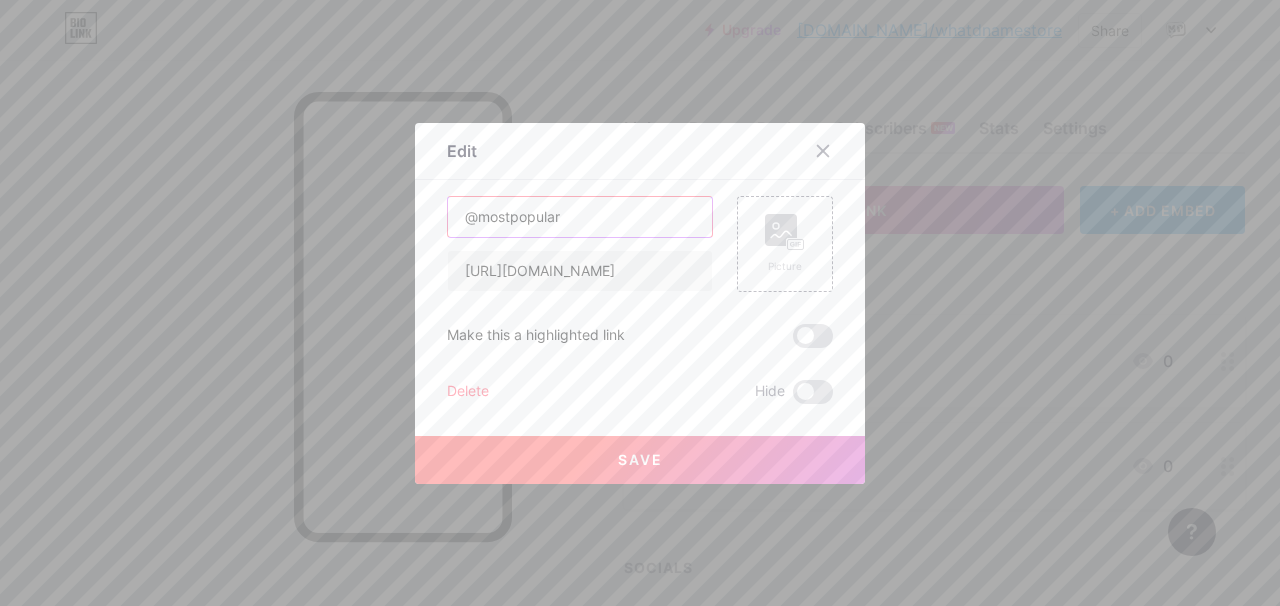 click on "@mostpopular" at bounding box center (580, 217) 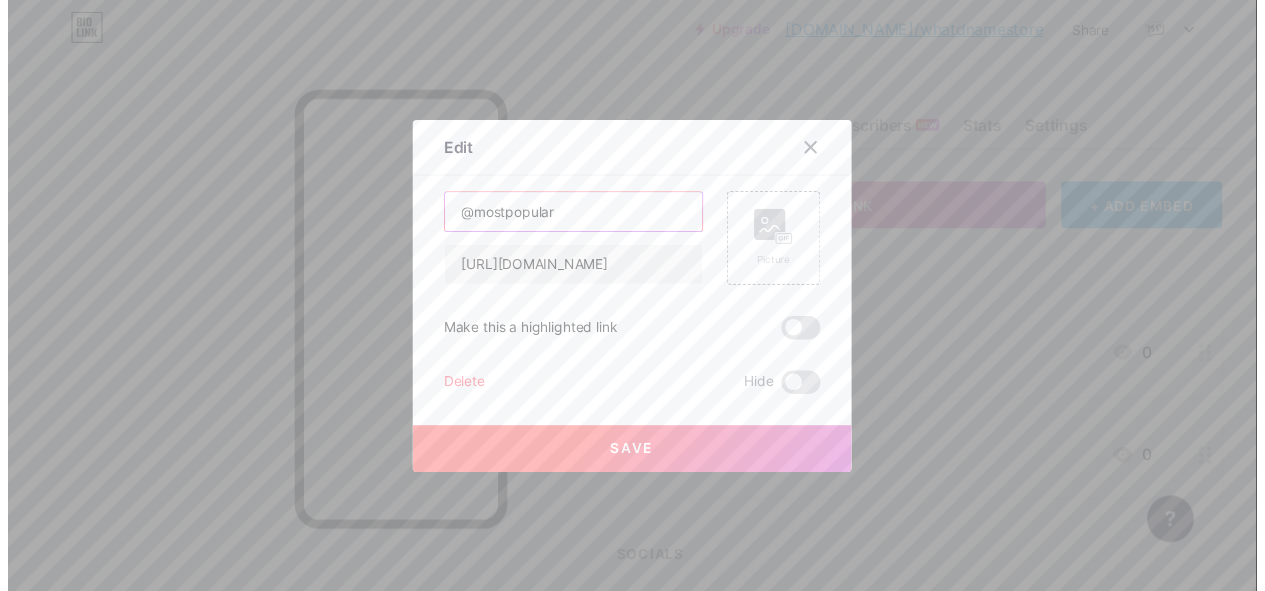 scroll, scrollTop: 0, scrollLeft: 0, axis: both 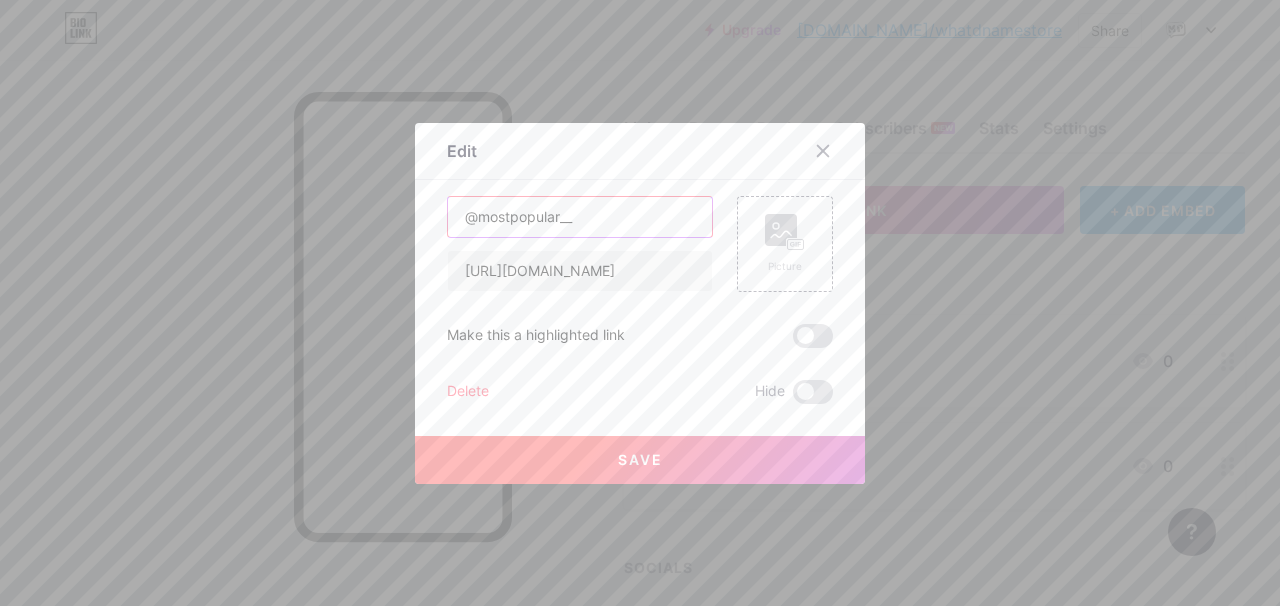 type on "@mostpopular__" 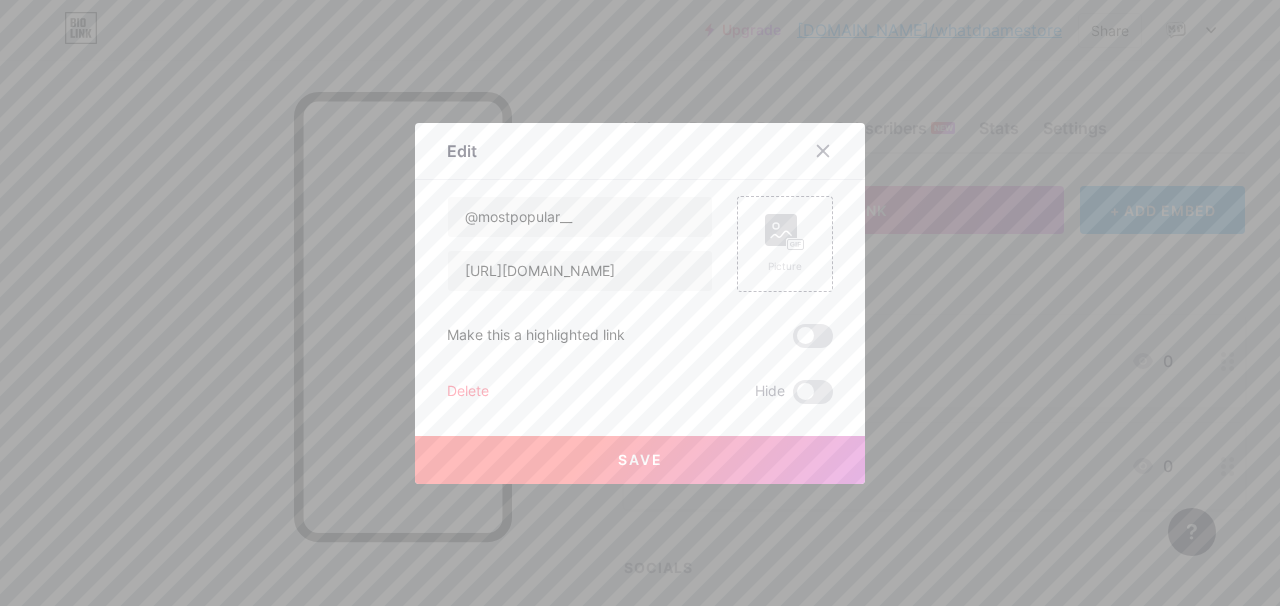 click 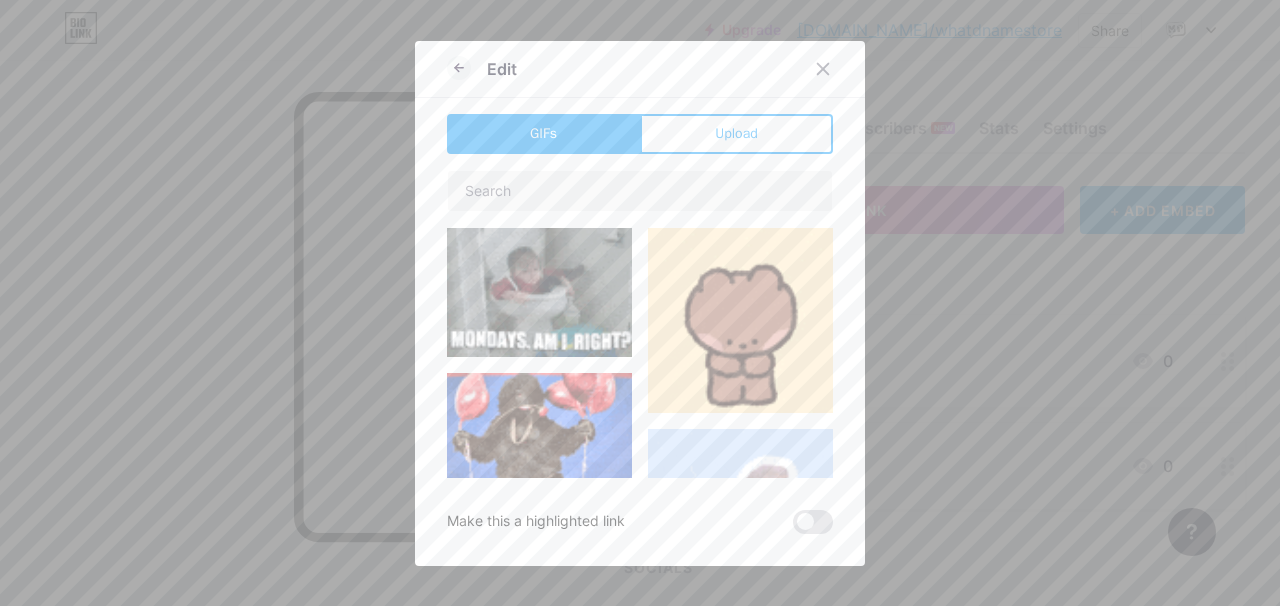 click on "Upload" at bounding box center [736, 134] 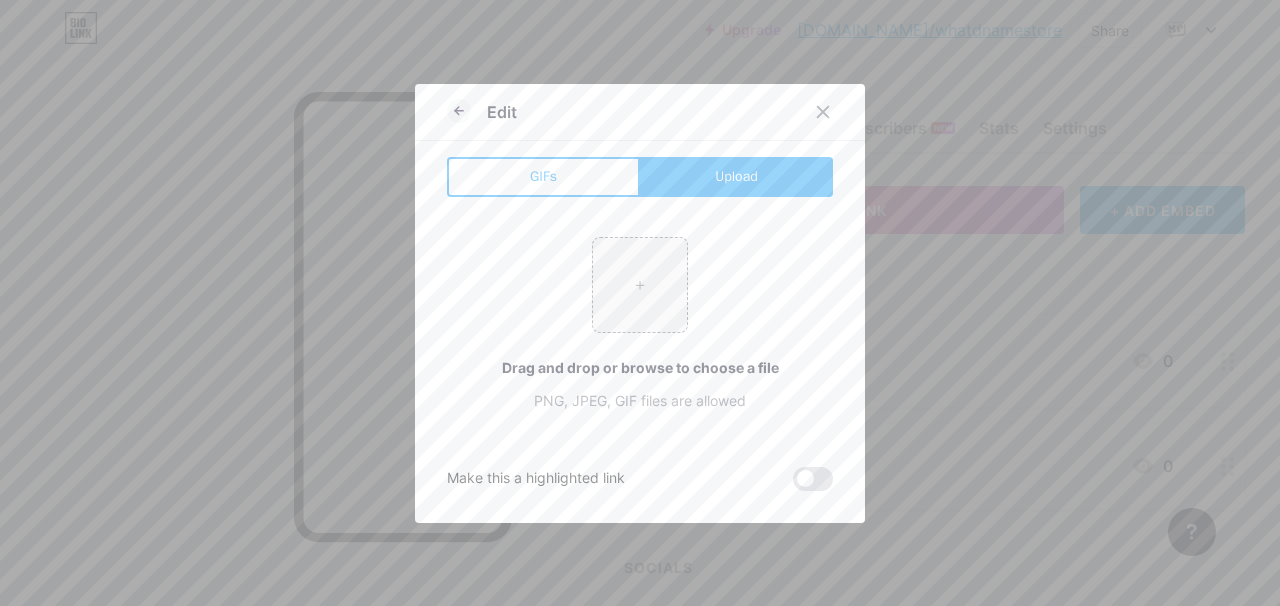 click at bounding box center (640, 285) 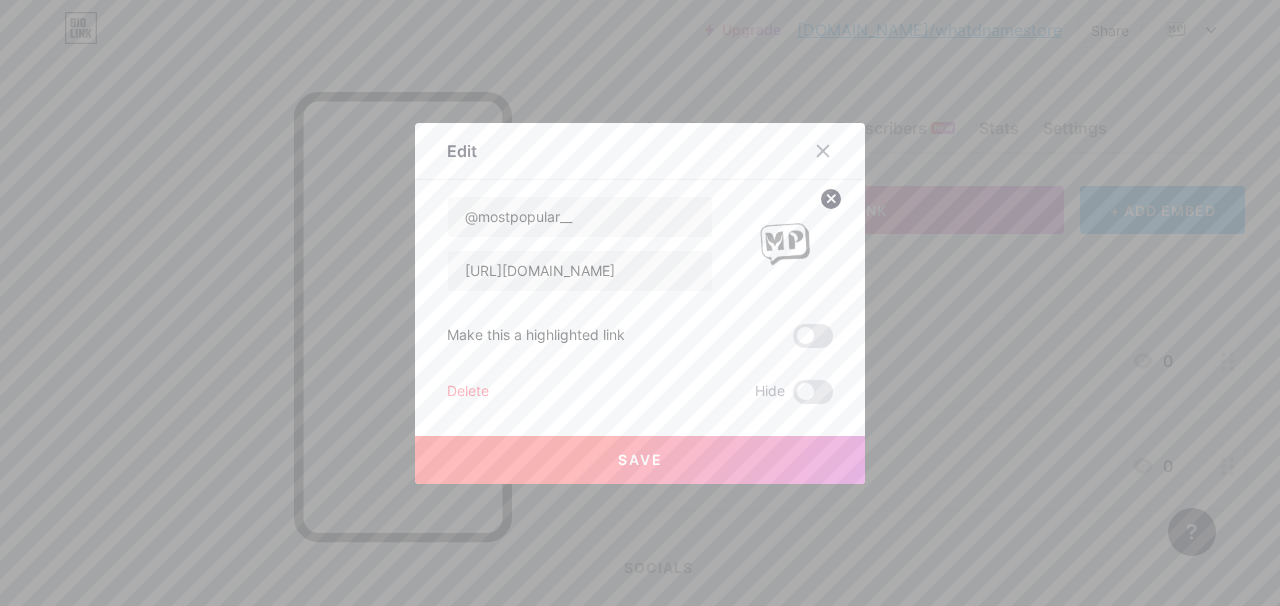 click on "Save" at bounding box center [640, 460] 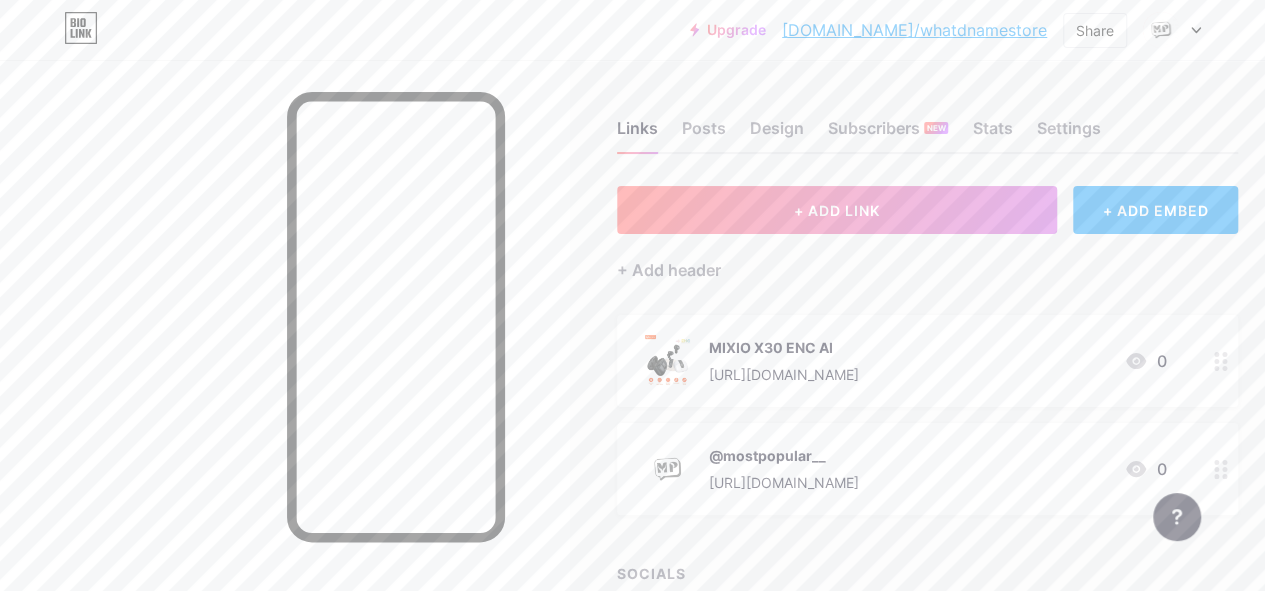 click on "[URL][DOMAIN_NAME]" at bounding box center [784, 374] 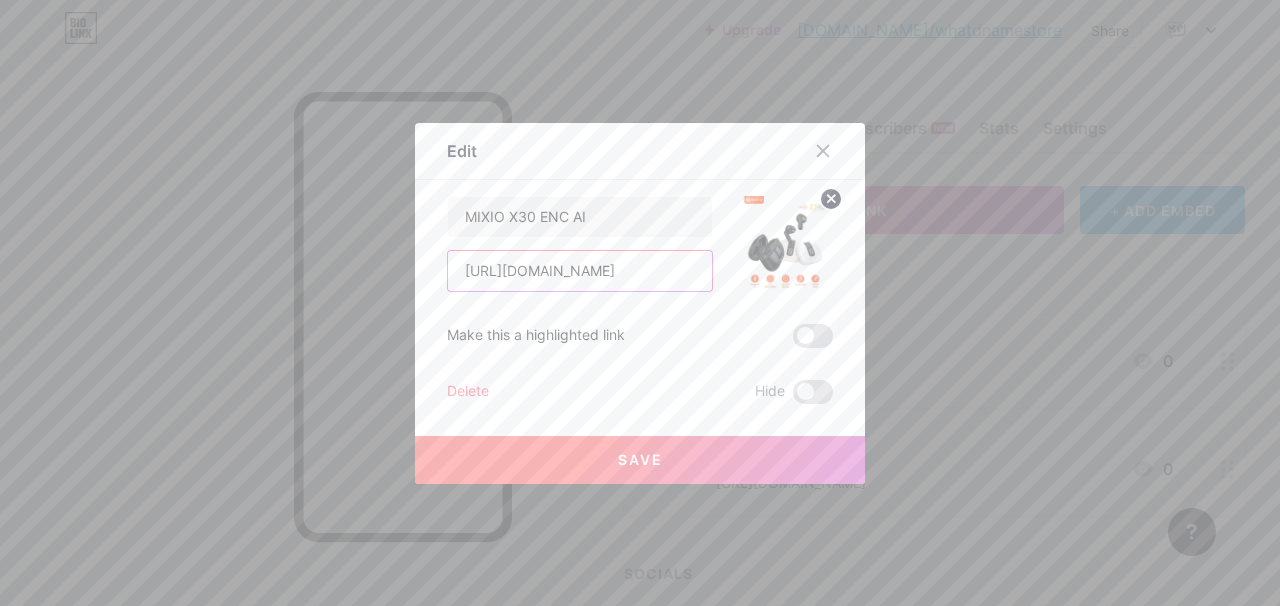 drag, startPoint x: 636, startPoint y: 278, endPoint x: 602, endPoint y: 267, distance: 35.735138 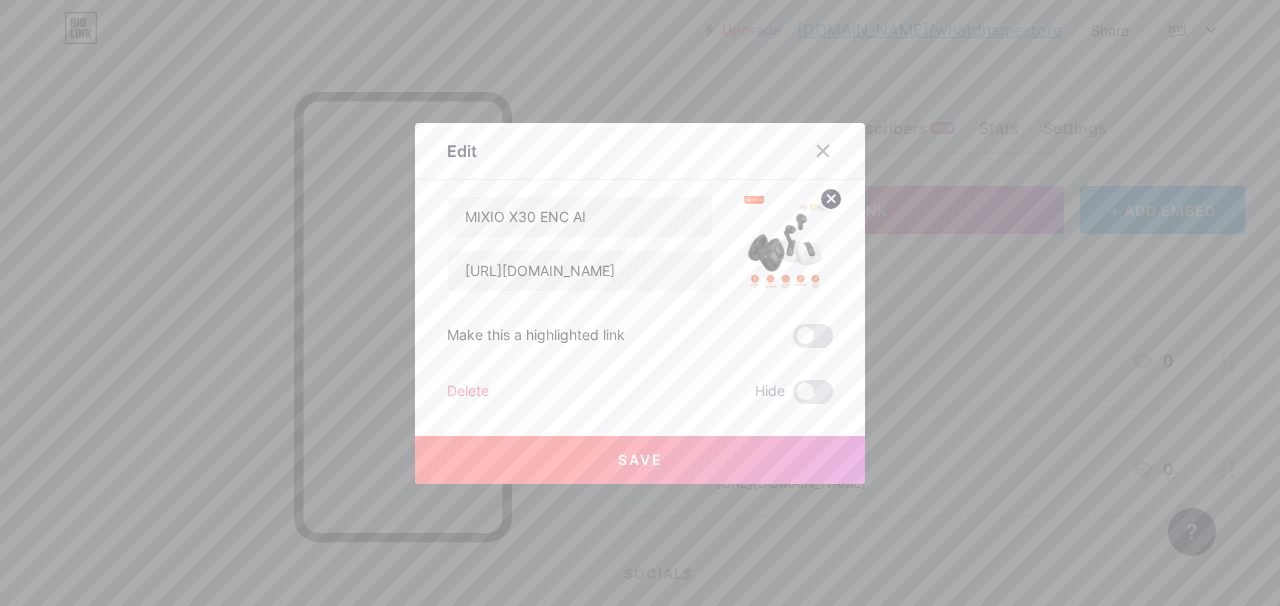click 